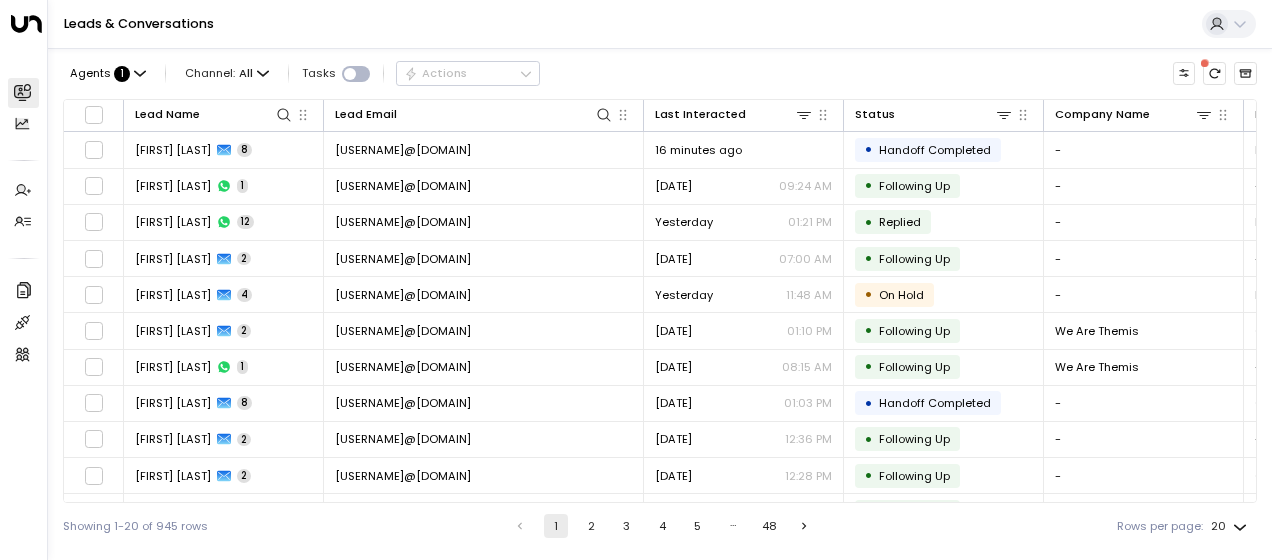 scroll, scrollTop: 0, scrollLeft: 0, axis: both 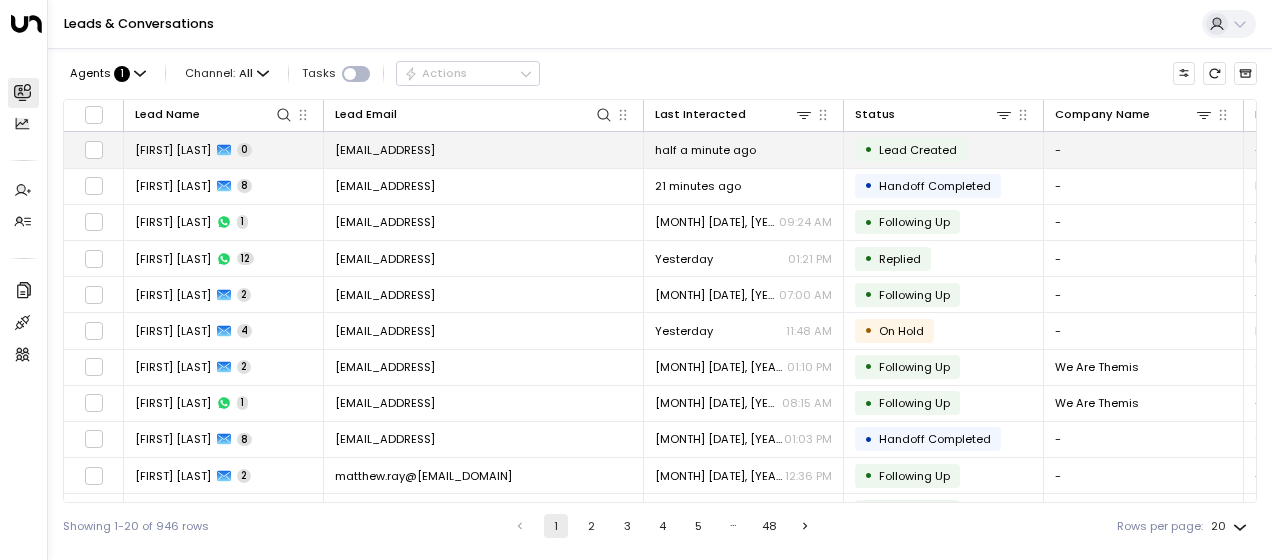 click on "[EMAIL]" at bounding box center (385, 150) 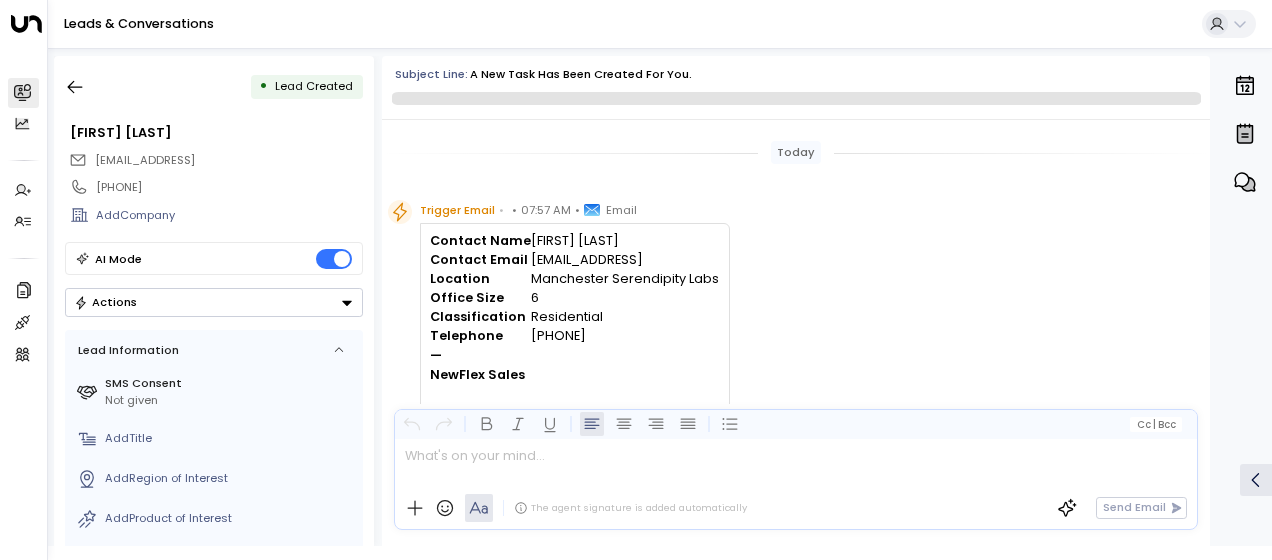 scroll, scrollTop: 44, scrollLeft: 0, axis: vertical 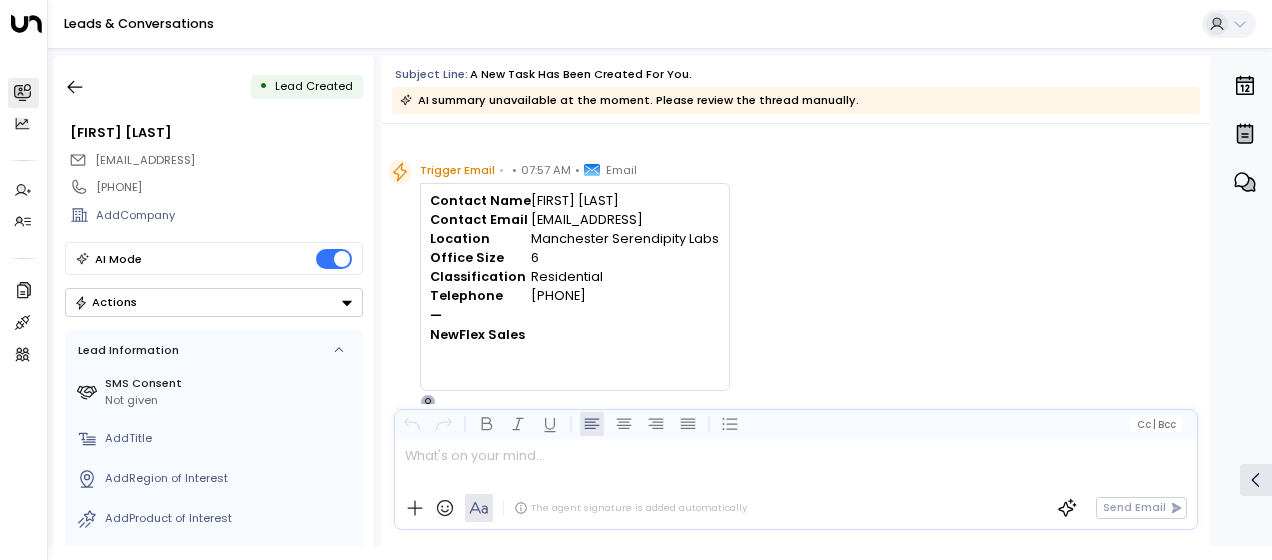 click on "Trigger Email • • 07:57 AM • Email Contact Name Anna Nowell Contact Email michael.gent@office-hq.co.uk Location Manchester Serendipity Labs Office Size 6 Classification Residential Telephone 07460878624 — NewFlex Sales O" at bounding box center [799, 285] 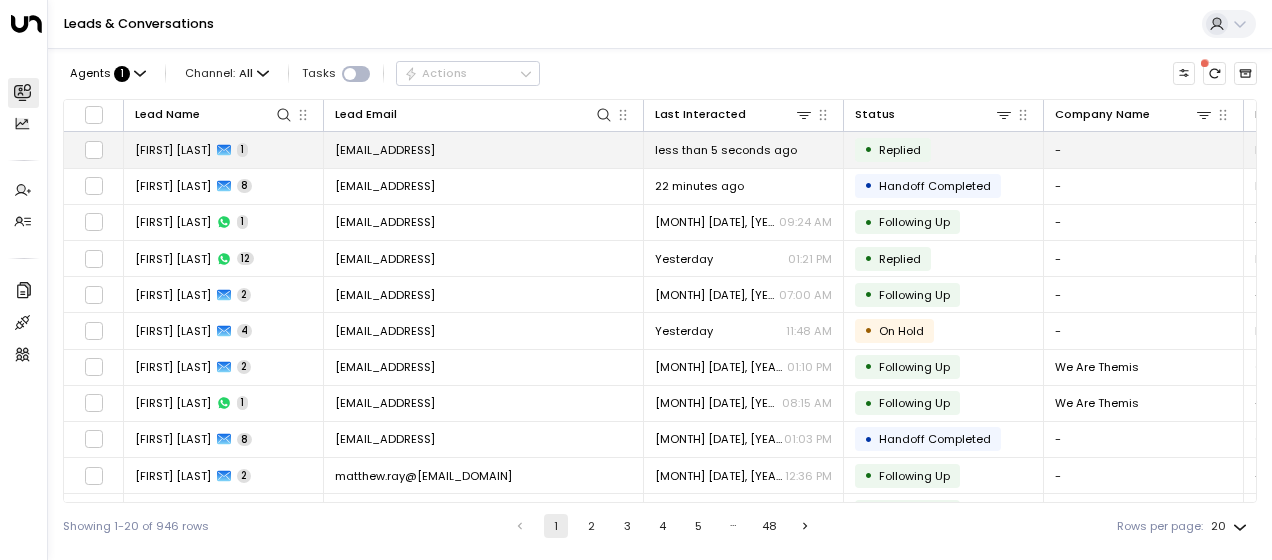 click on "[EMAIL]" at bounding box center [385, 150] 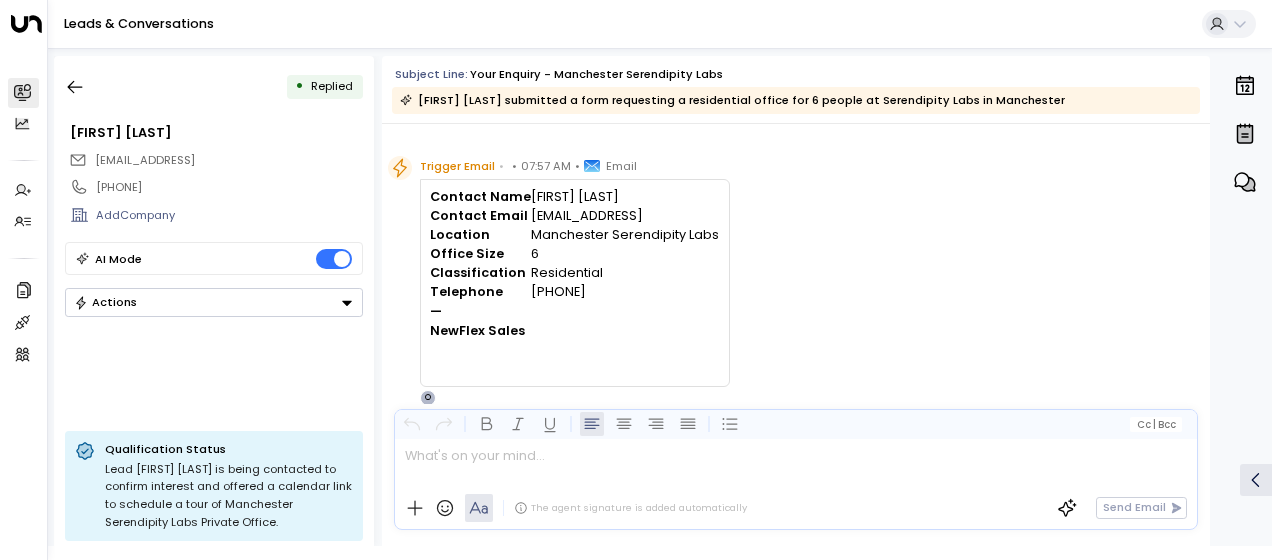 scroll, scrollTop: 679, scrollLeft: 0, axis: vertical 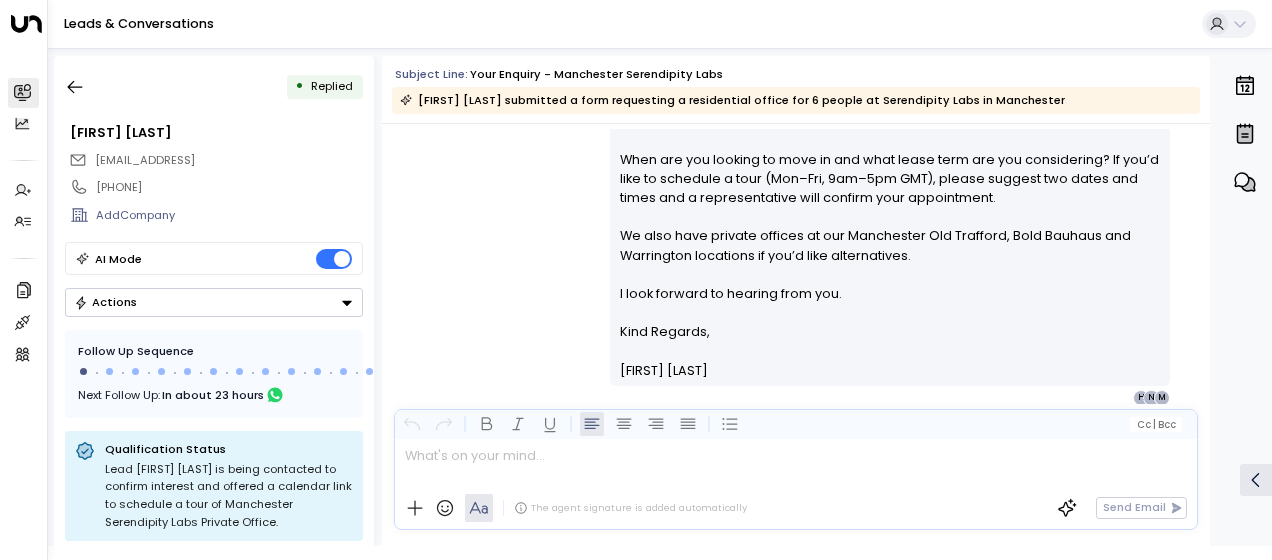 click on "Olivia Smith • 07:59 AM • Email Hi Anna, Thank you for your interest in a six-person private office at Manchester Serendipity Labs. We have two options that may suit your team: • Standard Private Office (6 desks) – £1,500/month   • Standard Private Office (8 desks) – £2,240/month   You can view full details and download our brochure here:   Product Website & Brochure Virtual Tour We also offer meeting rooms:   • Electra Visual Studio (up to 5 people, from £50/hr)   • Castor Visual Studio (up to 7 people, from £45/hr)   Plus coworking and membership plans—just let me know if you’d like details. When are you looking to move in and what lease term are you considering? If you’d like to schedule a tour (Mon–Fri, 9am–5pm GMT), please suggest two dates and times and a representative will confirm your appointment. We also have private offices at our Manchester Old Trafford, Bold Bauhaus and Warrington locations if you’d like alternatives. I look forward to hearing from you. M N H" at bounding box center (796, 100) 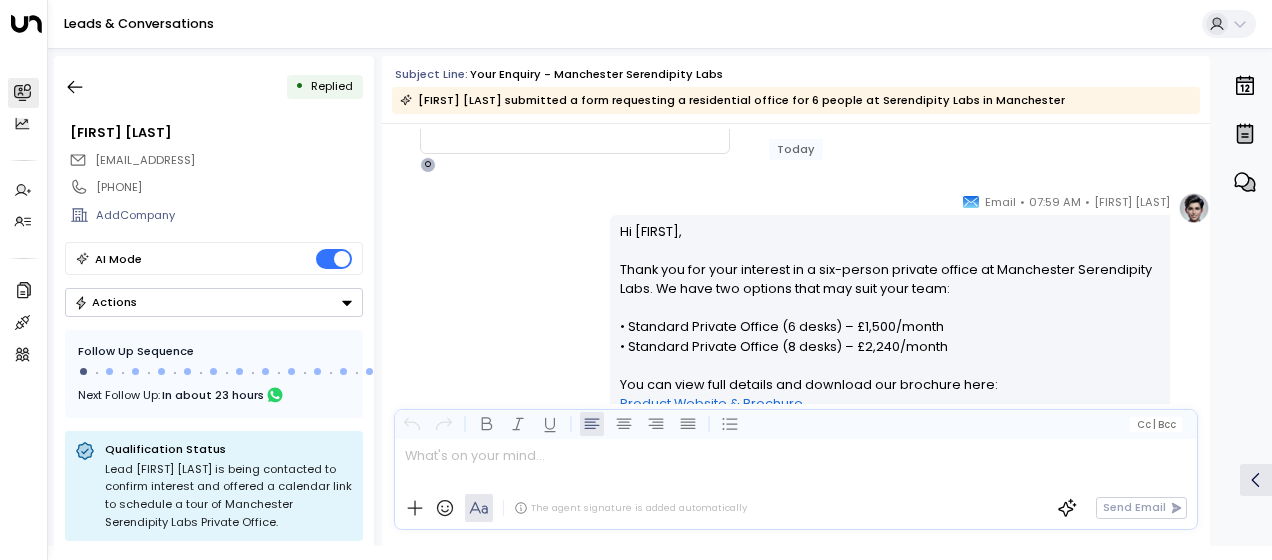 scroll, scrollTop: 279, scrollLeft: 0, axis: vertical 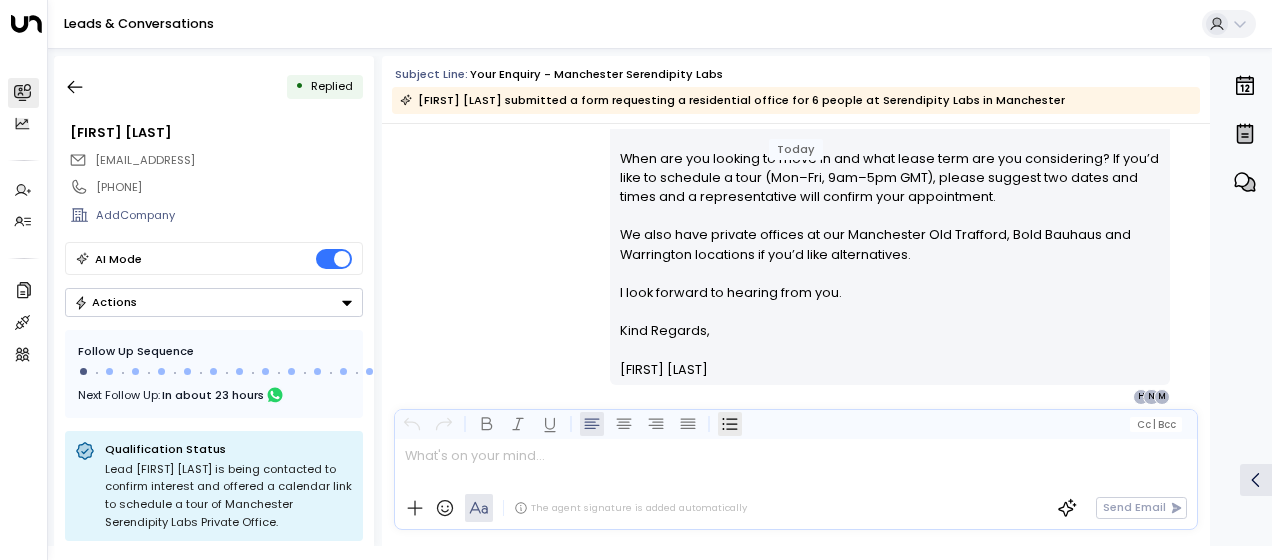 drag, startPoint x: 614, startPoint y: 228, endPoint x: 731, endPoint y: 420, distance: 224.83995 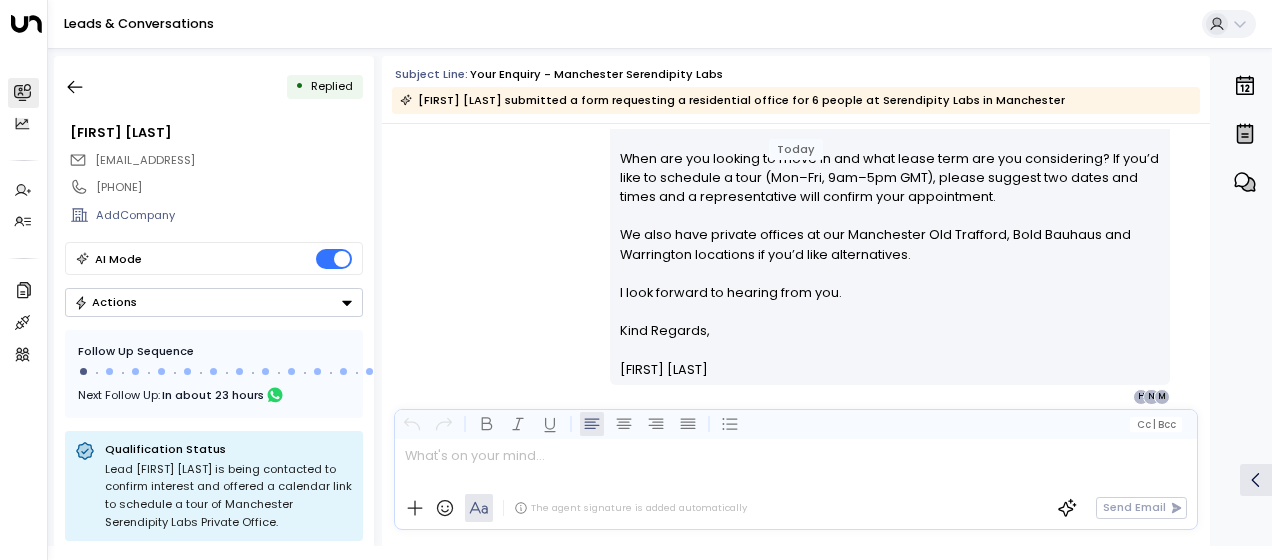 drag, startPoint x: 731, startPoint y: 420, endPoint x: 641, endPoint y: 269, distance: 175.7868 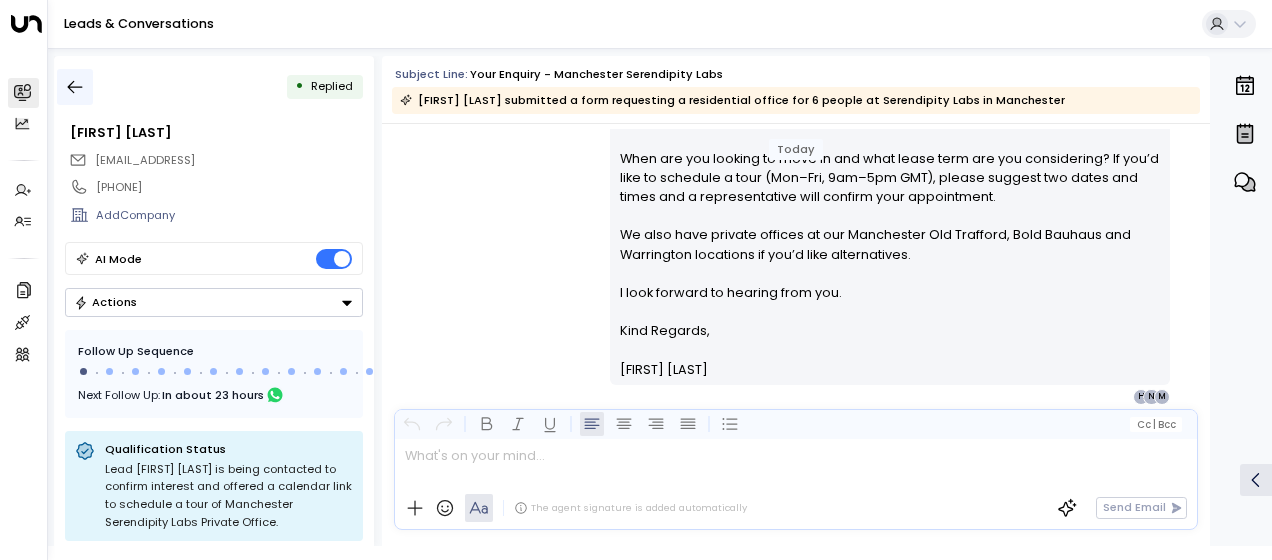 click 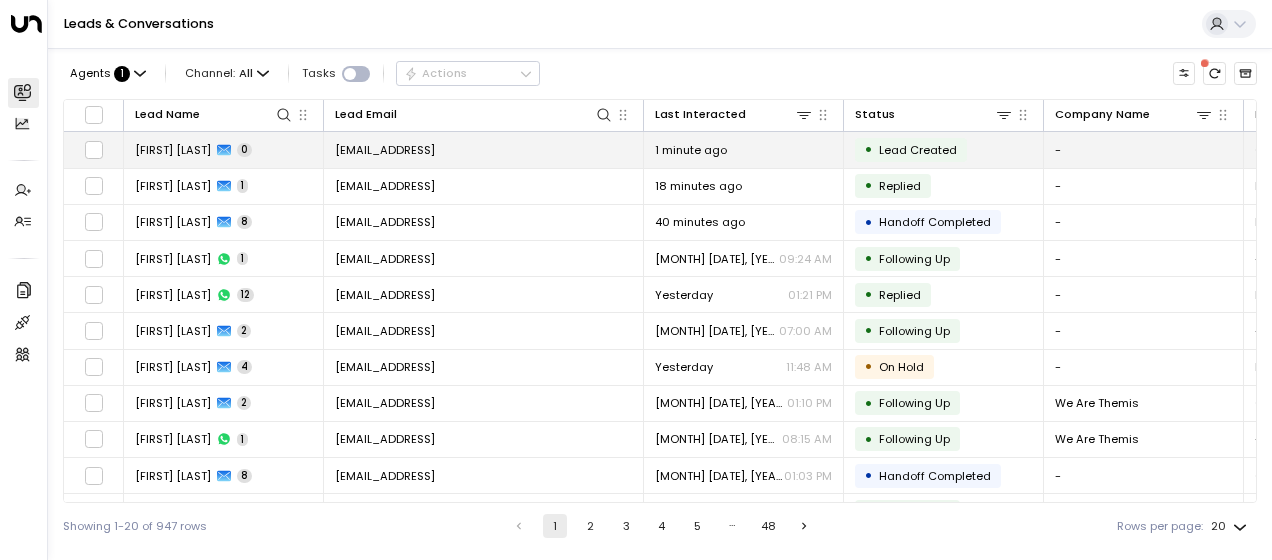 click on "[EMAIL]" at bounding box center [385, 150] 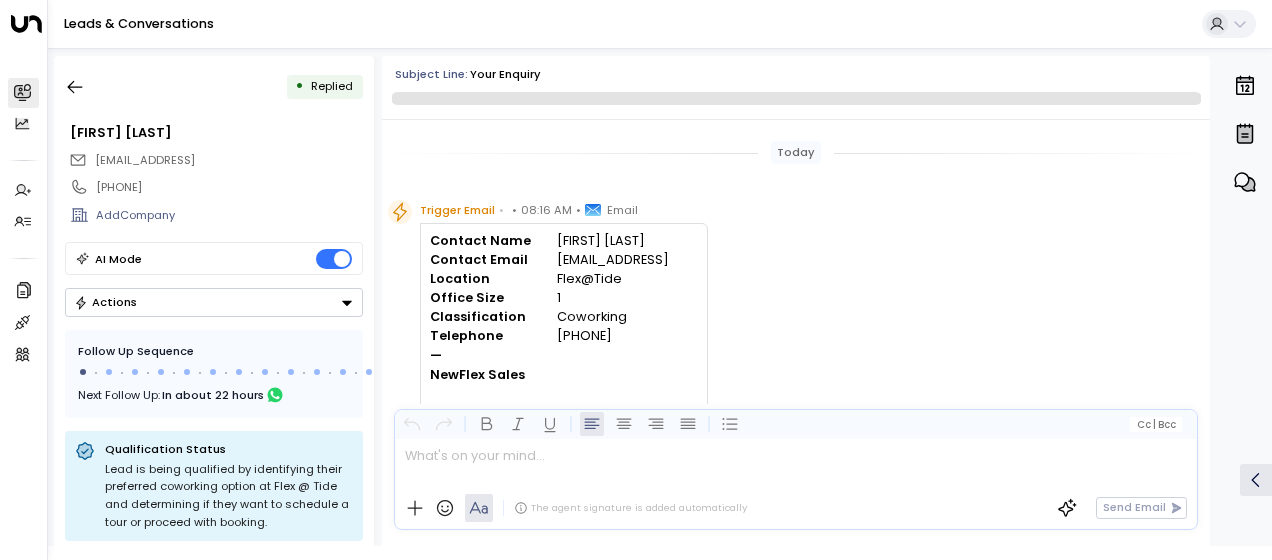 scroll, scrollTop: 772, scrollLeft: 0, axis: vertical 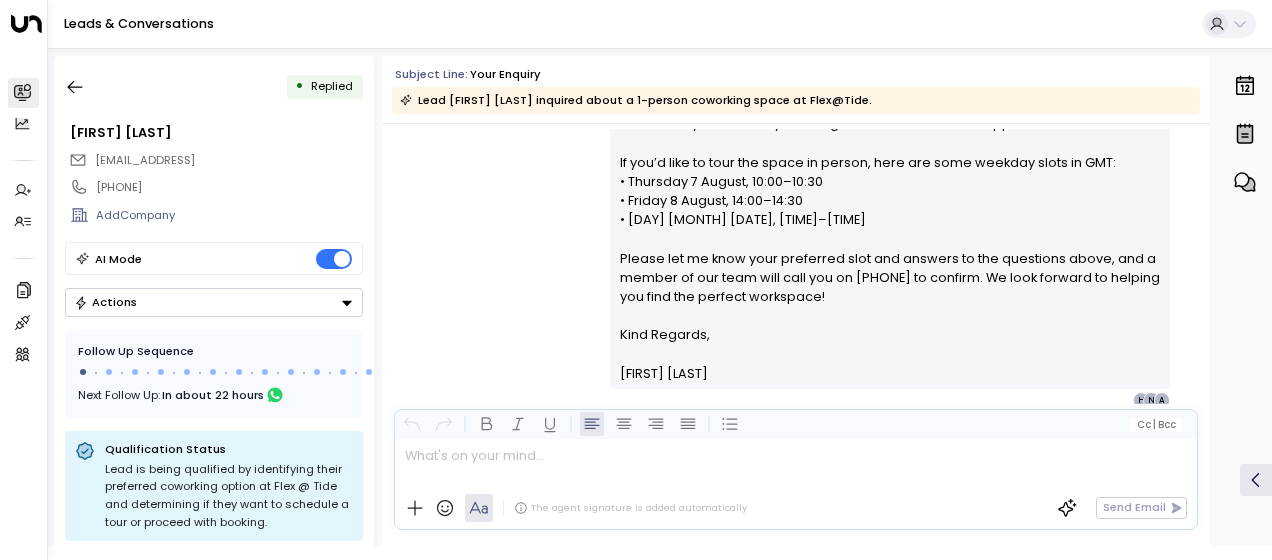 click on "Olivia Smith • 08:17 AM • Email Hi Andrew, Thank you for your interest in coworking at Flex @ Tide (135 Park Street, London SE1 9EA). We offer the following membership options (all include premium amenities): • Flexible – £100 per desk/month • Balanced – £180 per desk/month • Regular – £250 per desk/month • Productive – £320 per desk/month • Full-time – £400 per desk/month • Dedicated Desk – £499 per desk/month You can view full details and photos here:  Product Page & Brochure . As this is our only SE1 location, please note that meeting rooms and event spaces are available on request—let me know your requirements and I can share rates and availability. To help tailor the best solution, could you tell me: 1. How many days per week you’d like access? 2. Whether you need any meeting room hours or event support? If you’d like to tour the space in person, here are some weekday slots in GMT: • Thursday 7 August, 10:00–10:30 • Friday 8 August, 14:00–14:30 Olivia Smith" at bounding box center (796, 55) 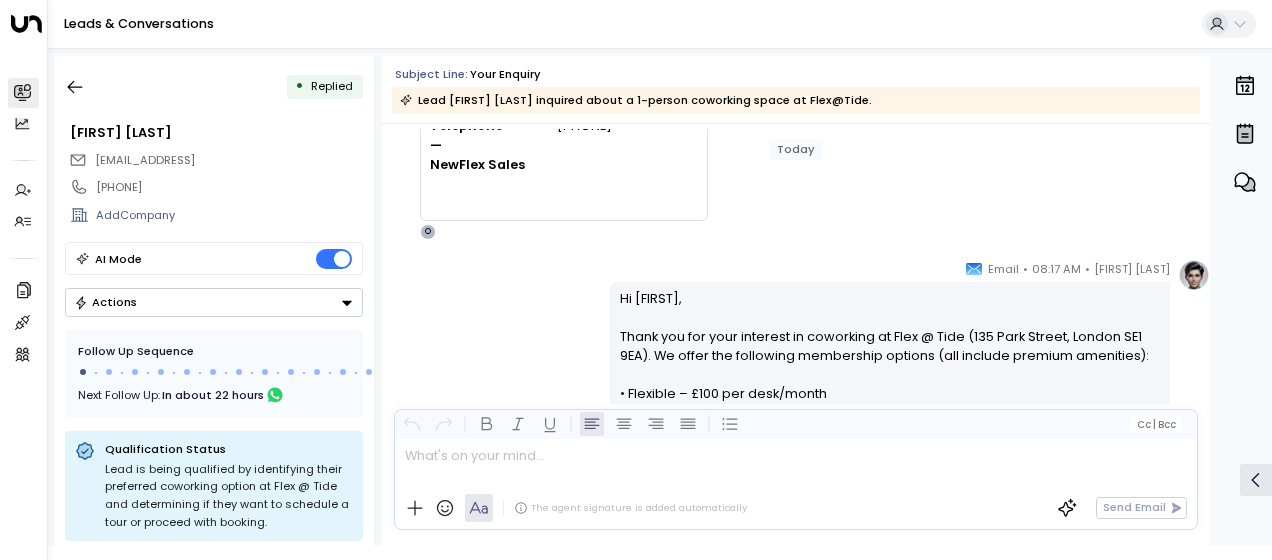scroll, scrollTop: 212, scrollLeft: 0, axis: vertical 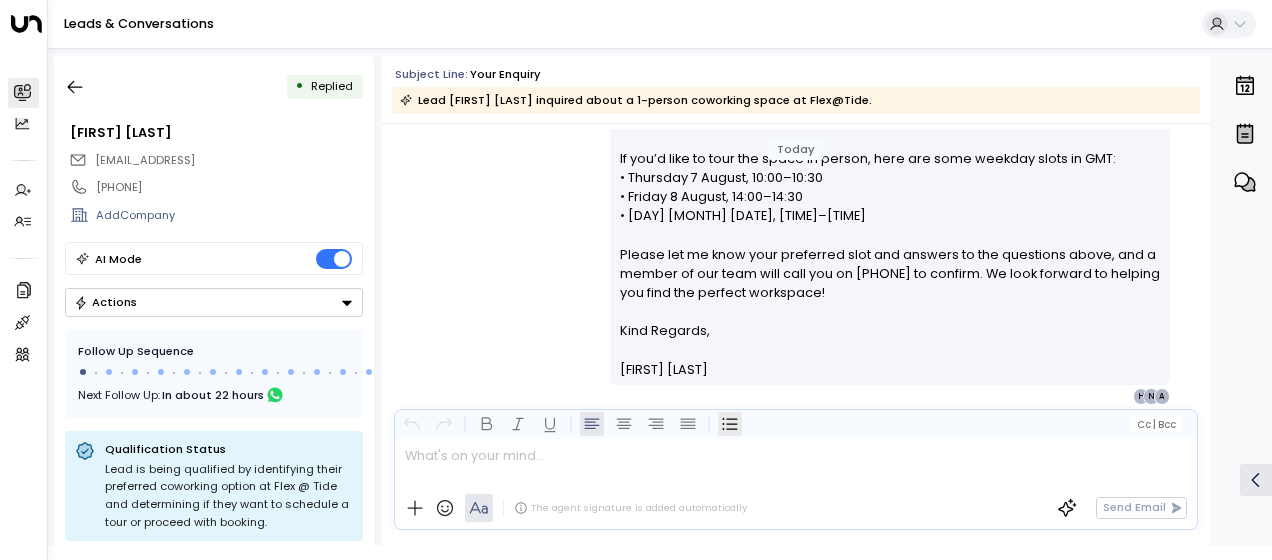 drag, startPoint x: 614, startPoint y: 296, endPoint x: 718, endPoint y: 412, distance: 155.79474 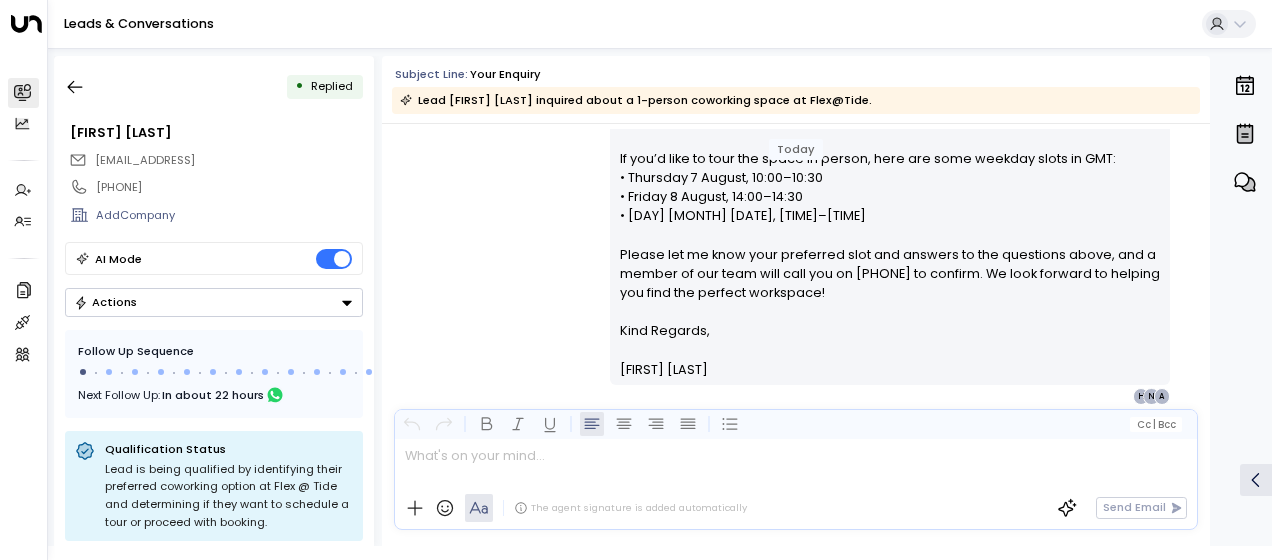 drag, startPoint x: 718, startPoint y: 412, endPoint x: 659, endPoint y: 293, distance: 132.8232 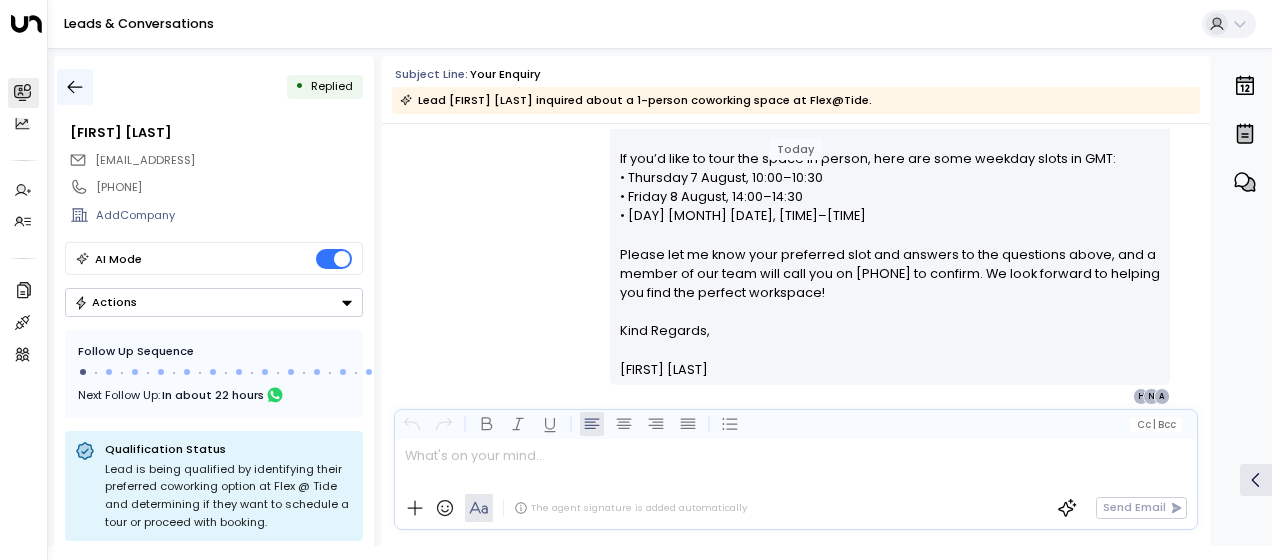 click 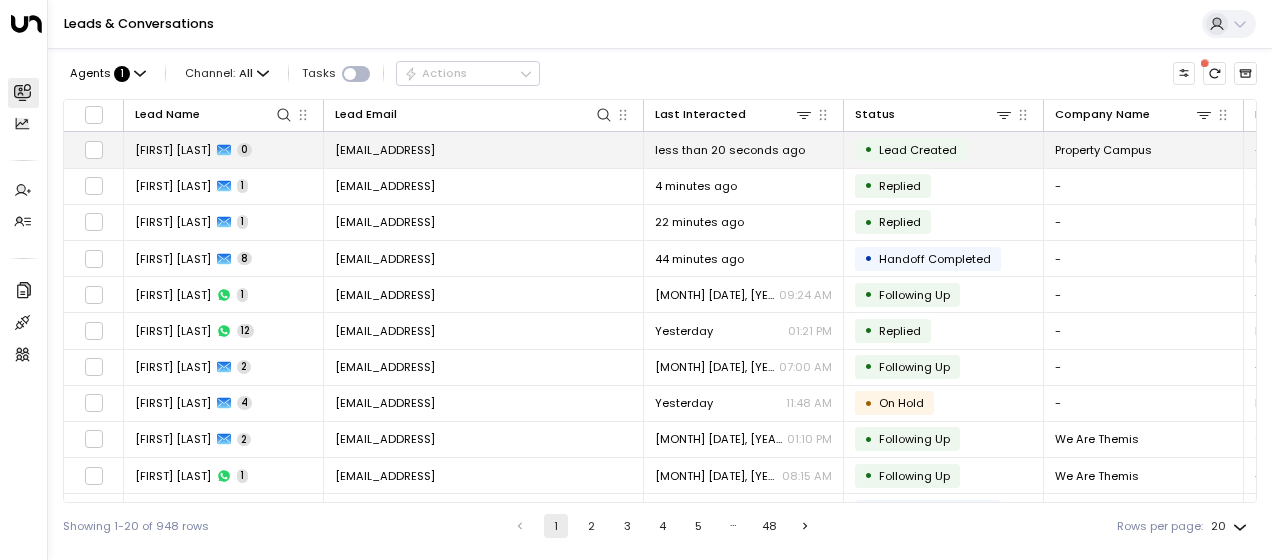 click on "[EMAIL]" at bounding box center (484, 149) 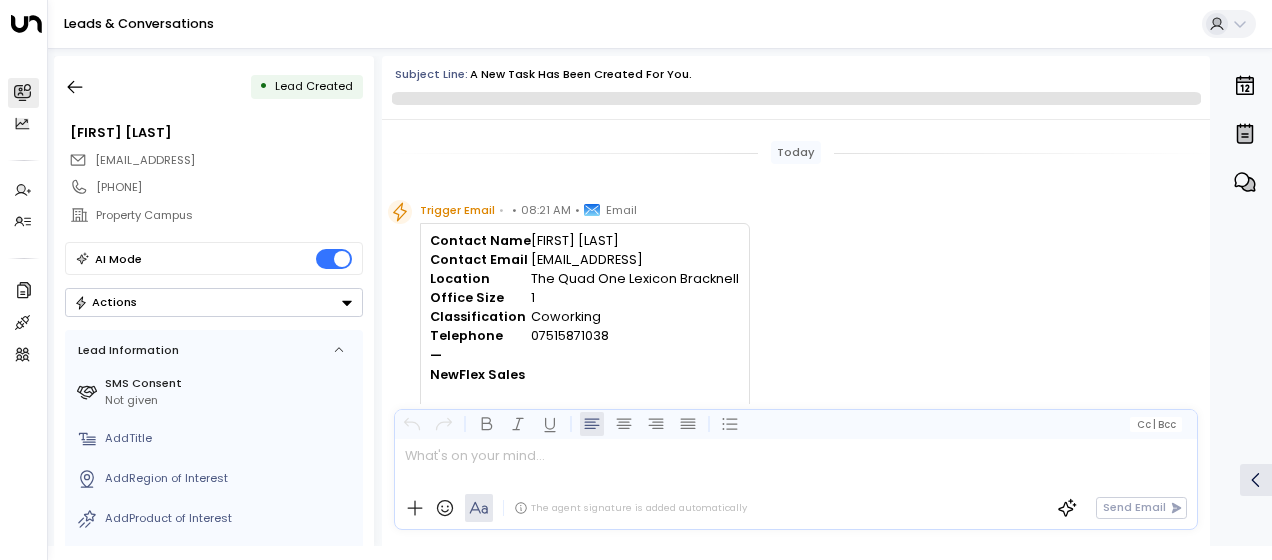 scroll, scrollTop: 44, scrollLeft: 0, axis: vertical 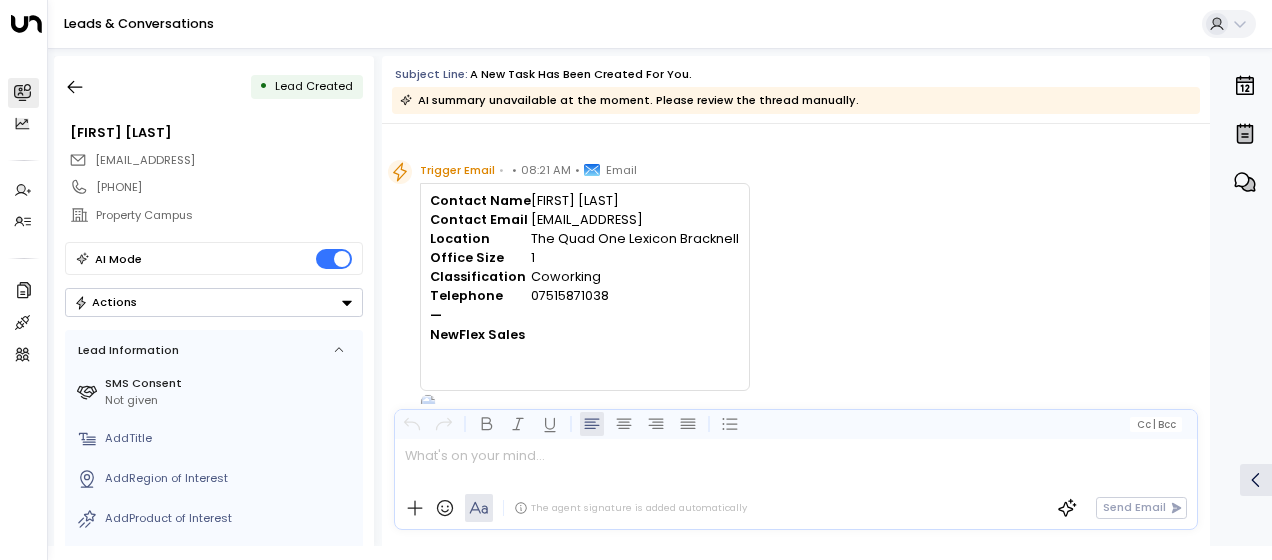 click on "Trigger Email • • 08:21 AM • Email Contact Name Sarah Goddard Contact Email sarah@propertycampus.co.uk Location The Quad One Lexicon Bracknell Office Size 1 Classification Coworking  Telephone 07515871038 — NewFlex Sales" at bounding box center [799, 285] 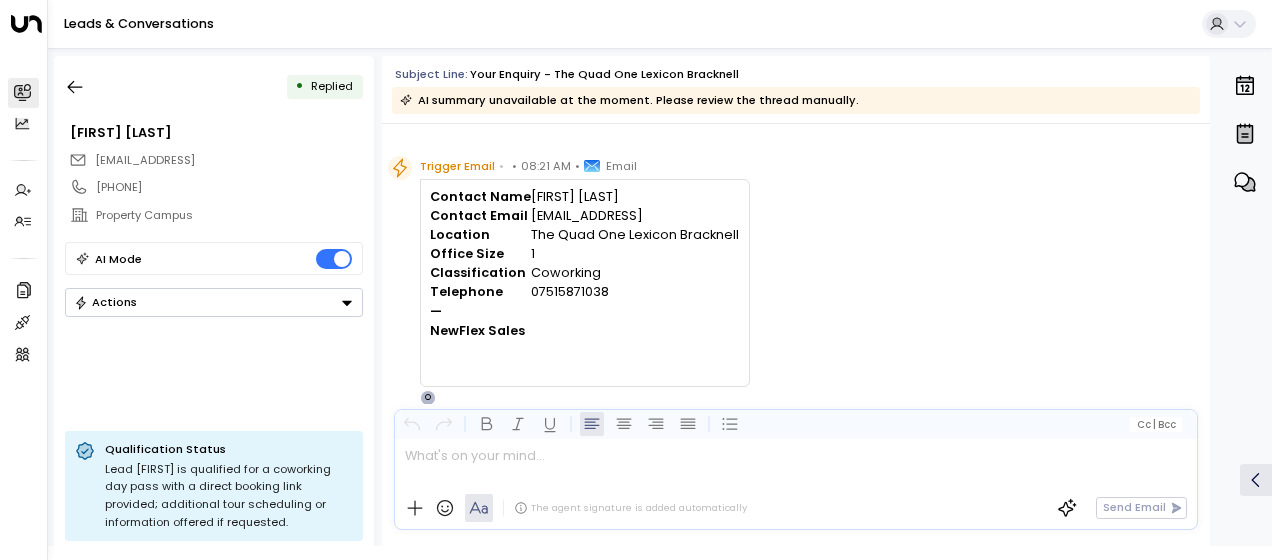 scroll, scrollTop: 468, scrollLeft: 0, axis: vertical 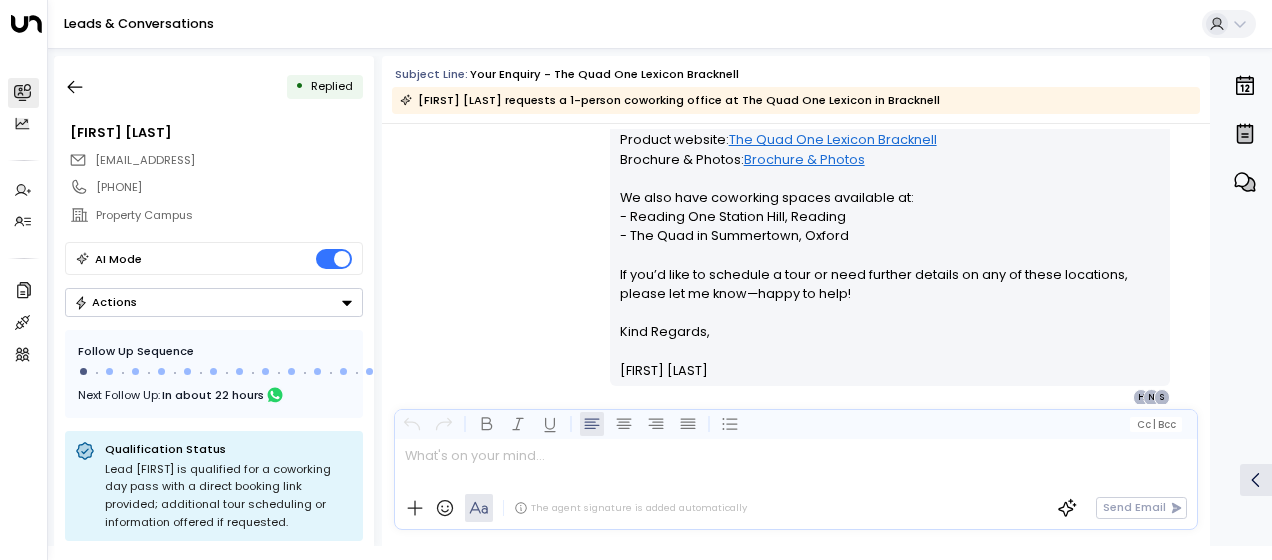 click on "Olivia Smith • 08:22 AM • Email Hi Sarah, Thank you for your enquiry. You can purchase a coworking day pass at The Quad One Lexicon Bracknell for £20 per day. Product website:  The Quad One Lexicon Bracknell Brochure & Photos:  Brochure & Photos We also have coworking spaces available at: - Reading One Station Hill, Reading - The Quad in Summertown, Oxford If you’d like to schedule a tour or need further details on any of these locations, please let me know—happy to help! Kind Regards, Olivia Smith ________________________________________________________________________________________________________________________________________________________________________________________________________uniti_thread_id_28558eb6-3ca4-487a-9cbf-7208f8561046 S N H" at bounding box center (796, 205) 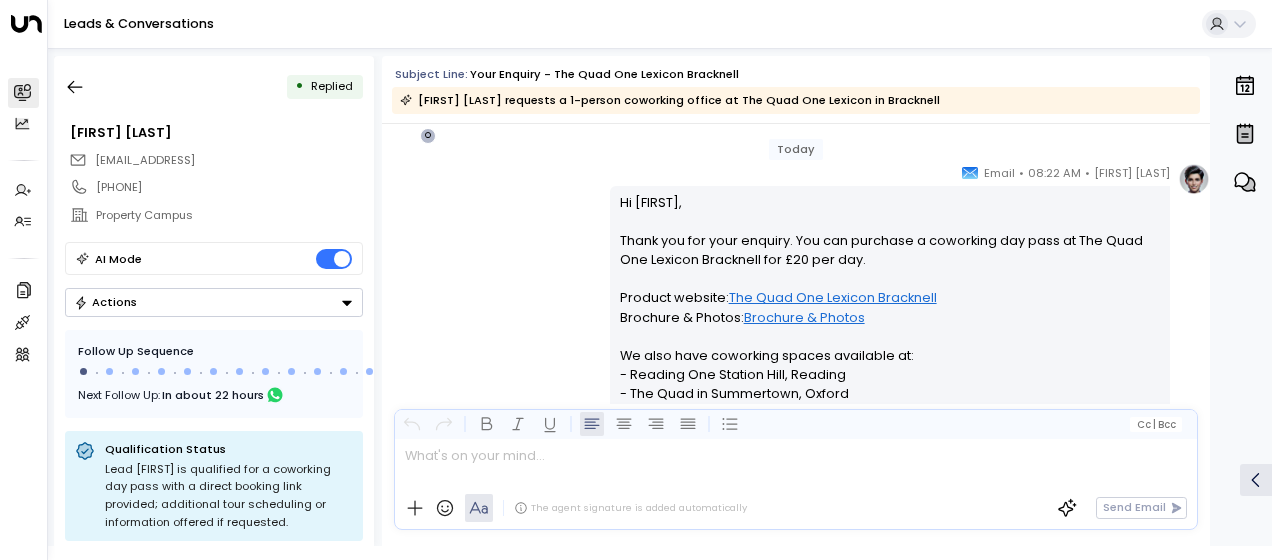 scroll, scrollTop: 308, scrollLeft: 0, axis: vertical 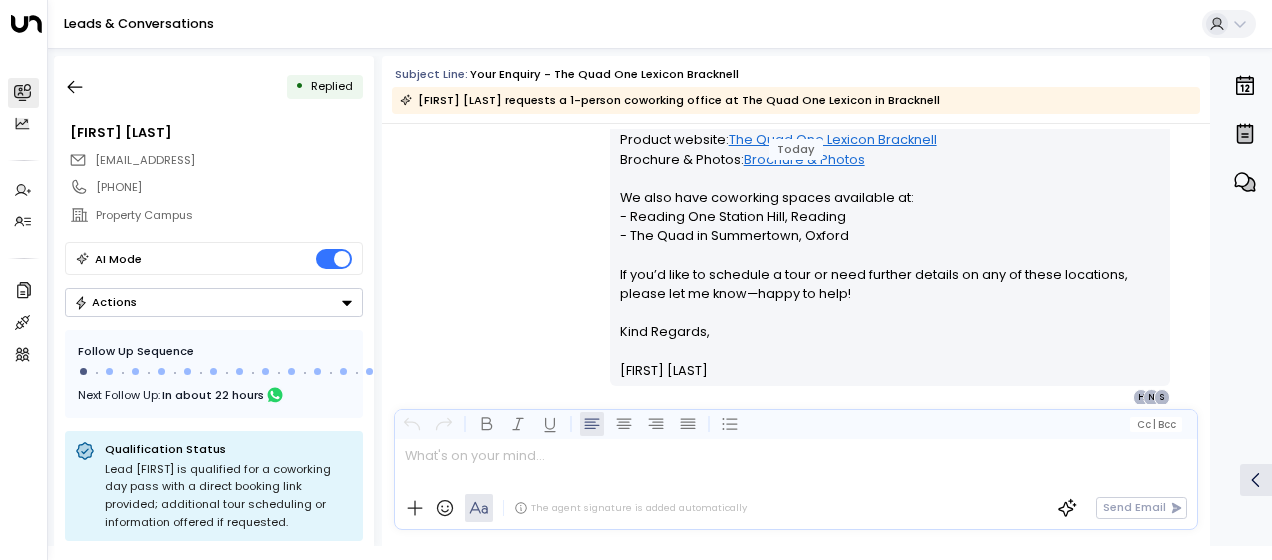 drag, startPoint x: 616, startPoint y: 200, endPoint x: 722, endPoint y: 401, distance: 227.23776 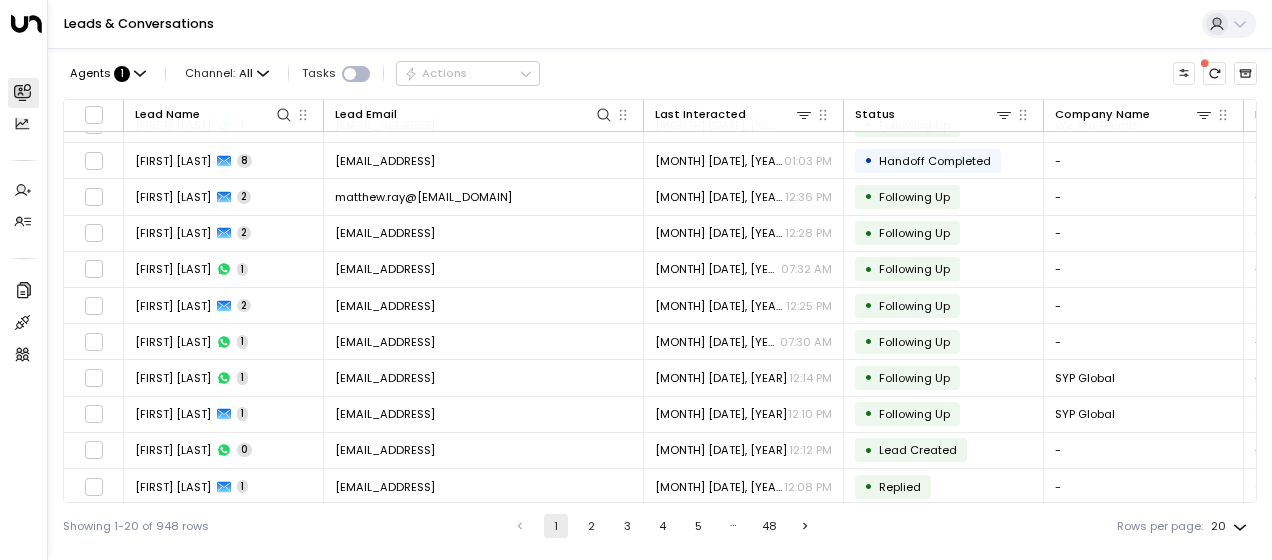 scroll, scrollTop: 0, scrollLeft: 0, axis: both 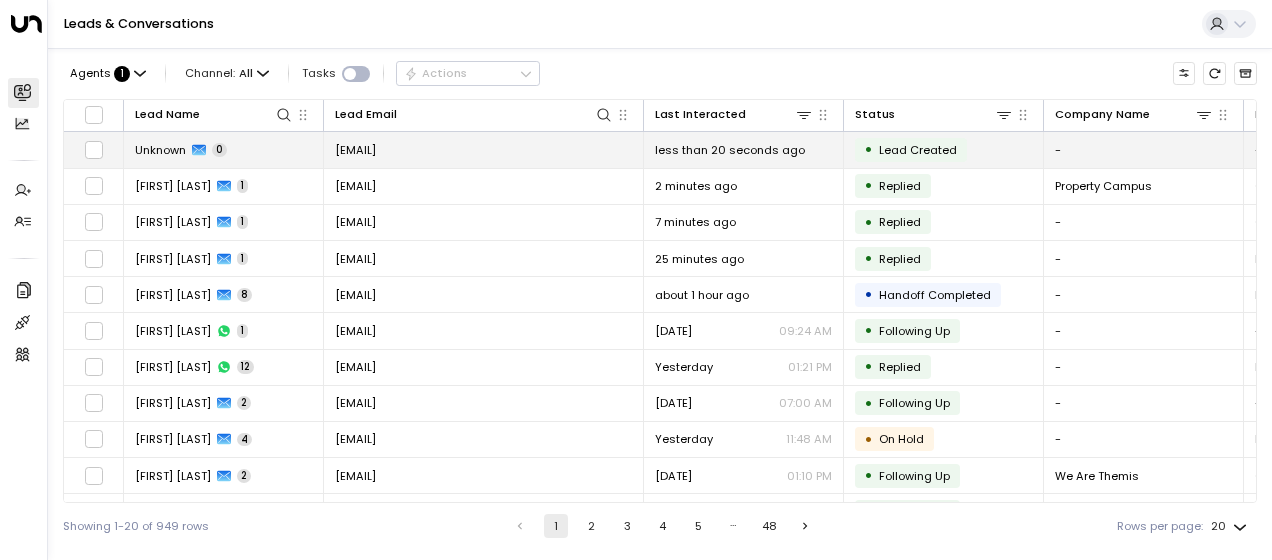 click on "[EMAIL]" at bounding box center (355, 150) 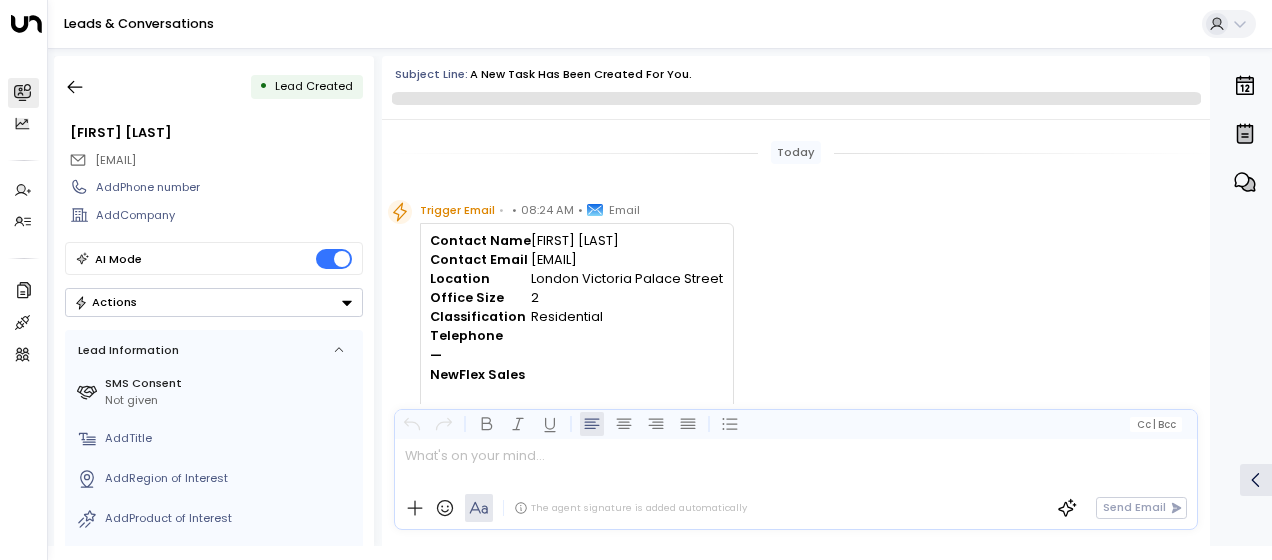 scroll, scrollTop: 44, scrollLeft: 0, axis: vertical 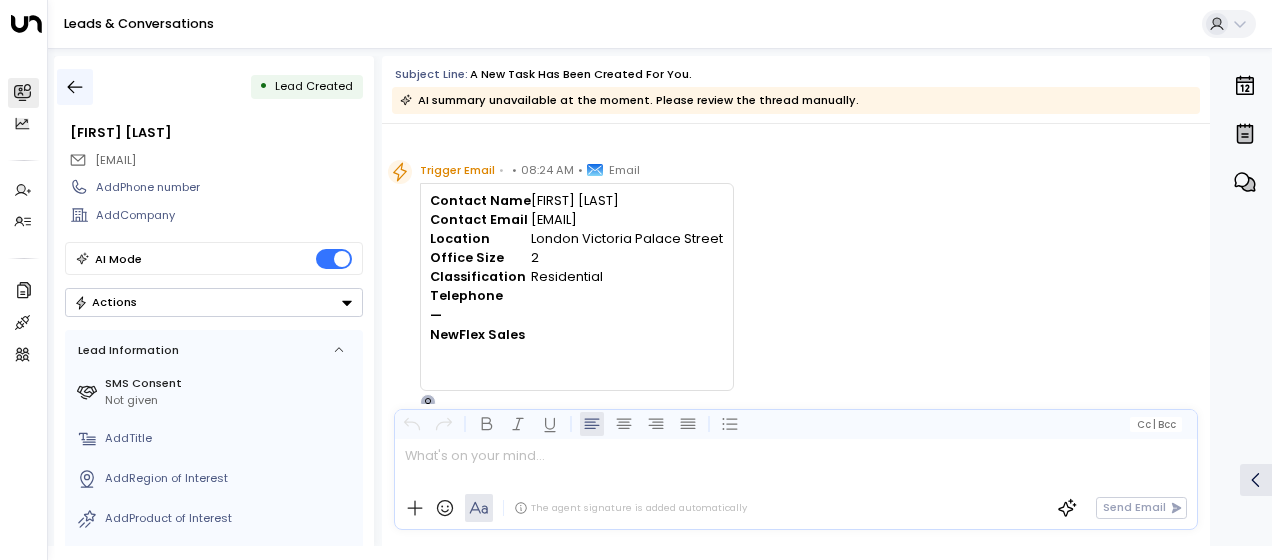 click 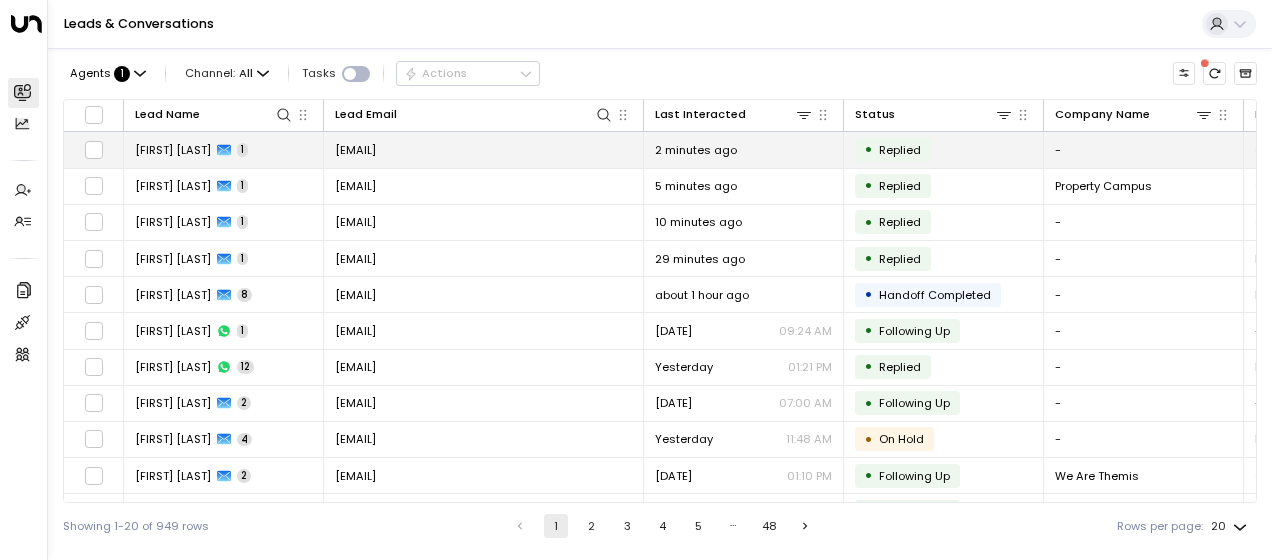click on "[EMAIL]" at bounding box center (355, 150) 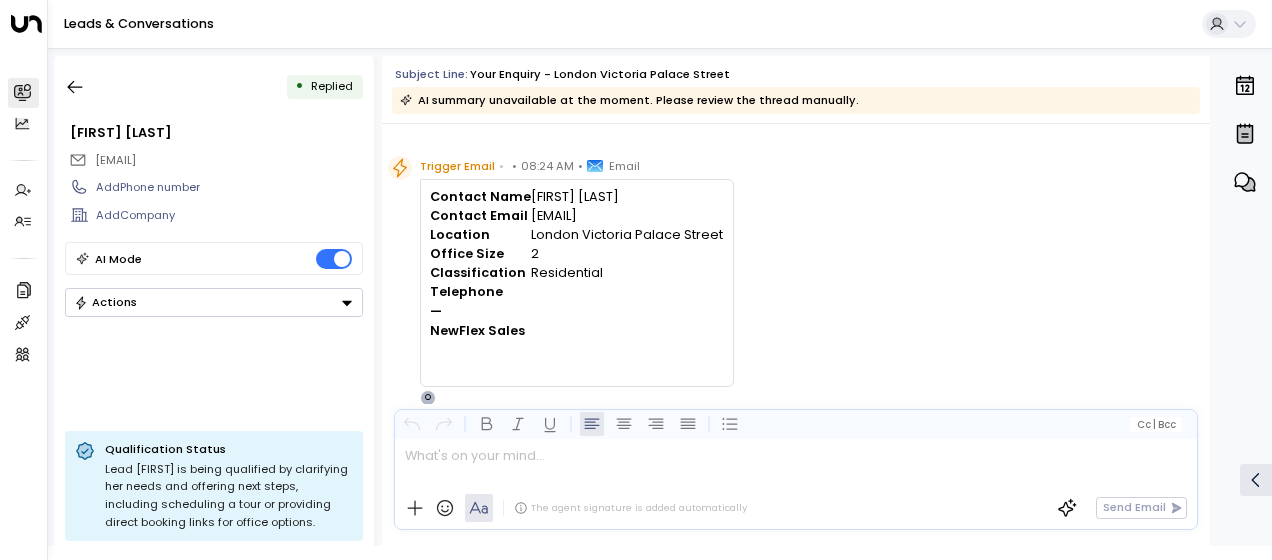 scroll, scrollTop: 756, scrollLeft: 0, axis: vertical 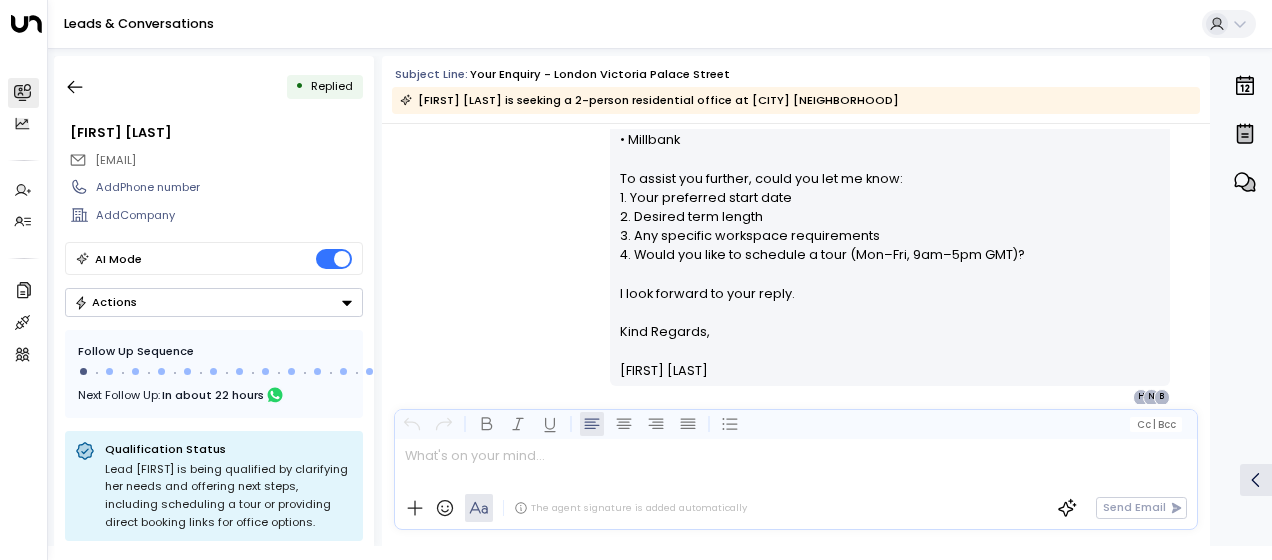 click on "Olivia Smith • 08:25 AM • Email Hi Chloe, Thank you for your interest in private offices at [CITY] Victoria Palace Street. We currently have the following options available: Private Offices (monthly rates): • 1 person: £468, £864 • 2 persons: £936, £1,020, £1,150, £1,300 Complementary offerings: • Coworking memberships and day passes • Meeting room bookings Learn more: • Office details & photos: Citibase [CITY] Victoria Palace Street • Brochure: Download brochure Alternative locations: • Victoria Catherine Place • Chelsea • Millbank To assist you further, could you let me know: 1. Your preferred start date 2. Desired term length 3. Any specific workspace requirements 4. Would you like to schedule a tour (Mon–Fri, 9am–5pm GMT)? I look forward to your reply. Kind Regards, Olivia Smith B N H" at bounding box center (796, 61) 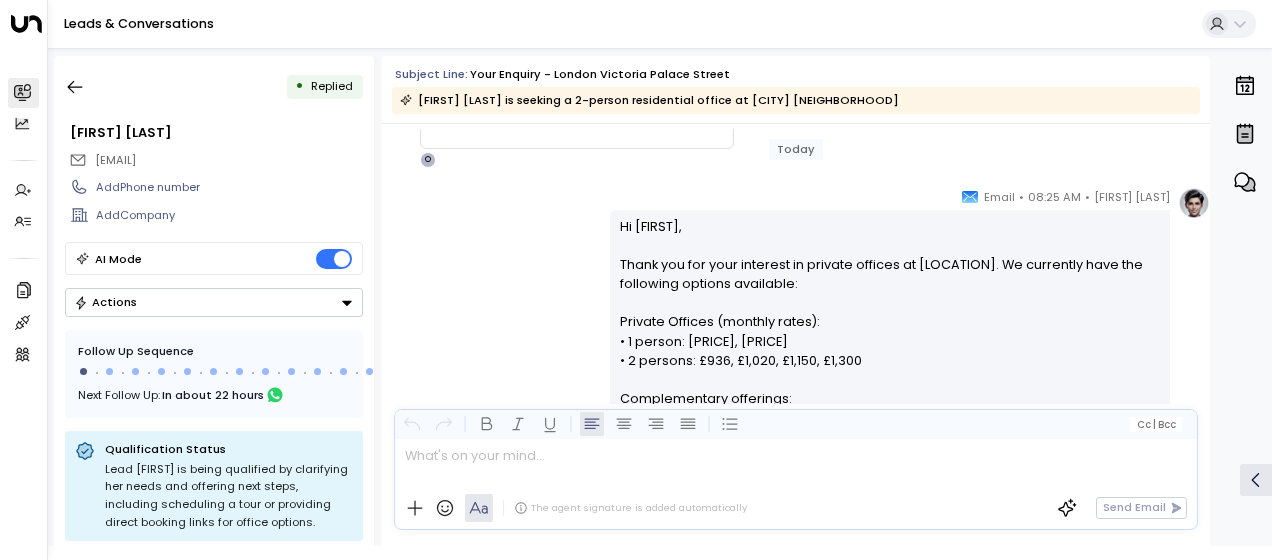 scroll, scrollTop: 276, scrollLeft: 0, axis: vertical 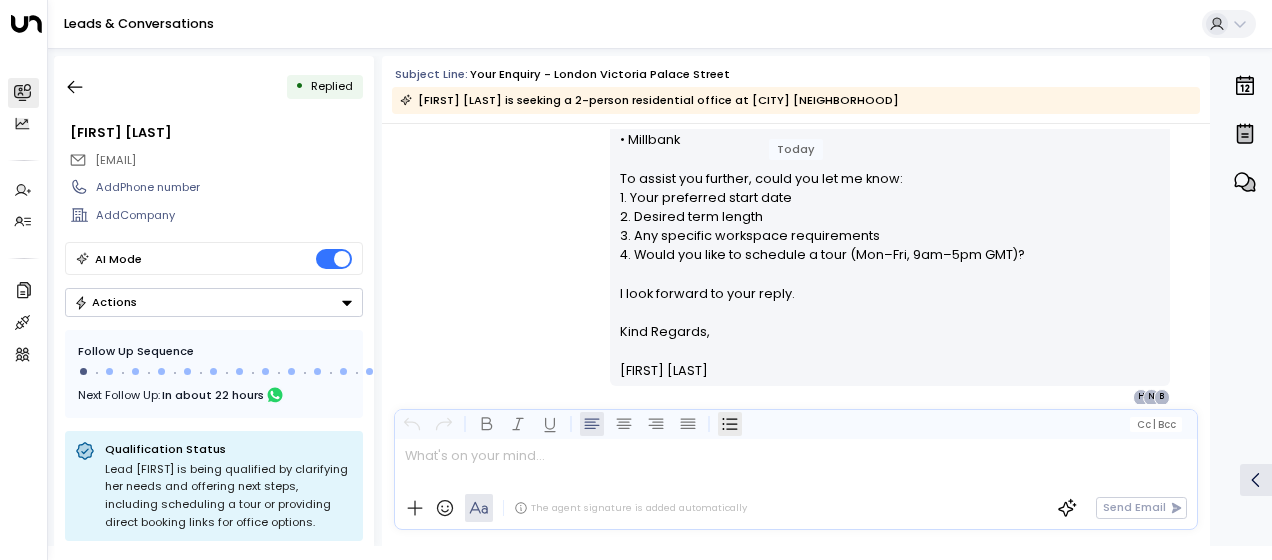 drag, startPoint x: 612, startPoint y: 228, endPoint x: 738, endPoint y: 418, distance: 227.98245 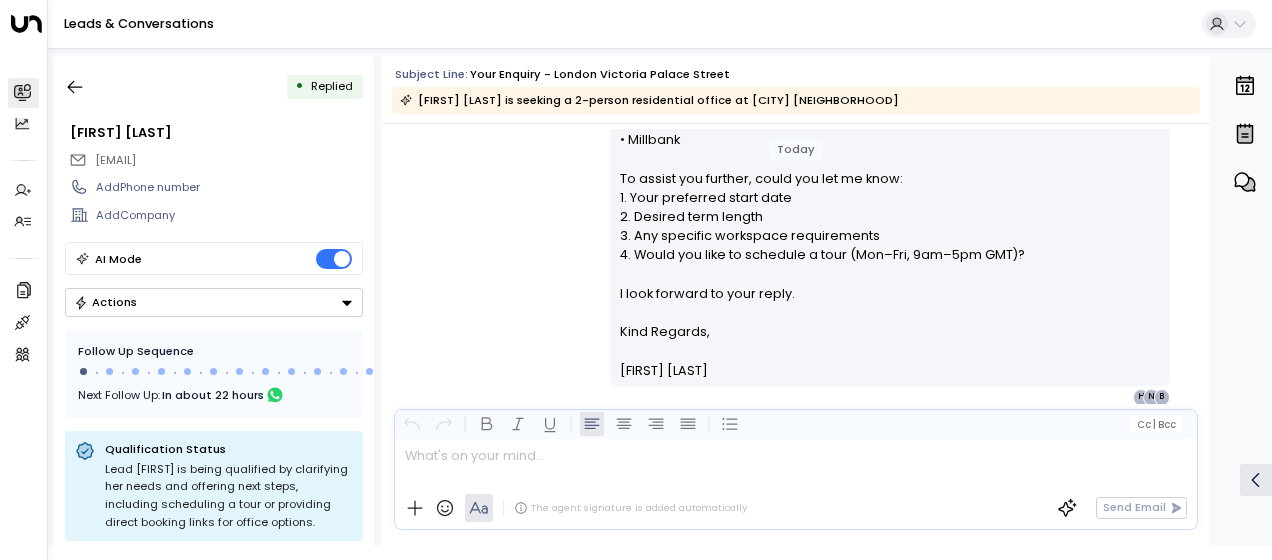 drag, startPoint x: 738, startPoint y: 418, endPoint x: 663, endPoint y: 286, distance: 151.81897 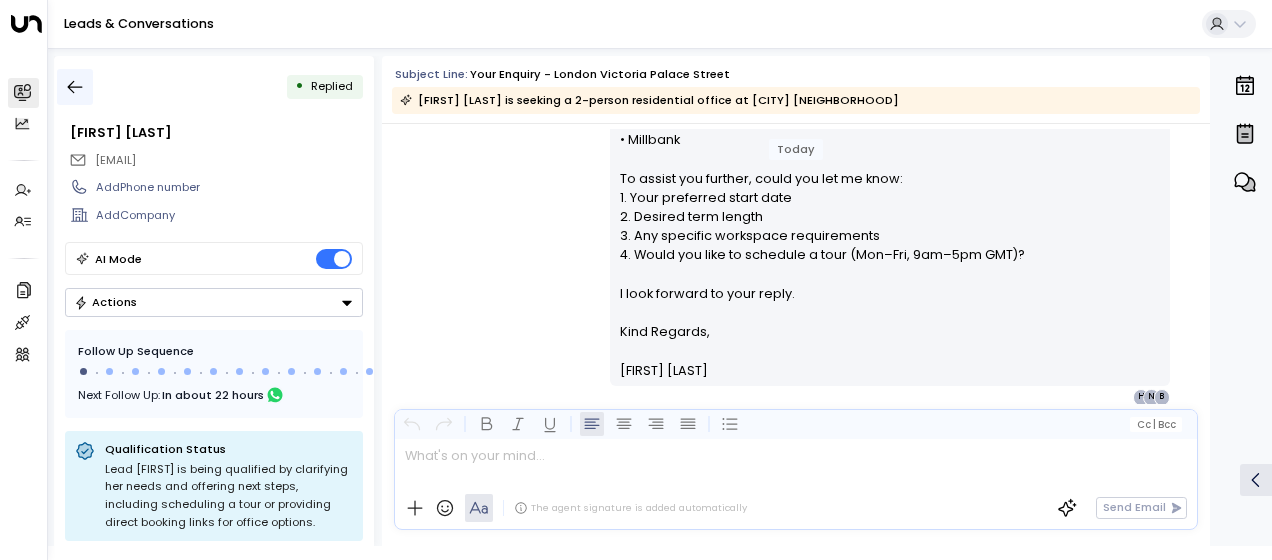 click 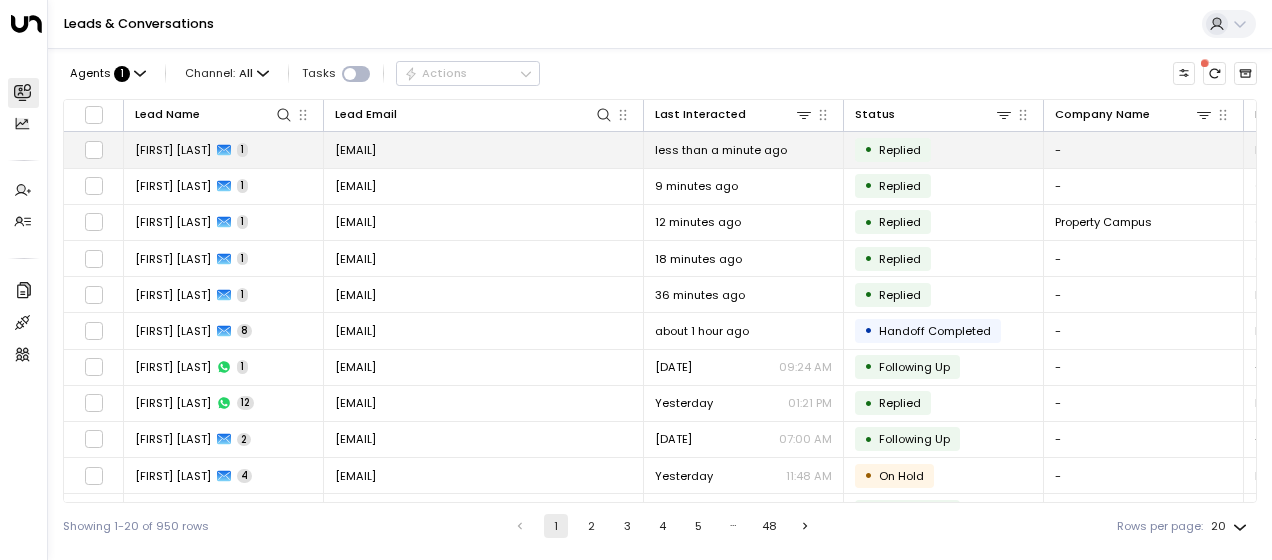 click on "[EMAIL]" at bounding box center [355, 150] 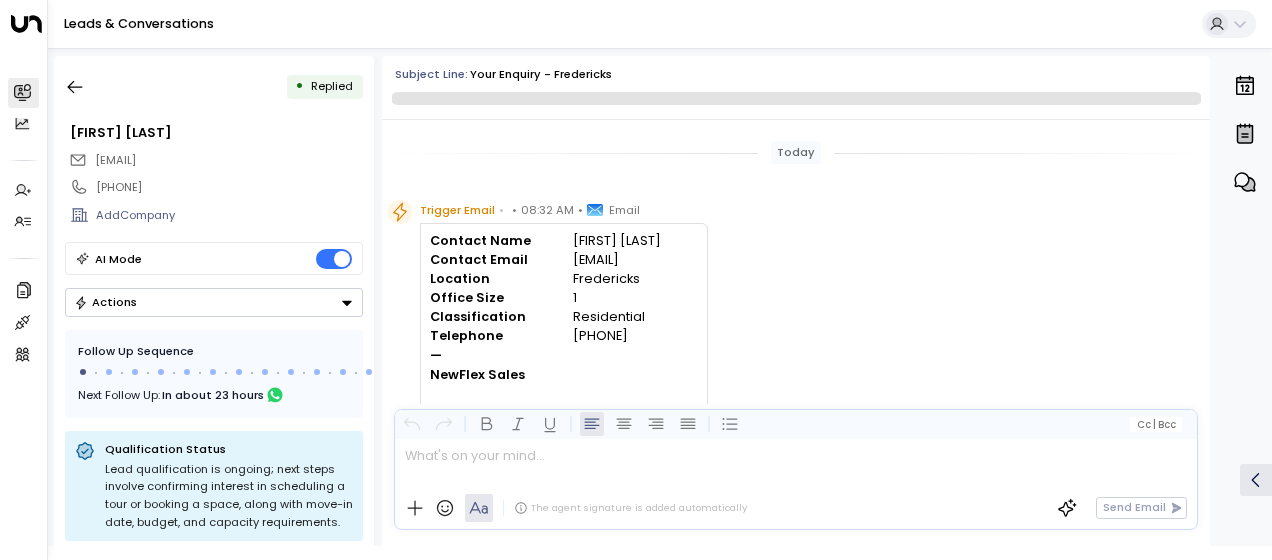 scroll, scrollTop: 618, scrollLeft: 0, axis: vertical 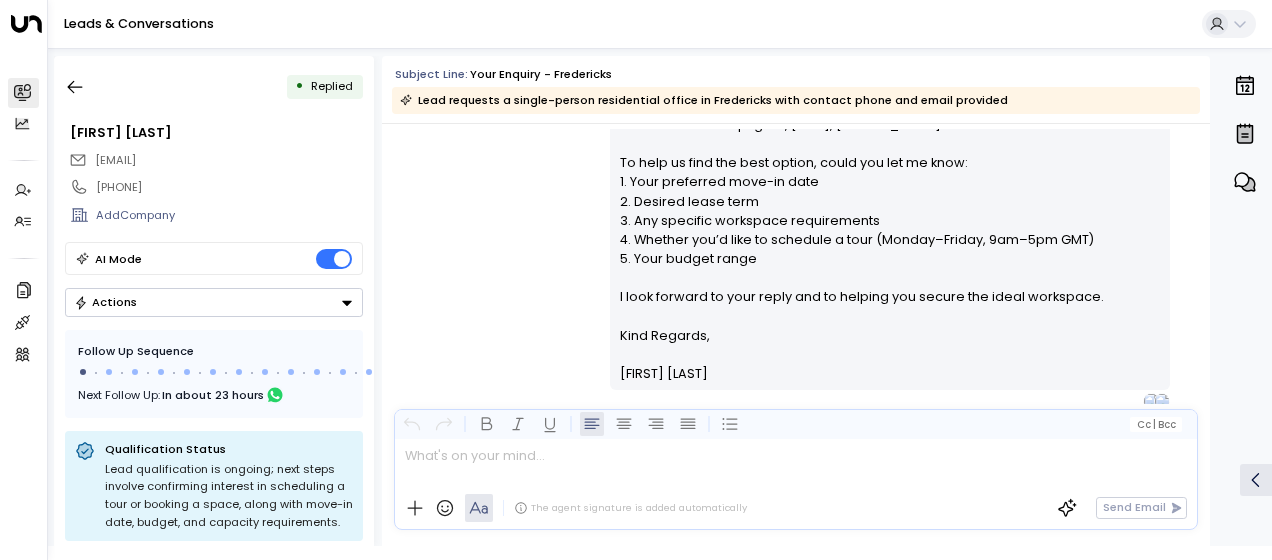 click on "[FIRST] [LAST] • [TIME] • Email Hi Navin, Thank you for your interest in a private office at Fredericks, 20-21 Aldermanbury, [CITY], [POSTAL_CODE]. While we don’t have a single-desk office available, we can offer two 2-person private offices at [PRICE]+VAT and [PRICE]+VAT per month. You can view full details and photos here:  Fredericks Website & Brochure . We also offer flexible meeting rooms and coworking memberships at Fredericks; please see our website for more information. Alternative locations you may consider: • [NEIGHBORHOOD] • XCHG at 22 Bishopsgate, [CITY], [POSTAL_CODE] To help us find the best option, could you let me know: 1. Your preferred move-in date 2. Desired lease term 3. Any specific workspace requirements 4. Whether you’d like to schedule a tour (Monday–Friday, 9am–5pm GMT) 5. Your budget range I look forward to your reply and to helping you secure the ideal workspace. Kind Regards, [FIRST] [LAST]" at bounding box center [796, 132] 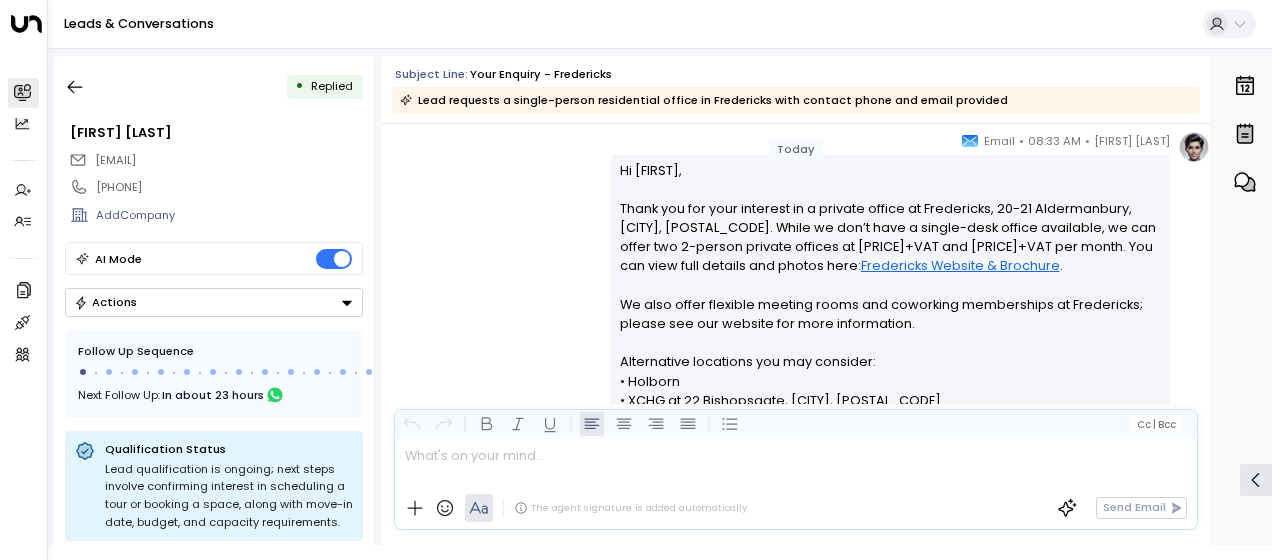 scroll, scrollTop: 338, scrollLeft: 0, axis: vertical 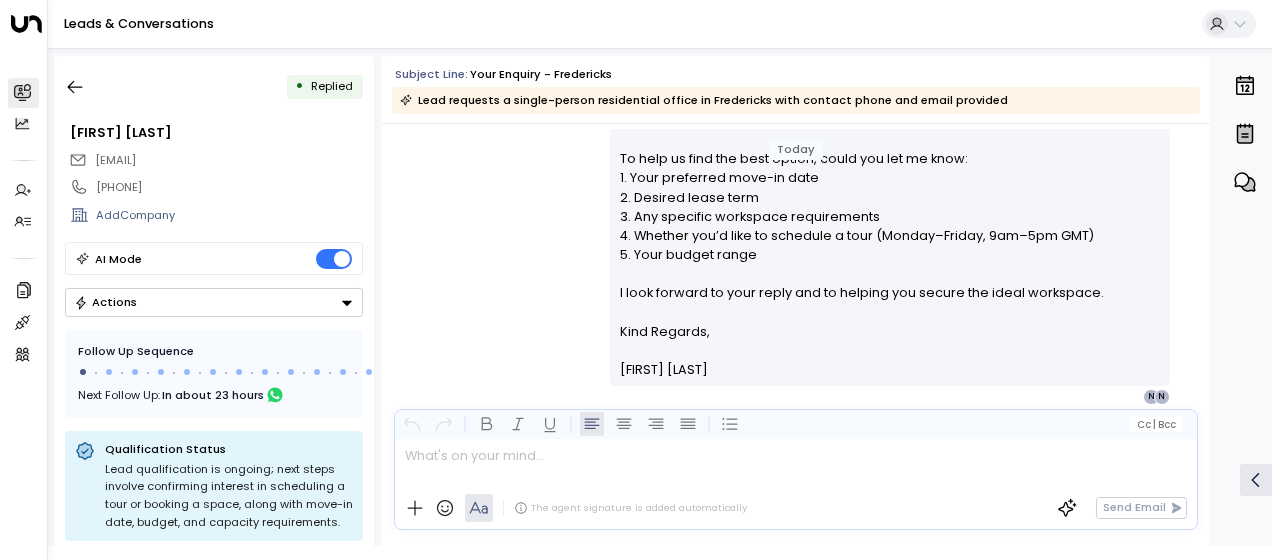 drag, startPoint x: 616, startPoint y: 171, endPoint x: 748, endPoint y: 413, distance: 275.6592 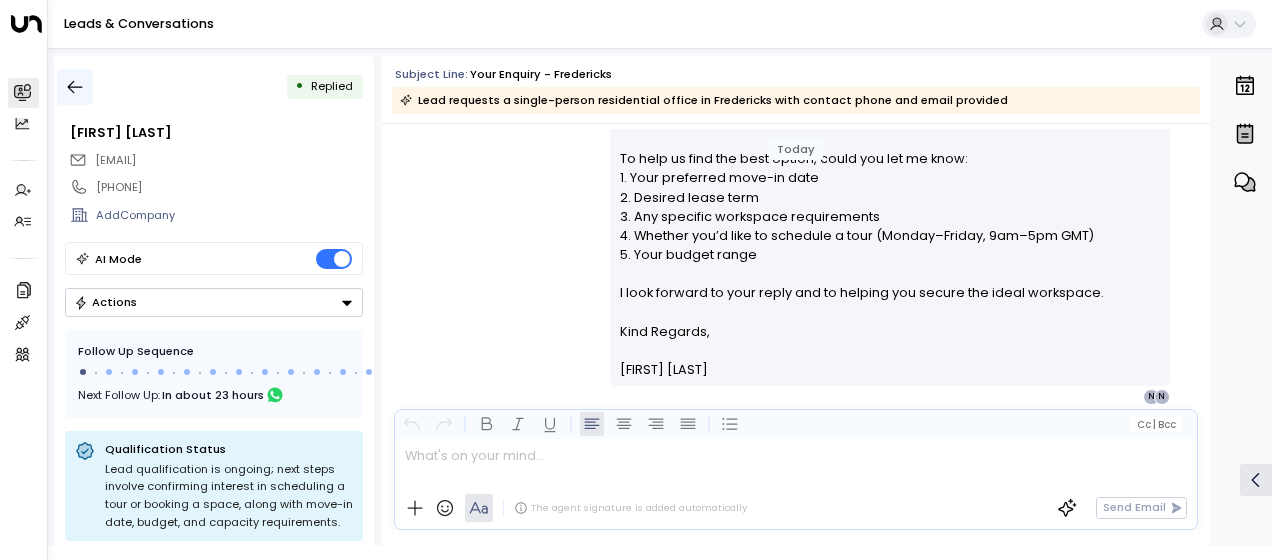 click 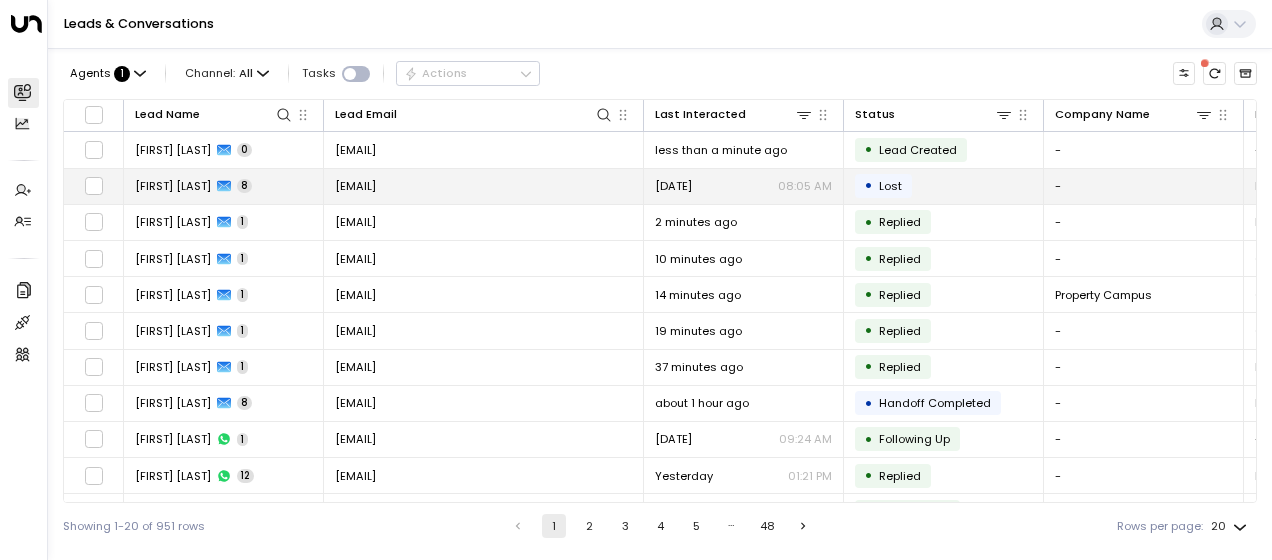 click on "[EMAIL]" at bounding box center (484, 186) 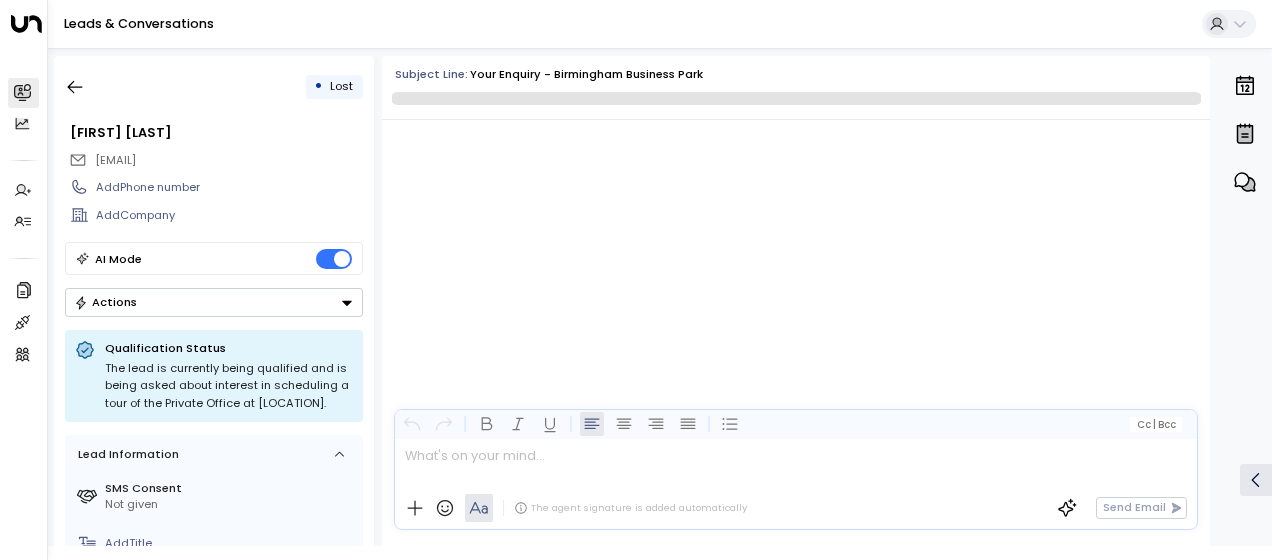 scroll, scrollTop: 6351, scrollLeft: 0, axis: vertical 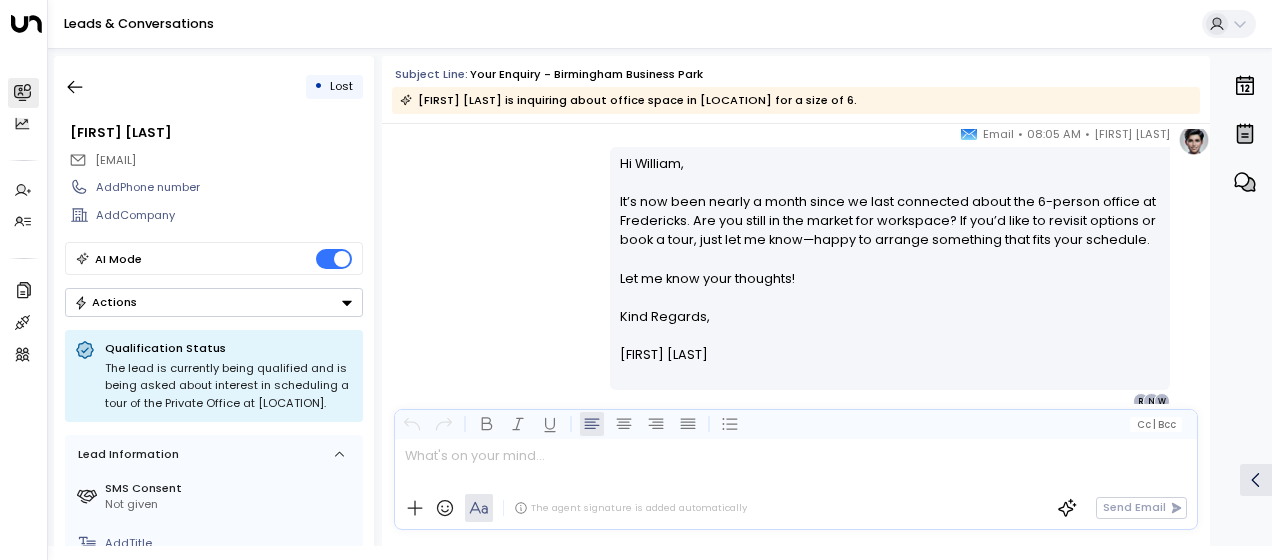 click on "[FIRST] [LAST] • [TIME] • Email Hi [FIRST], It’s now been nearly a month since we last connected about the 6-person office at Fredericks. Are you still in the market for workspace? If you’d like to revisit options or book a tour, just let me know—happy to arrange something that fits your schedule. Let me know your thoughts! Kind Regards, [FIRST] [LAST] W N R" at bounding box center (796, 267) 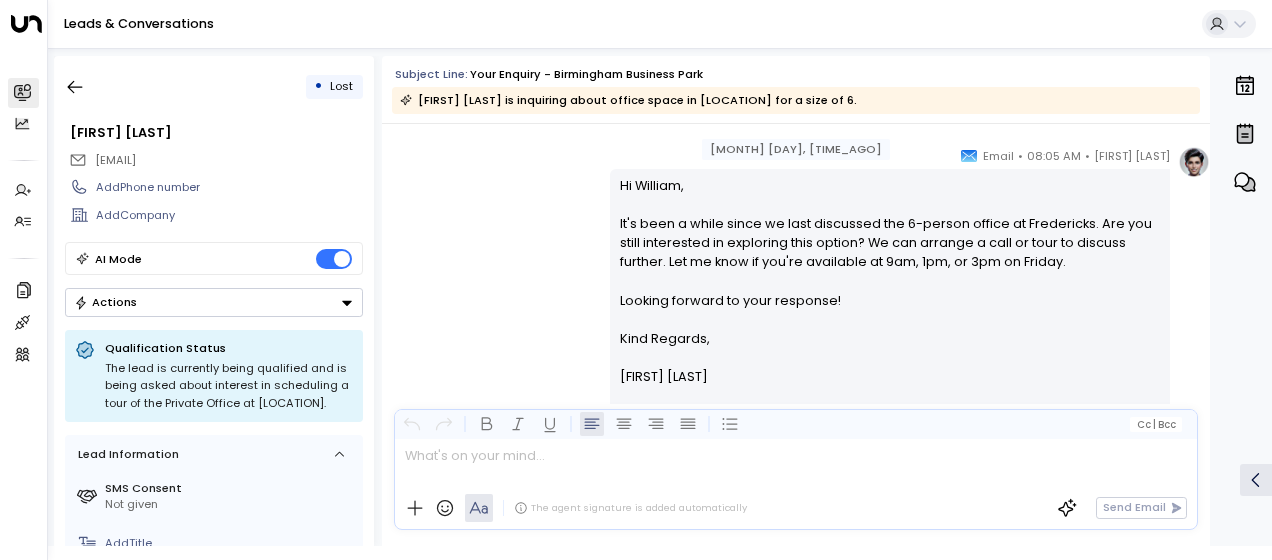 scroll, scrollTop: 5037, scrollLeft: 0, axis: vertical 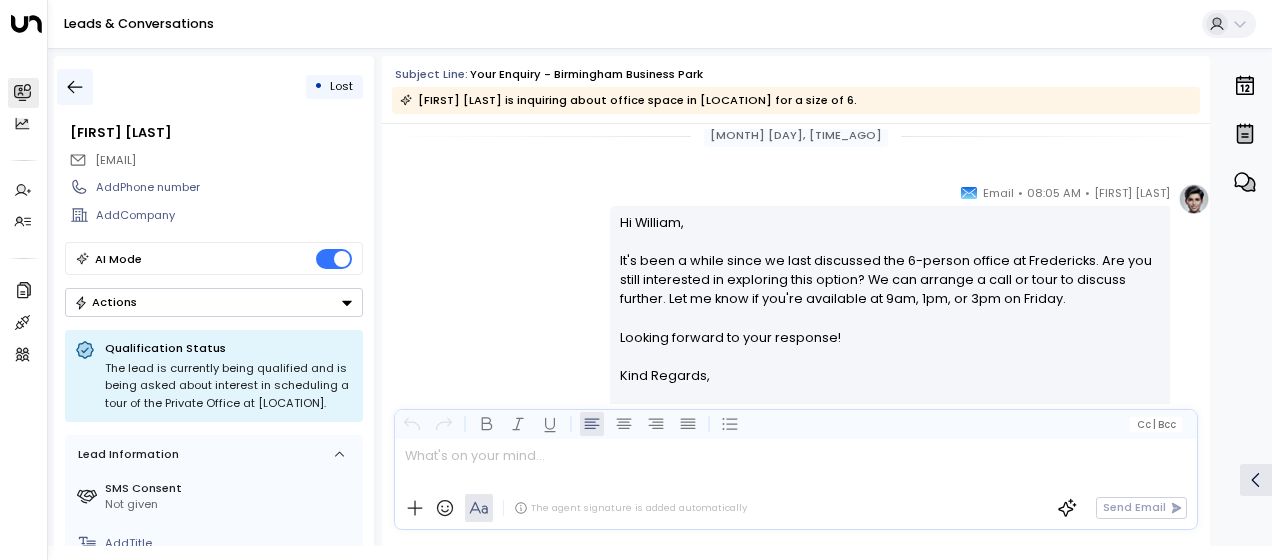 click 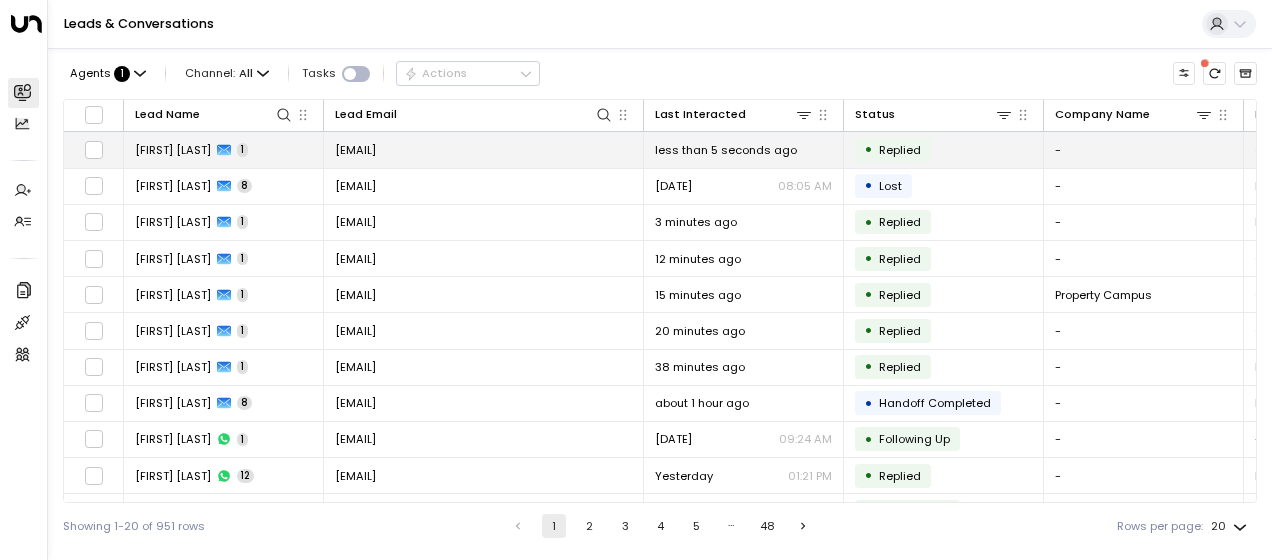 click on "[EMAIL]" at bounding box center (484, 149) 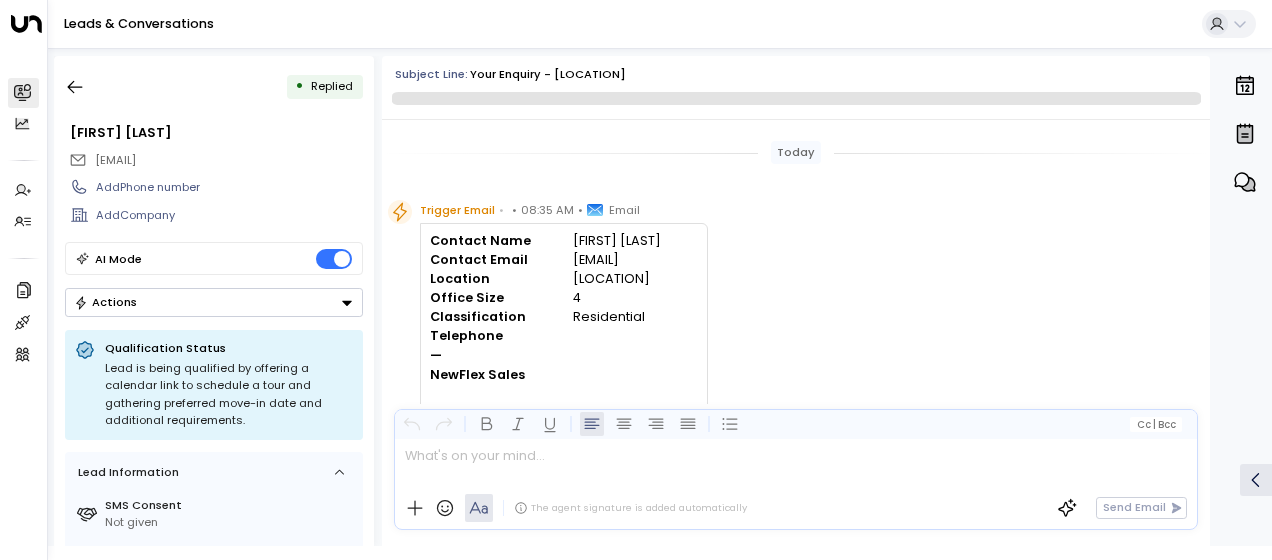 scroll, scrollTop: 656, scrollLeft: 0, axis: vertical 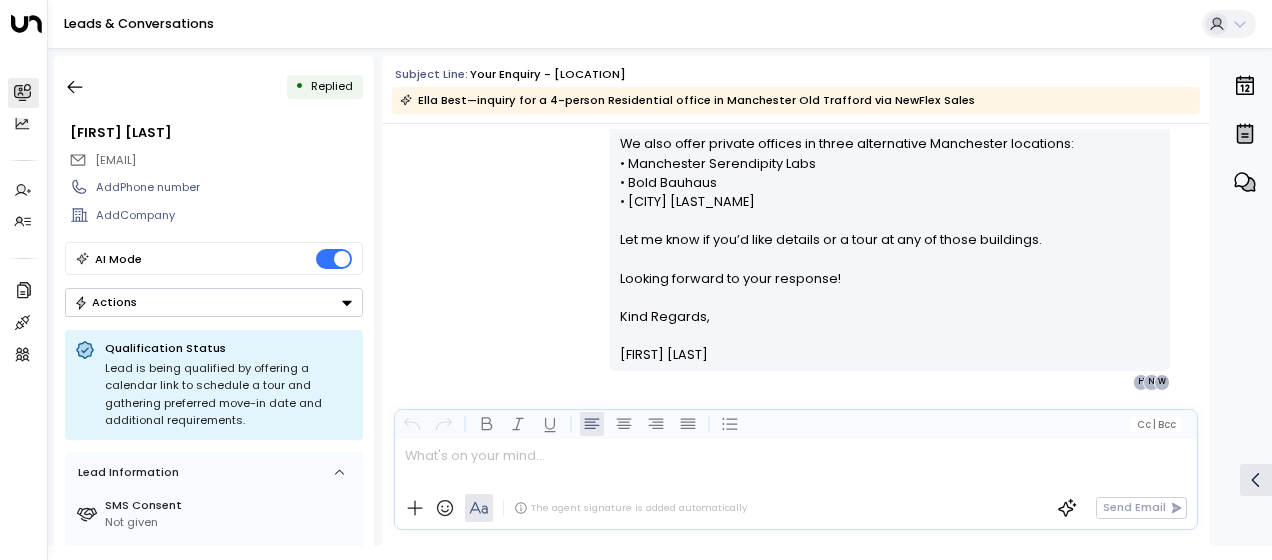 click on "[FIRST] [LAST] • [TIME] • Email Hi [FIRST], Thank you for your interest in a private office at [LOCATION] ([STREET], [CITY], [POSTAL_CODE]). We currently have the following 1–4-person offices available: • 1-person office: £288 per month • 2-person offices: £288 or £380 per month • 3-person office: £570 per month • 4-person office: £576 per month To help you further, could you let me know: 1. Your preferred move-in date 2. Any specific workspace requirements 3. If you’d like to schedule a tour—are you available Monday to Friday, 9am–5pm GMT? We also offer private offices in three alternative [CITY] locations: • [LOCATION] • [LOCATION] • [LOCATION] Let me know if you’d like details or a tour at any of those buildings. Looking forward to your response! Kind Regards, [FIRST] [LAST] W N H" at bounding box center (796, 104) 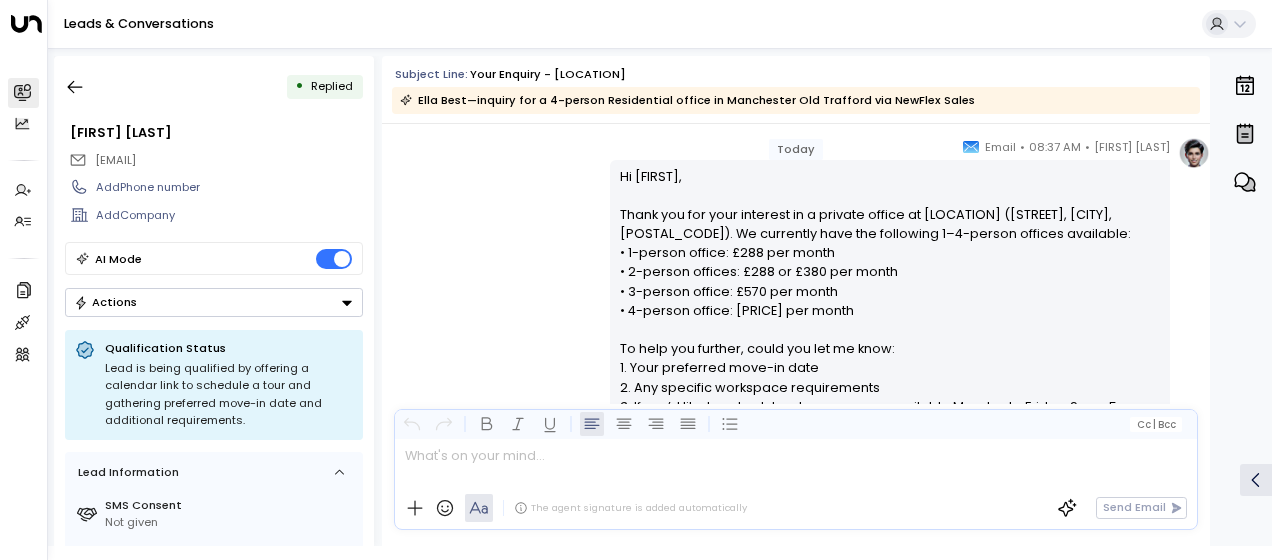 scroll, scrollTop: 296, scrollLeft: 0, axis: vertical 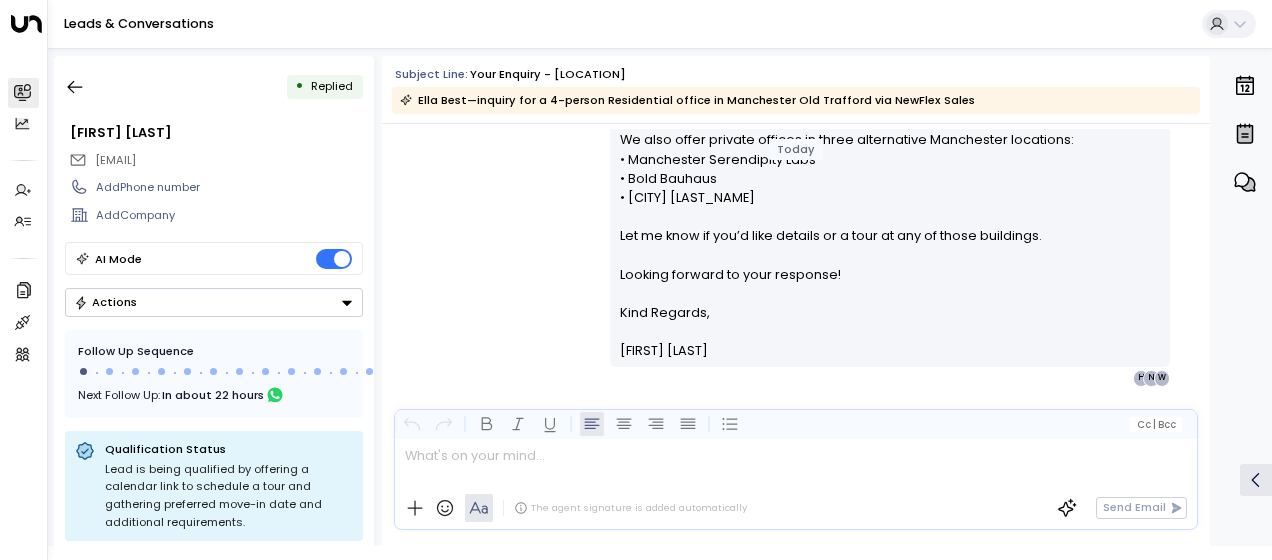 drag, startPoint x: 614, startPoint y: 214, endPoint x: 776, endPoint y: 422, distance: 263.6437 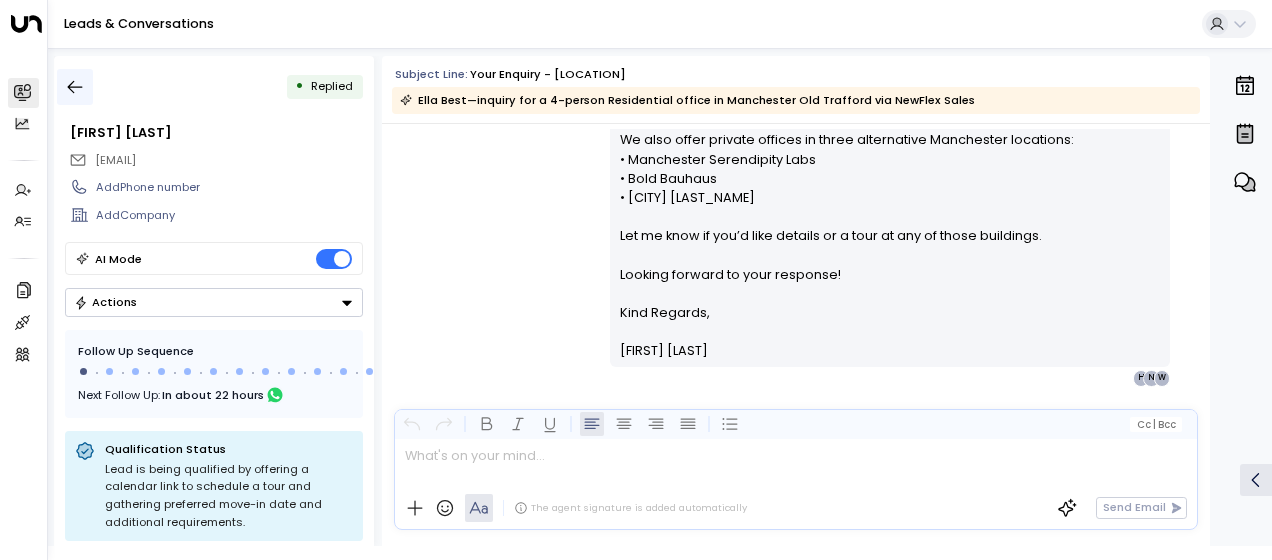 click 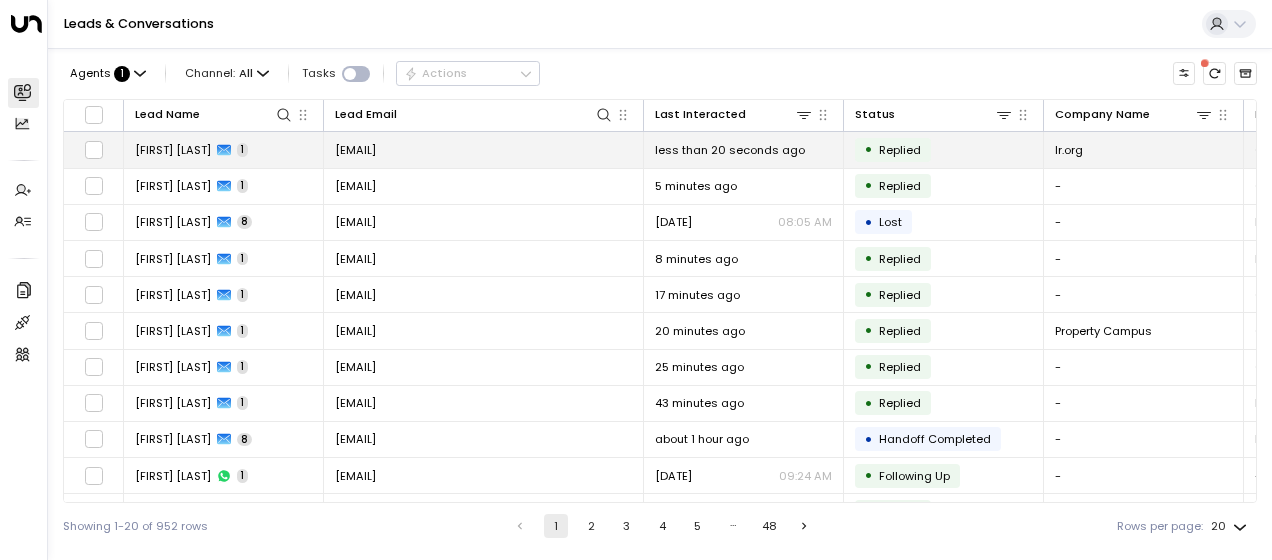 click on "[EMAIL]" at bounding box center [355, 150] 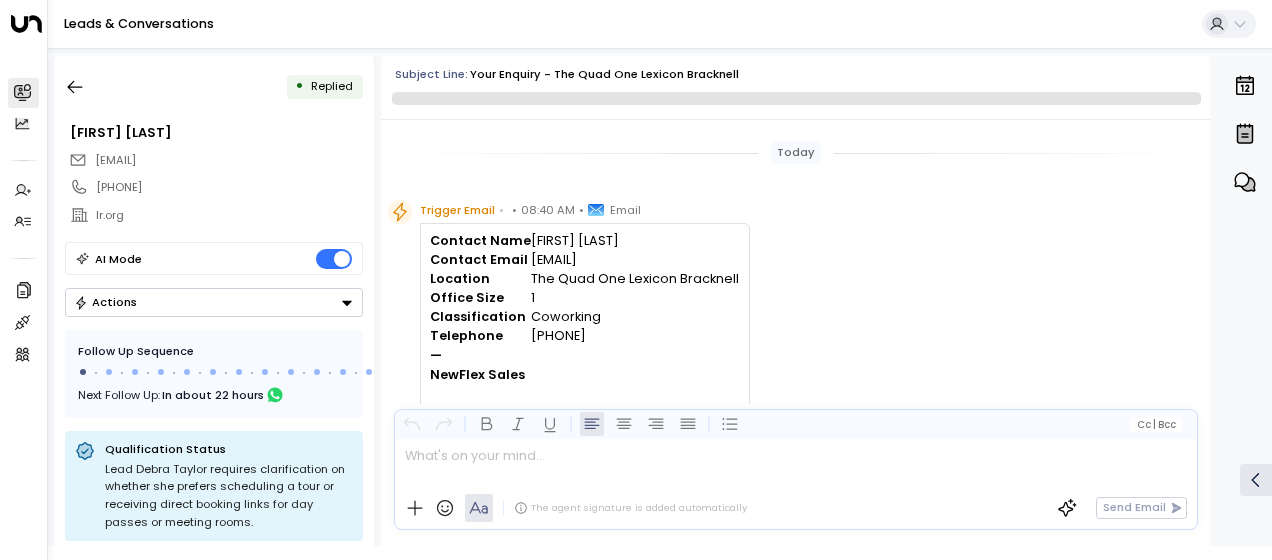 scroll, scrollTop: 560, scrollLeft: 0, axis: vertical 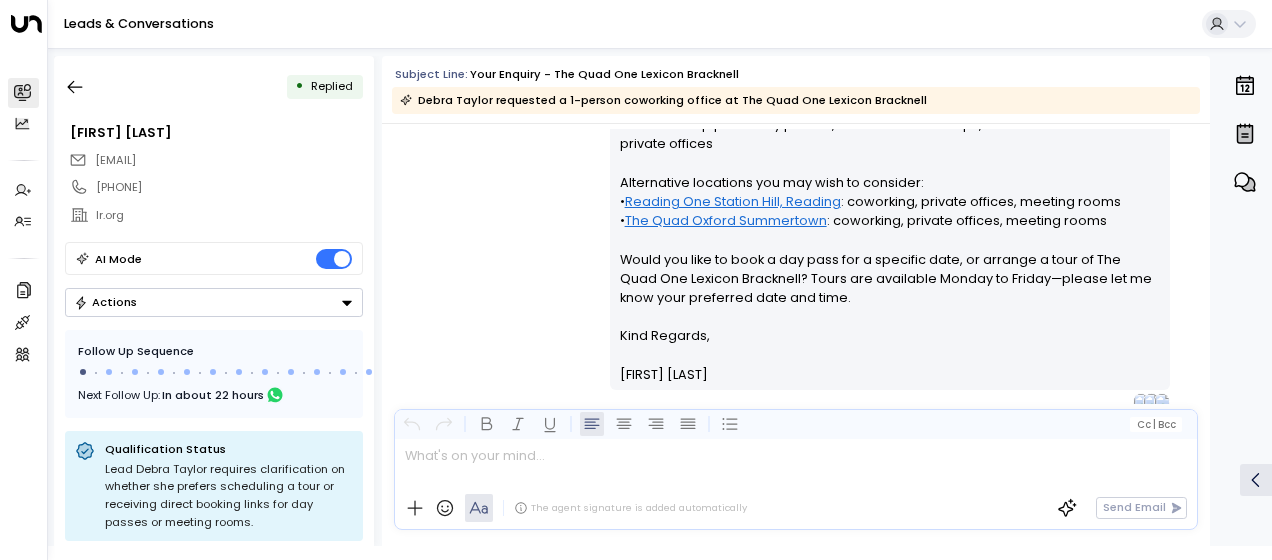 click on "[FIRST] [LAST] • [TIME] • Email Hi Debra, Thank you for your interest in coworking at The Quad One Lexicon Bracknell. Our co-working day pass is [PRICE] per day. You can view workspace photos and brochure here:  The Quad One Lexicon Bracknell . At The Quad One Lexicon Bracknell we also offer: • Meeting rooms: flexible bookable rooms with AV technology • Event space: seminar and workshop facilities • Membership plans: day passes, flexible memberships, dedicated desks and private offices Alternative locations you may wish to consider: •  Reading One Station Hill, Reading : coworking, private offices, meeting rooms •  The Quad Oxford Summertown : coworking, private offices, meeting rooms Would you like to book a day pass for a specific date, or arrange a tour of The Quad One Lexicon Bracknell? Tours are available Monday to Friday—please let me know your preferred date and time. Kind Regards, [FIRST] [LAST]" at bounding box center [796, 161] 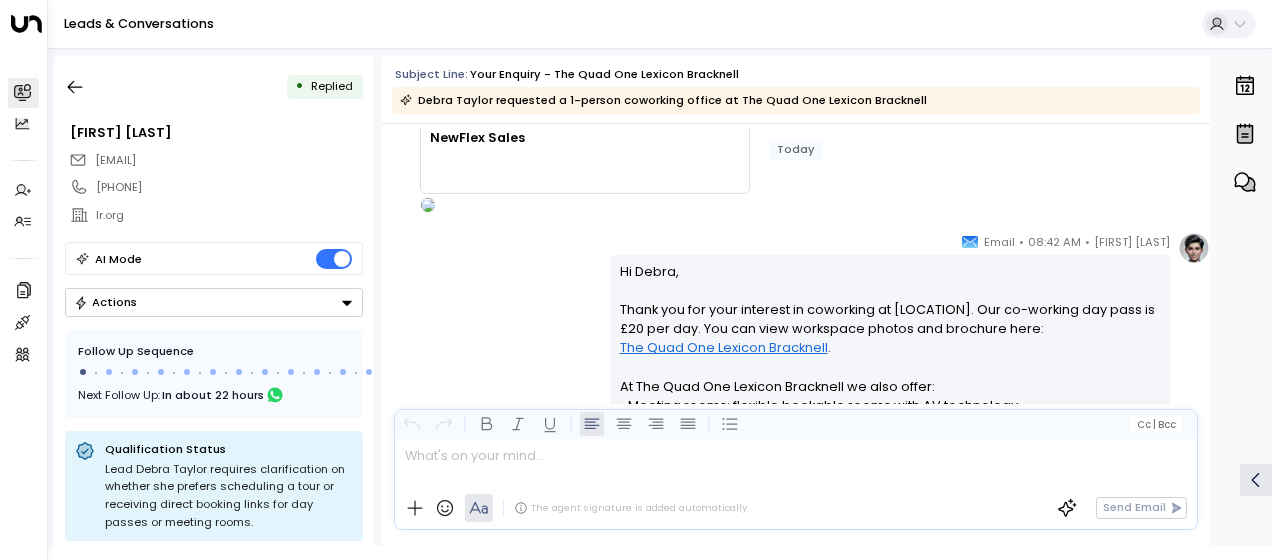 scroll, scrollTop: 240, scrollLeft: 0, axis: vertical 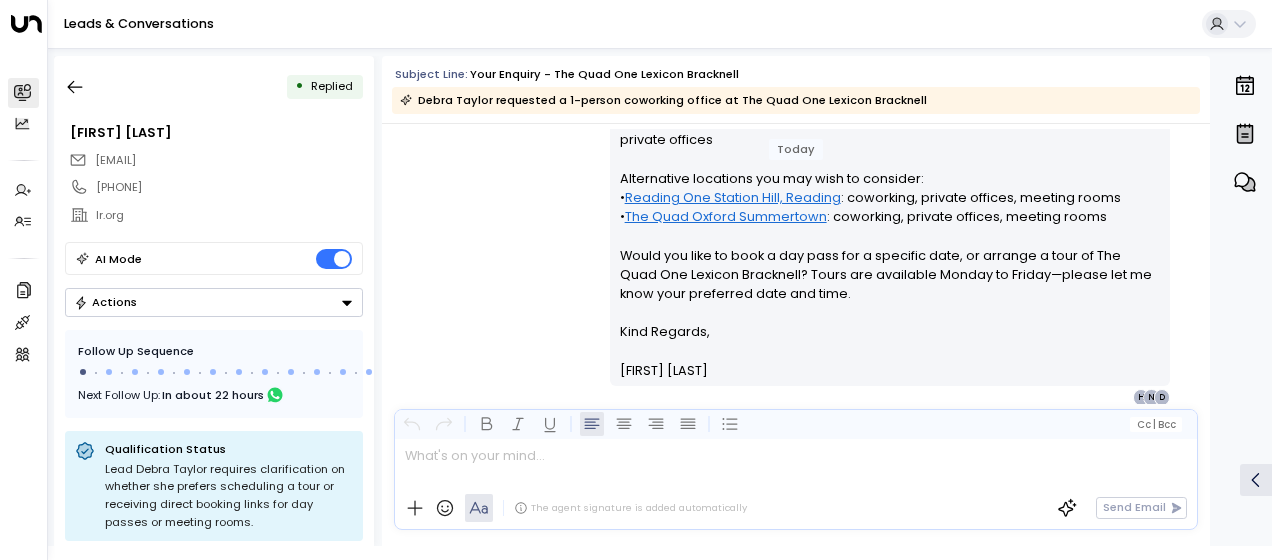 drag, startPoint x: 615, startPoint y: 265, endPoint x: 699, endPoint y: 413, distance: 170.17638 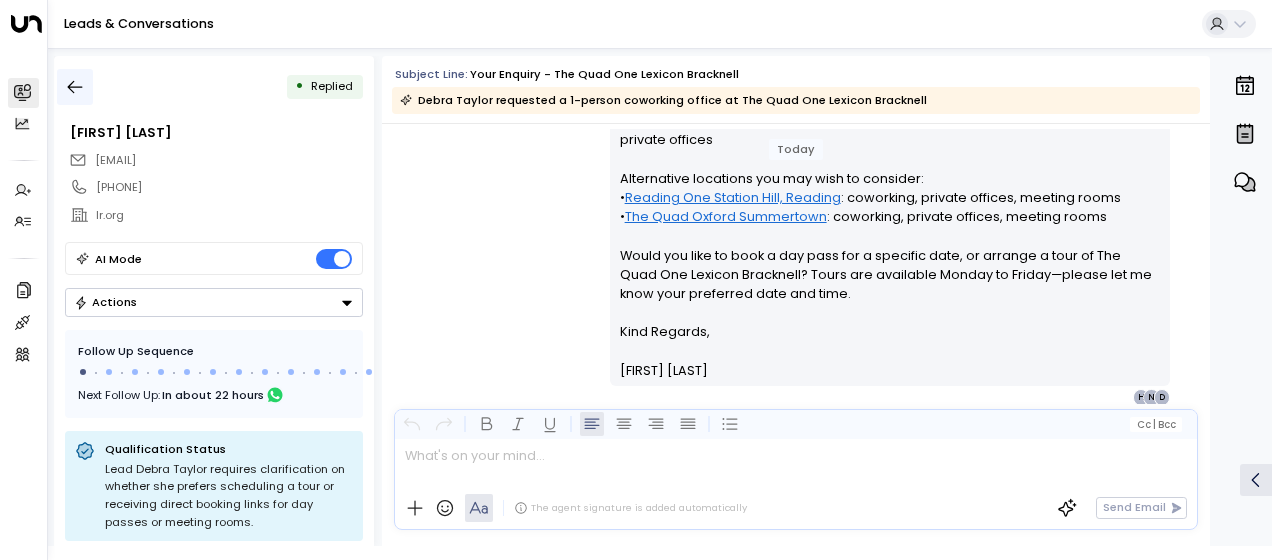 click 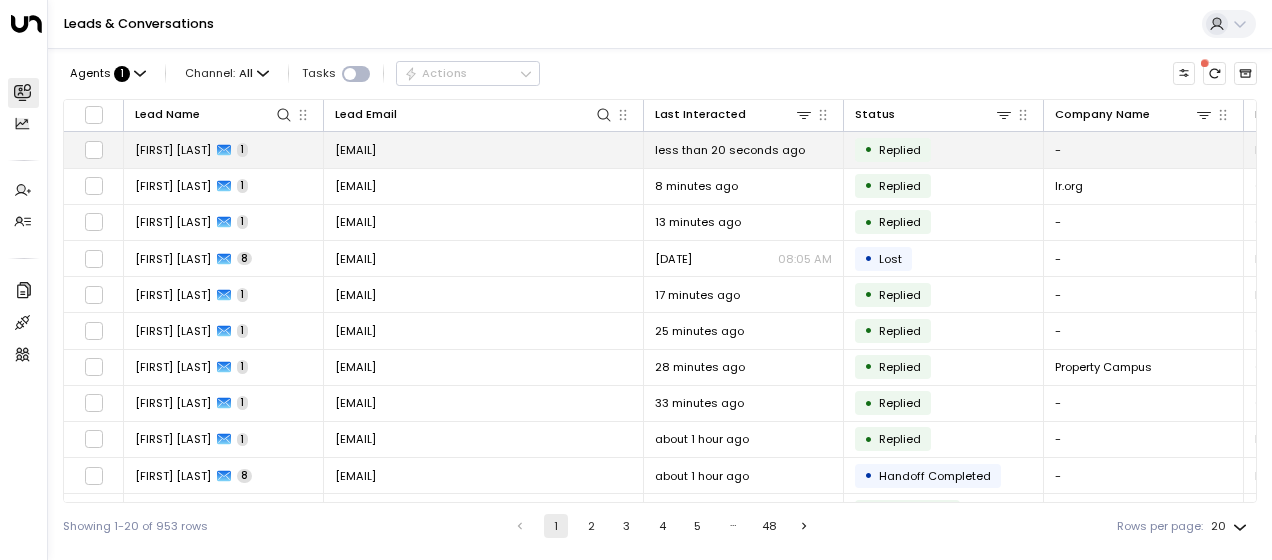 click on "[EMAIL]" at bounding box center [355, 150] 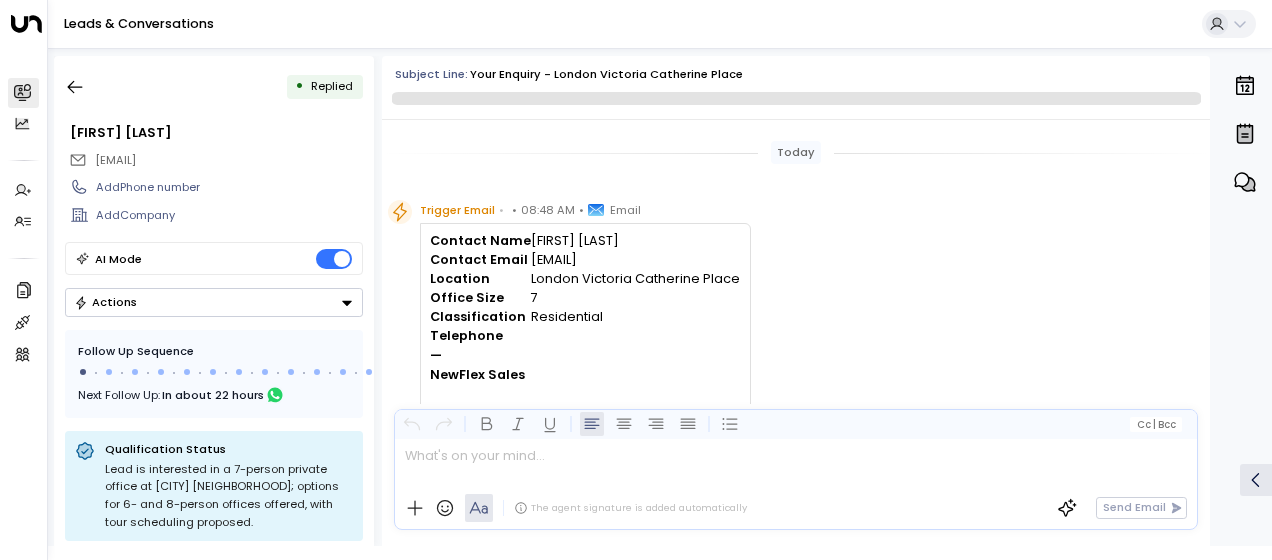 scroll, scrollTop: 752, scrollLeft: 0, axis: vertical 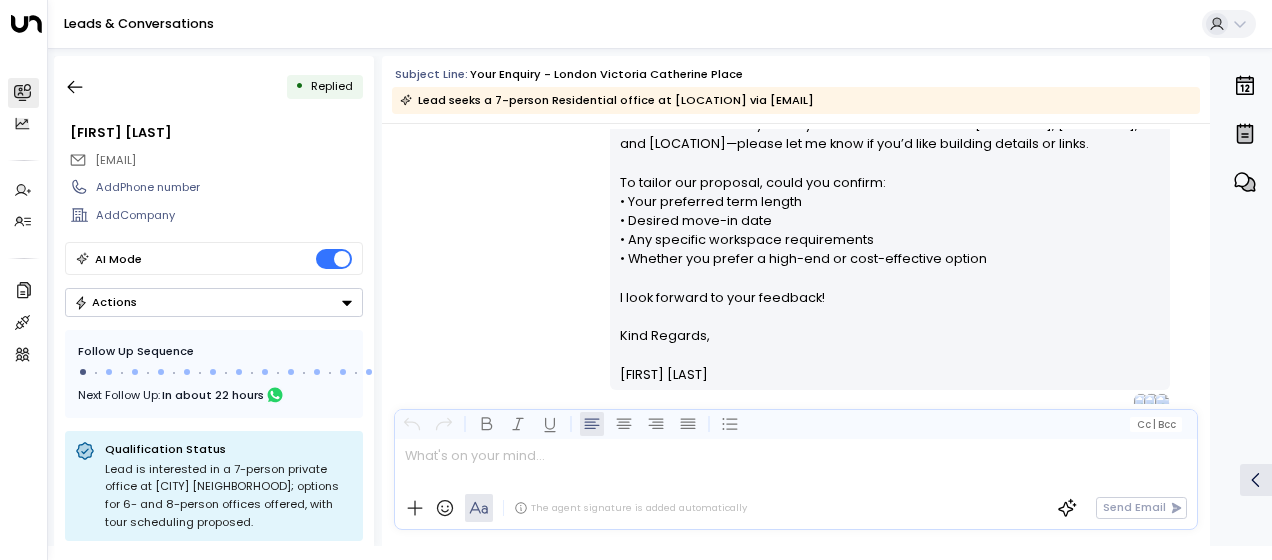 click on "[FIRST] [LAST] • [TIME] • Email Hi Ollie, Thank you for your interest in a 7-person private office at Citibase [CITY] [NEIGHBORHOOD]. While we don’t have a 7-person layout, we currently have the following private offices available: • 6-person private office: [PRICE]/month • 8-person private office: [PRICE]/month Meeting room option: • [SUITE_NAME] (up to 8 people): [PRICE]/hour, [PRICE]/half-day, [PRICE]/day Coworking membership plans are also available for flexible access. Product details: Website:  Citibase [CITY] [NEIGHBORHOOD] Brochure & Photos:  Brochure & Photos Matterport Tour: coming soon Alternative locations you may wish to consider include [NEIGHBORHOOD] [NEIGHBORHOOD], and [NEIGHBORHOOD]—please let me know if you’d like building details or links. To tailor our proposal, could you confirm: • Your preferred term length • Desired move-in date • Any specific workspace requirements • Whether you prefer a high-end or cost-effective option Kind Regards, [FIRST] [LAST]" at bounding box center (796, 65) 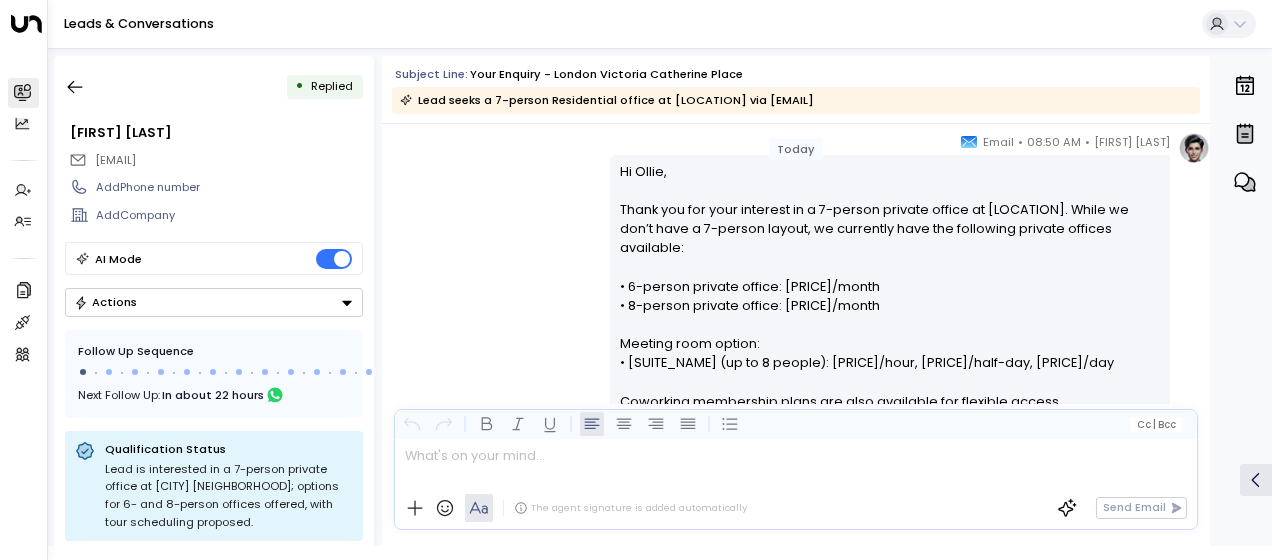 scroll, scrollTop: 312, scrollLeft: 0, axis: vertical 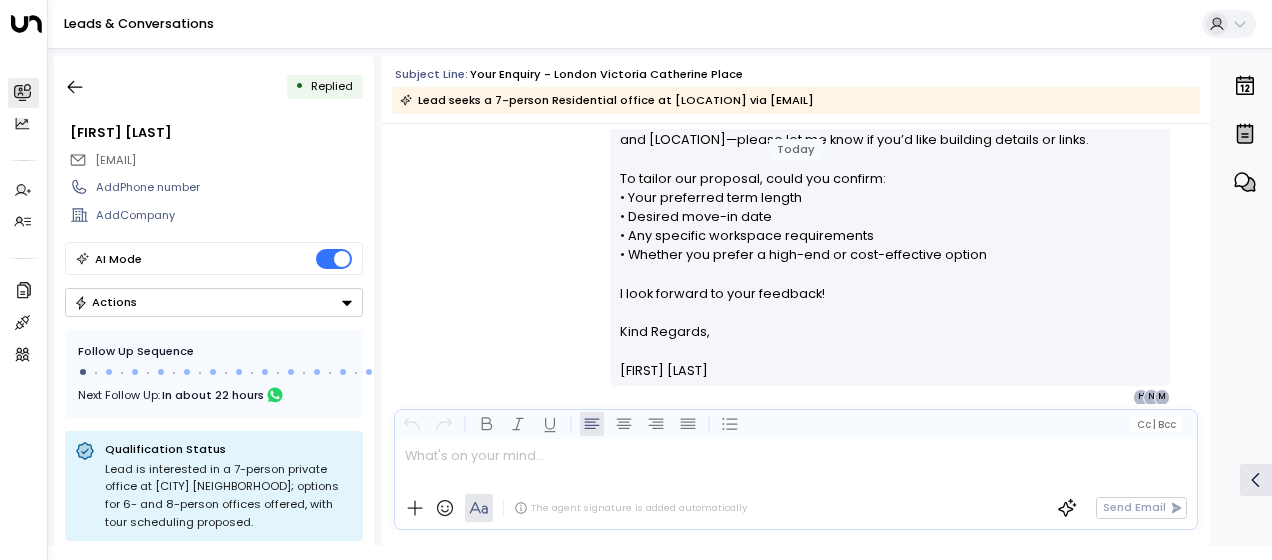 drag, startPoint x: 616, startPoint y: 196, endPoint x: 746, endPoint y: 400, distance: 241.9008 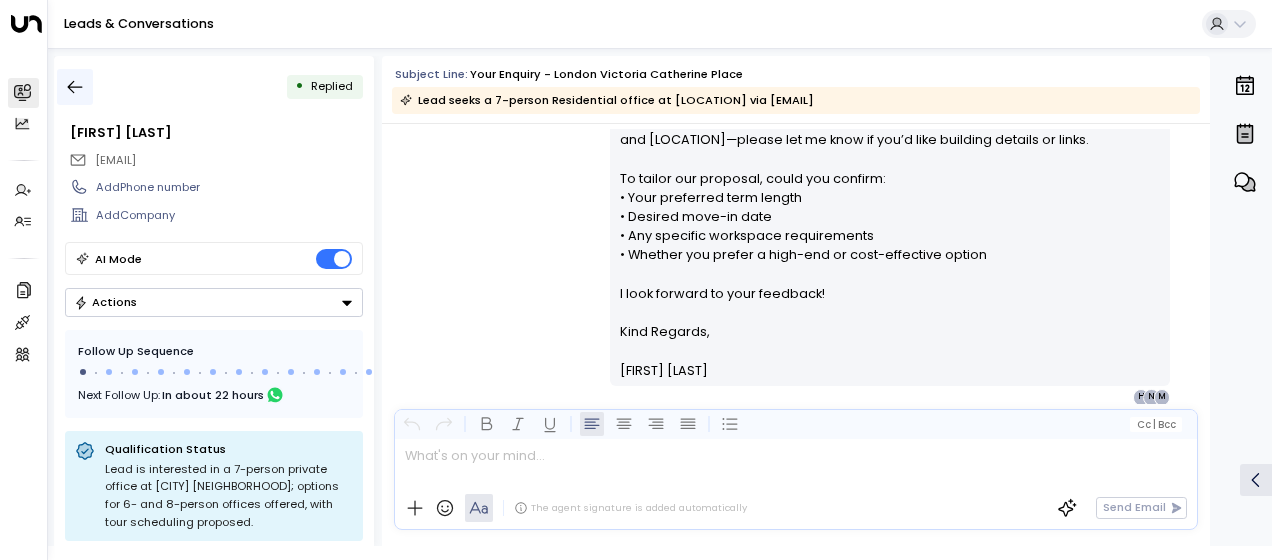 click 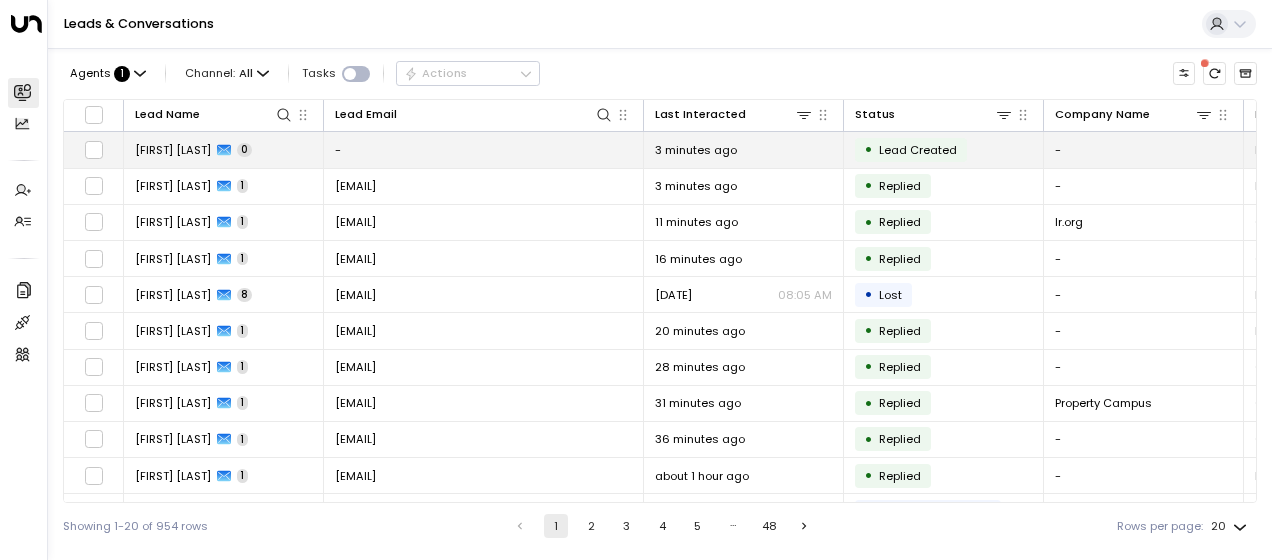 click 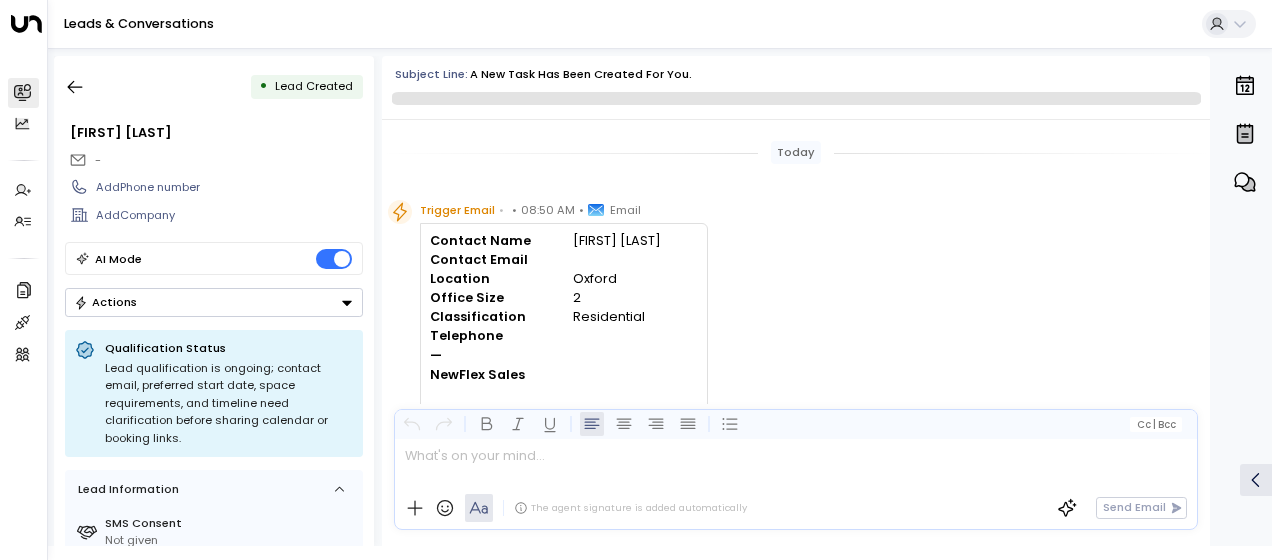 scroll, scrollTop: 44, scrollLeft: 0, axis: vertical 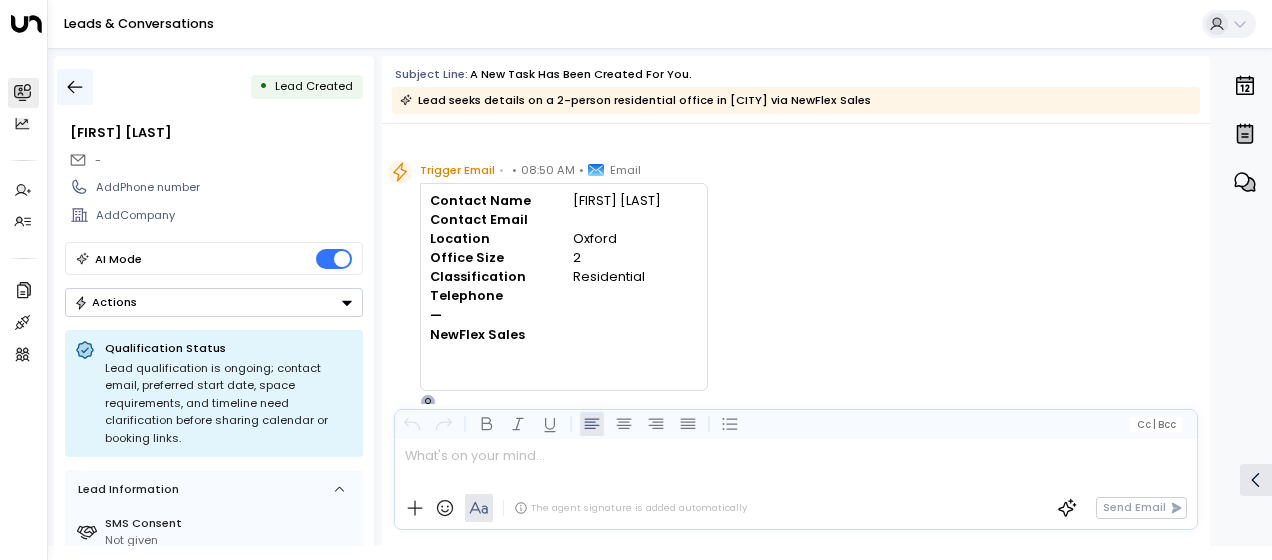 click 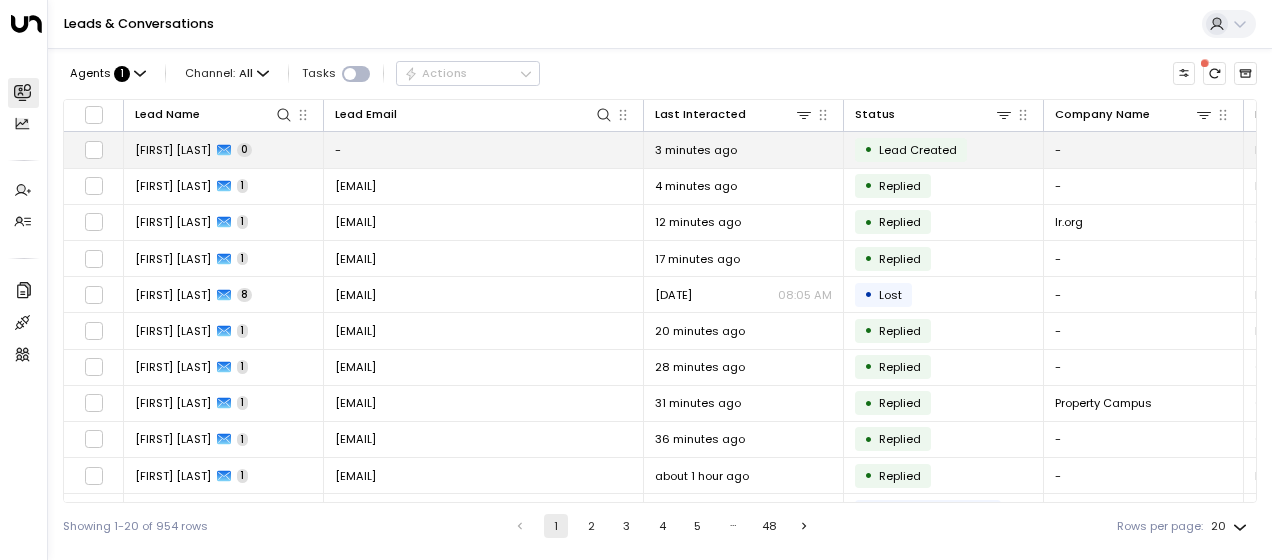 click on "[FIRST] [LAST]" at bounding box center [173, 150] 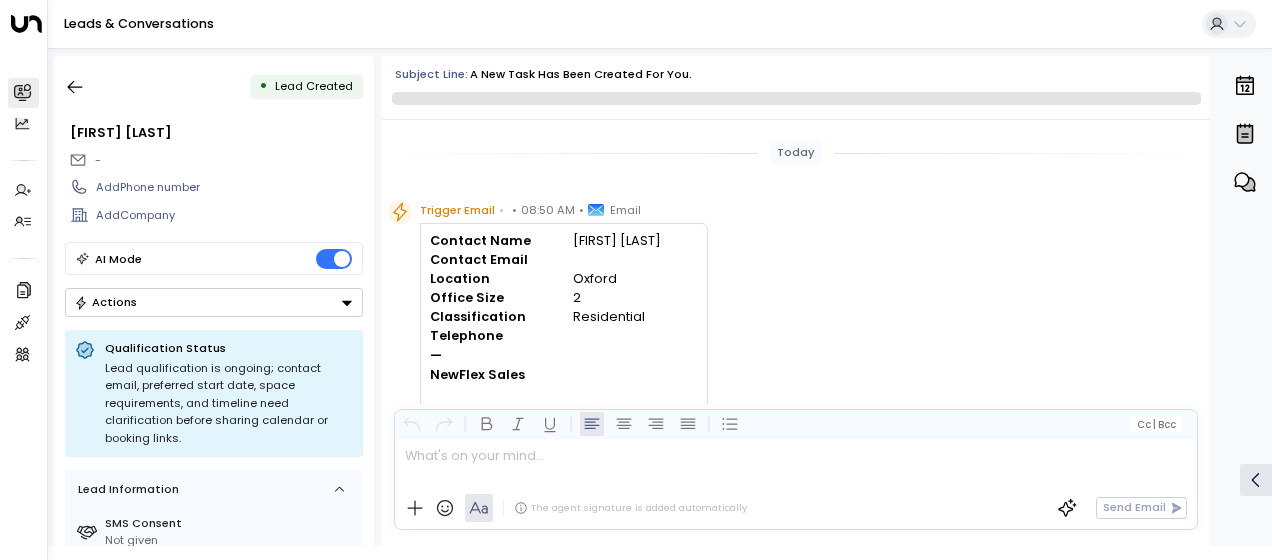 scroll, scrollTop: 44, scrollLeft: 0, axis: vertical 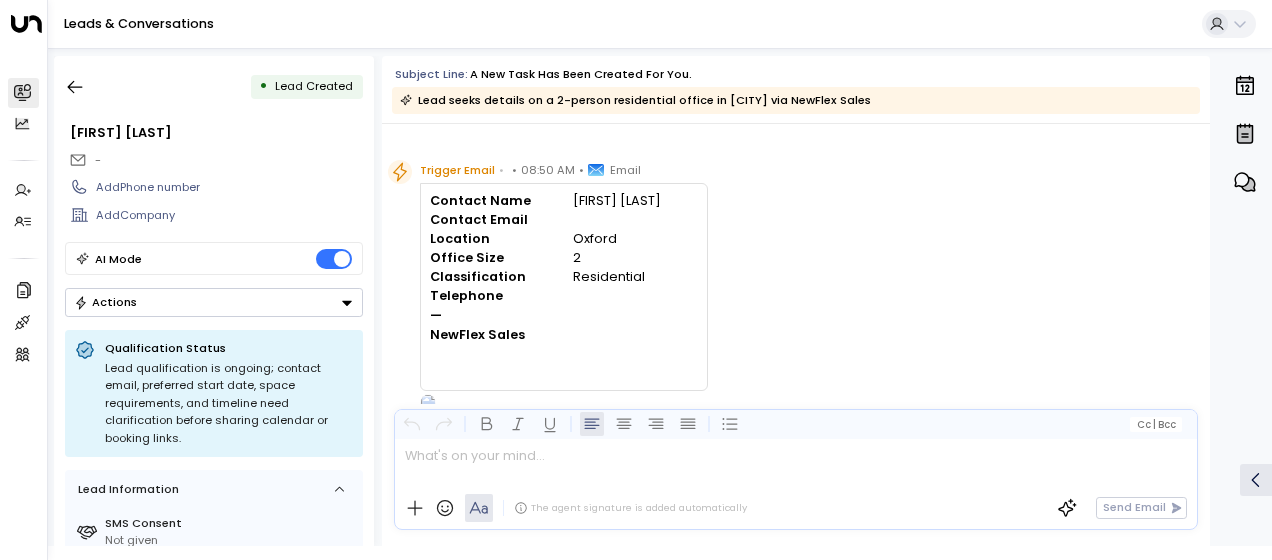 click on "Trigger Email • • 08:50 AM • Email Contact Name Richard De Contact Email Location Oxford Office Size 2 Classification Residential Telephone — NewFlex Sales" at bounding box center [799, 285] 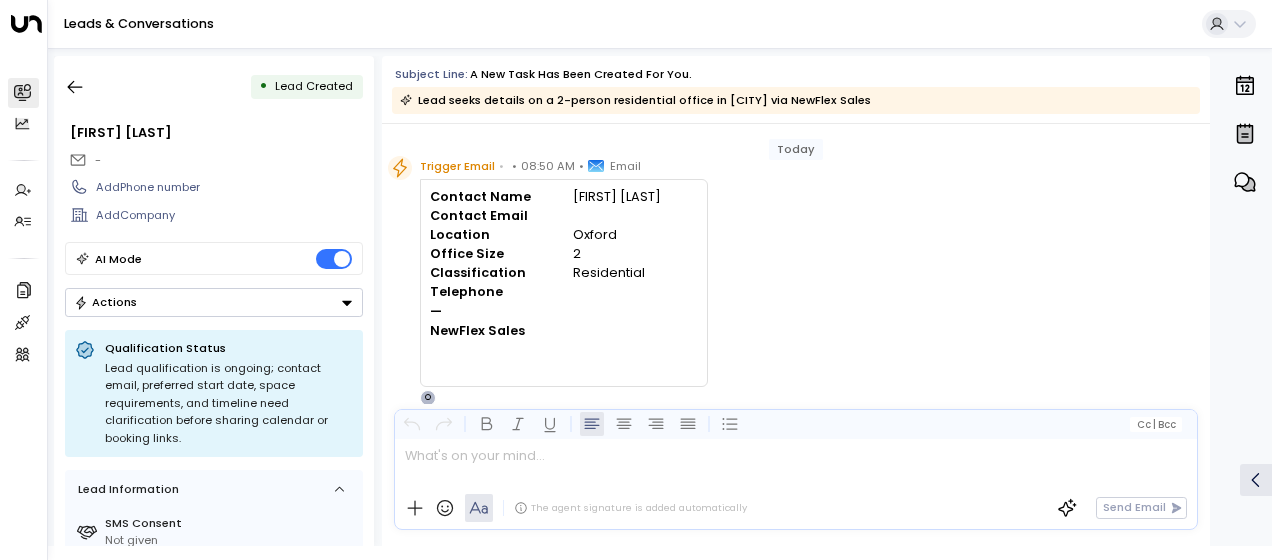 click on "Trigger Email • • [TIME] • Email Contact Name [FIRST] [LAST] Contact Email [EMAIL] Location [CITY] Office Size 2 Classification Residential Telephone — NewFlex Sales O" at bounding box center [799, 281] 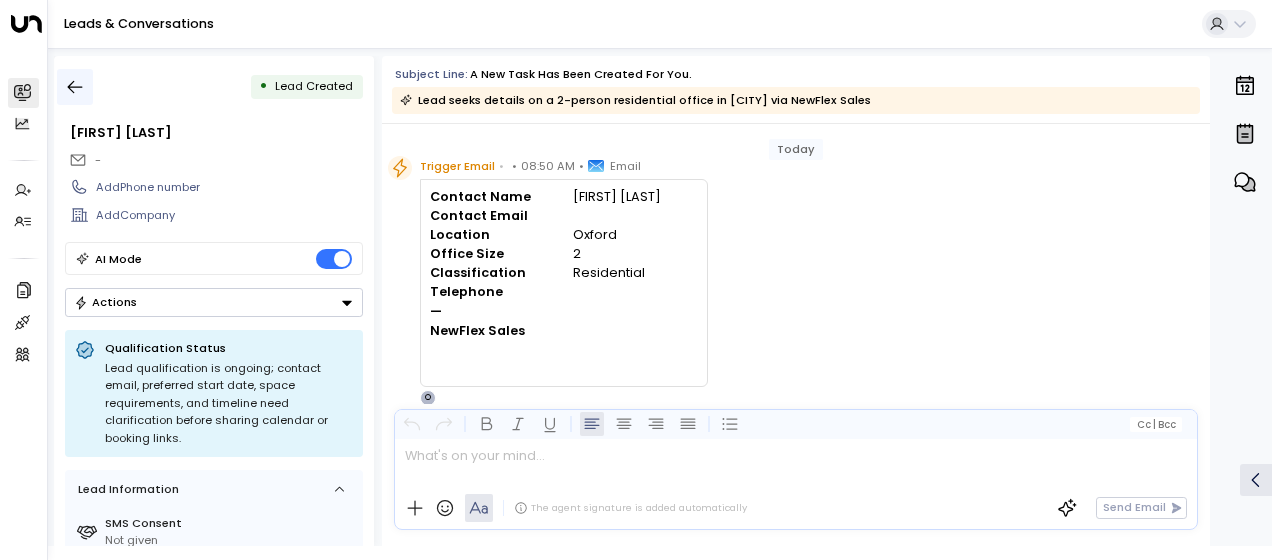 click 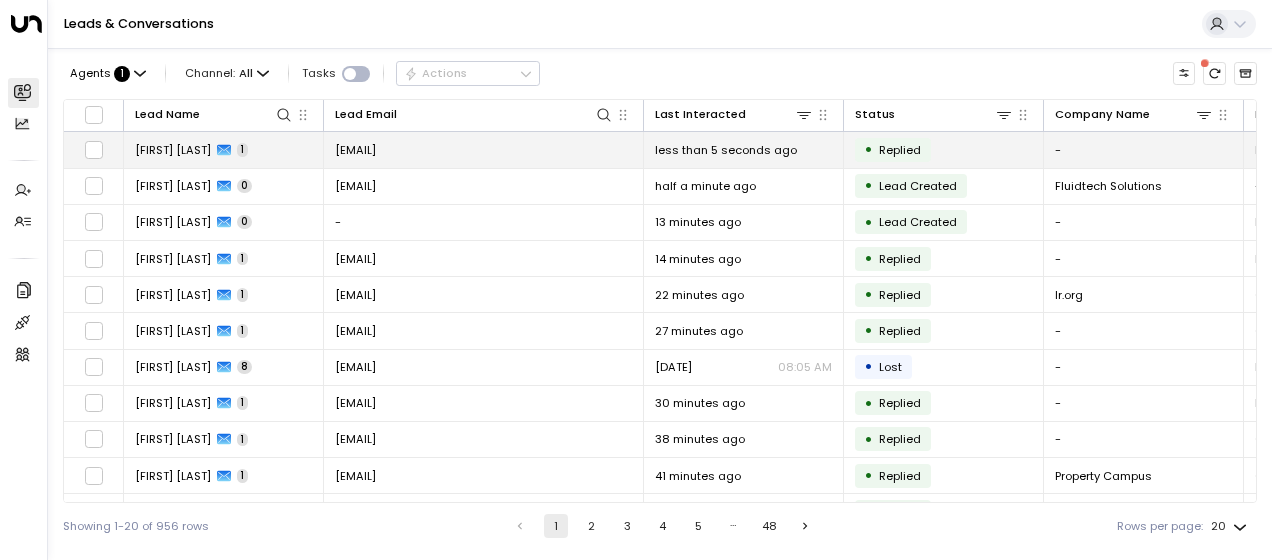 click on "[EMAIL]" at bounding box center (355, 150) 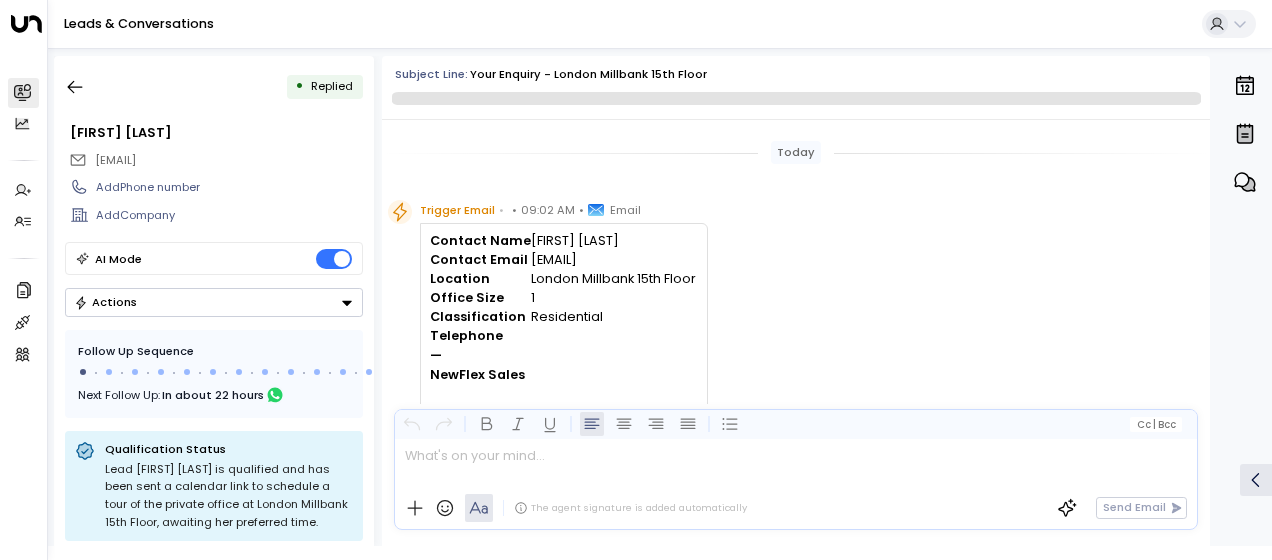 scroll, scrollTop: 541, scrollLeft: 0, axis: vertical 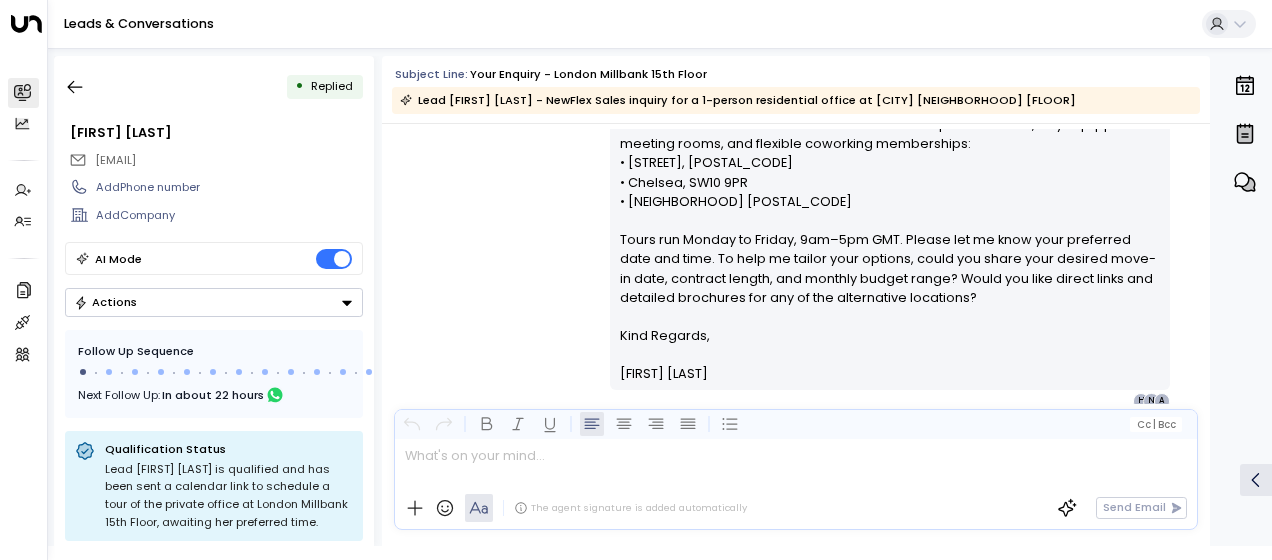 click on "[FIRST] [LAST] • [TIME] • Email Hi Anna, Thank you for your interest in our 1-person private office at [CITY] [NEIGHBORHOOD], [FLOOR]. Here are the details: • Product page:  [CITY] [NEIGHBORHOOD] • Brochure/photos:  Download here • Matterport: not available Alternative [CITY] residential locations—all offer private offices, fully equipped meeting rooms, and flexible coworking memberships: • [NEIGHBORHOOD] [NEIGHBORHOOD], [POSTAL_CODE] • [NEIGHBORHOOD], [POSTAL_CODE] • [NEIGHBORHOOD] [NEIGHBORHOOD], [POSTAL_CODE] Tours run Monday to Friday, 9am–5pm GMT. Please let me know your preferred date and time. To help me tailor your options, could you share your desired move-in date, contract length, and monthly budget range? Would you like direct links and detailed brochures for any of the alternative locations? Kind Regards, [FIRST] [LAST] A N H" at bounding box center (796, 171) 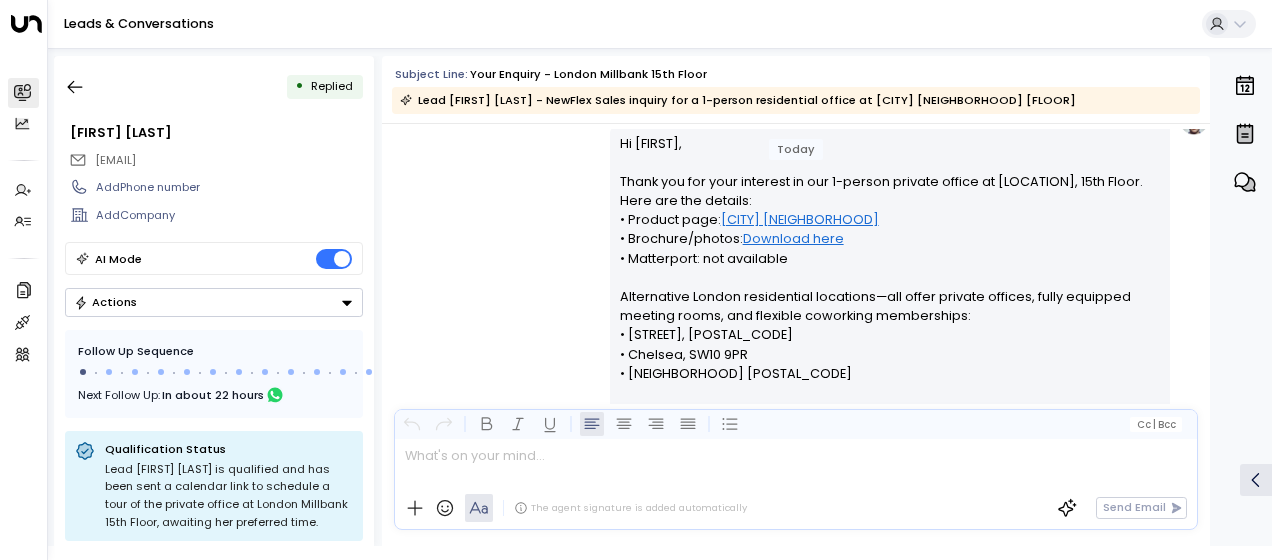 scroll, scrollTop: 341, scrollLeft: 0, axis: vertical 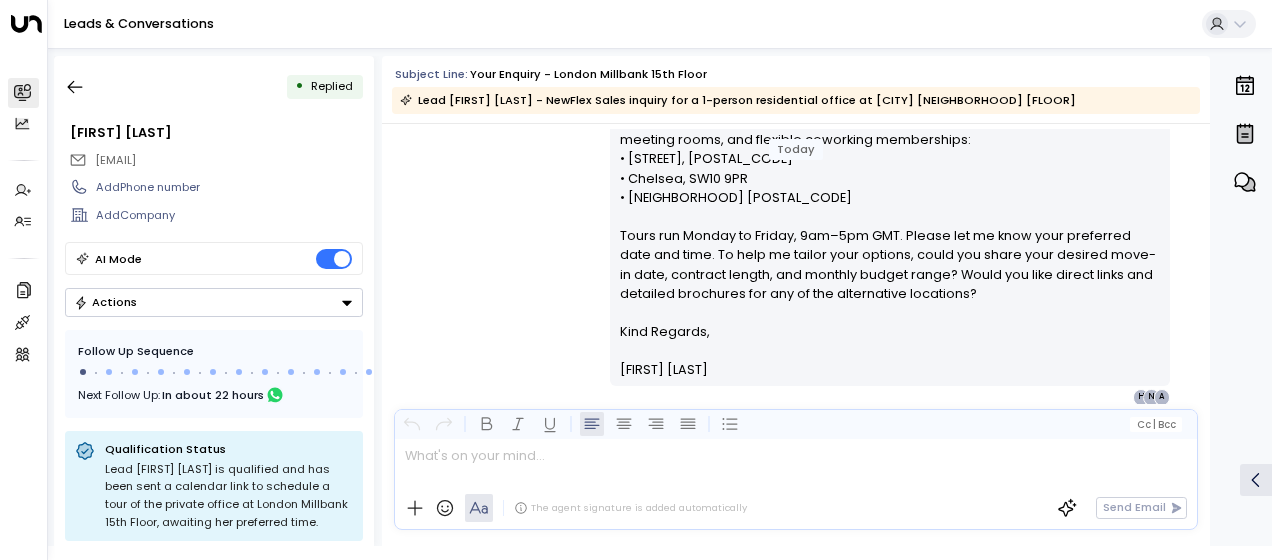 drag, startPoint x: 614, startPoint y: 168, endPoint x: 772, endPoint y: 414, distance: 292.36963 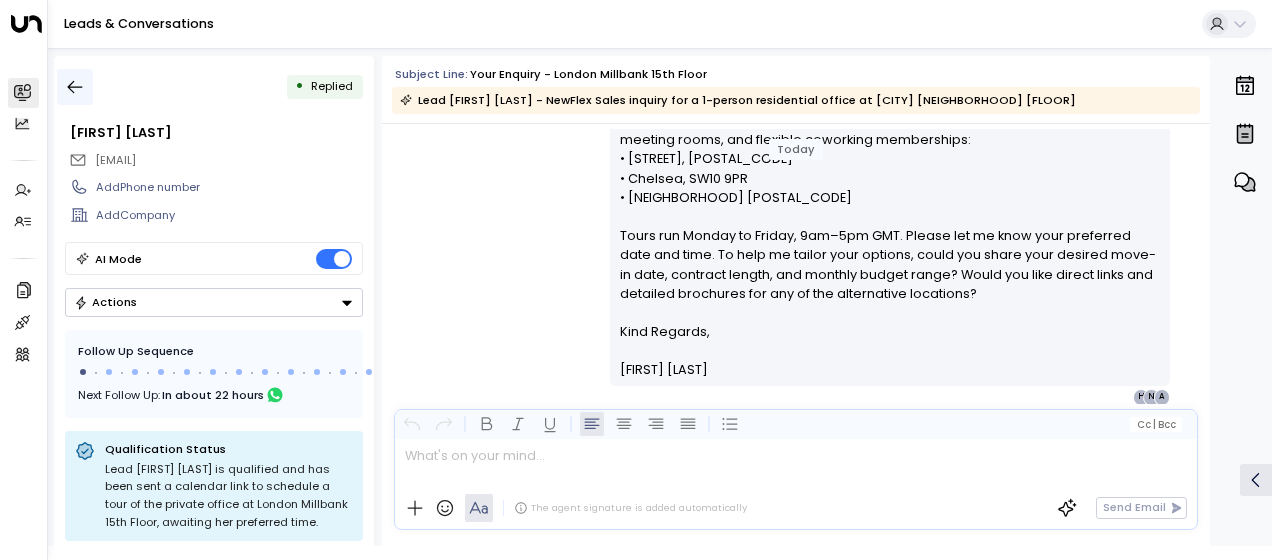 click 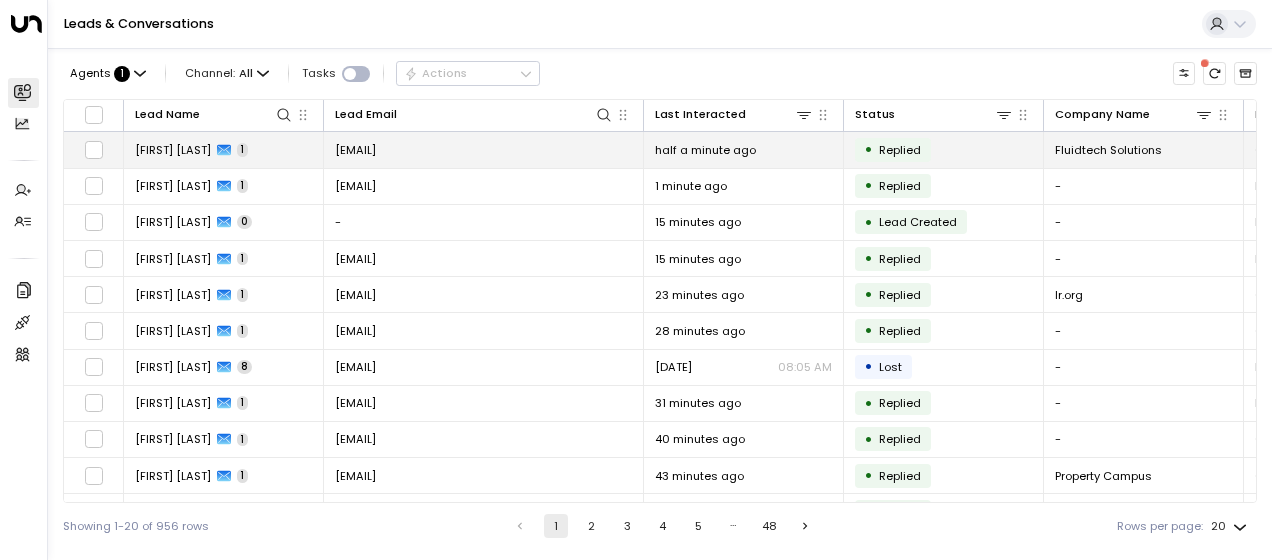 click on "[EMAIL]" at bounding box center [355, 150] 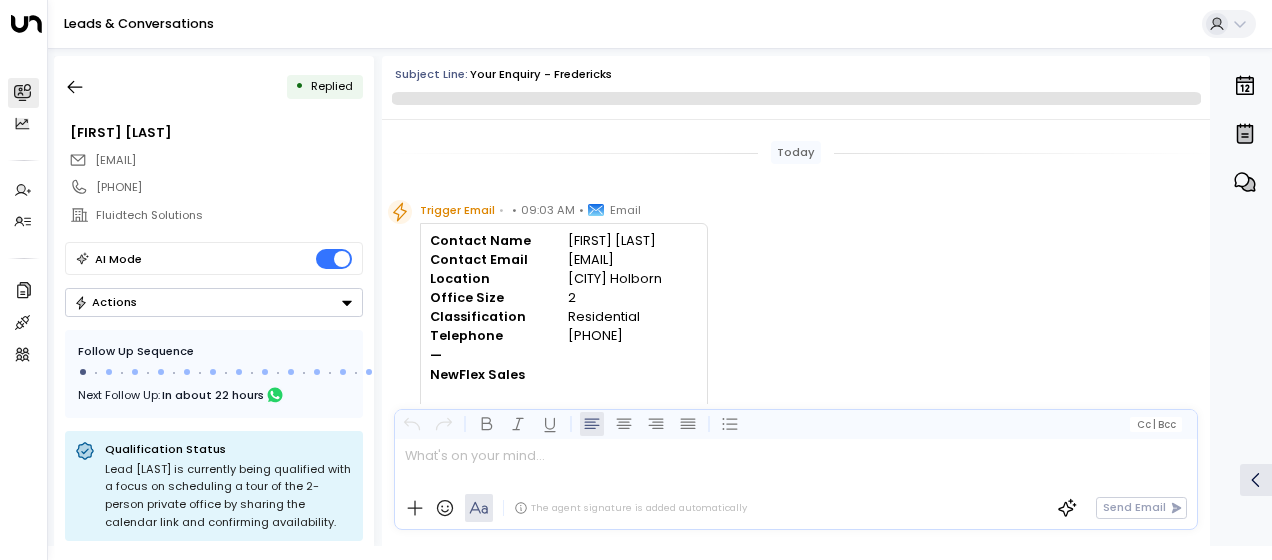 scroll, scrollTop: 560, scrollLeft: 0, axis: vertical 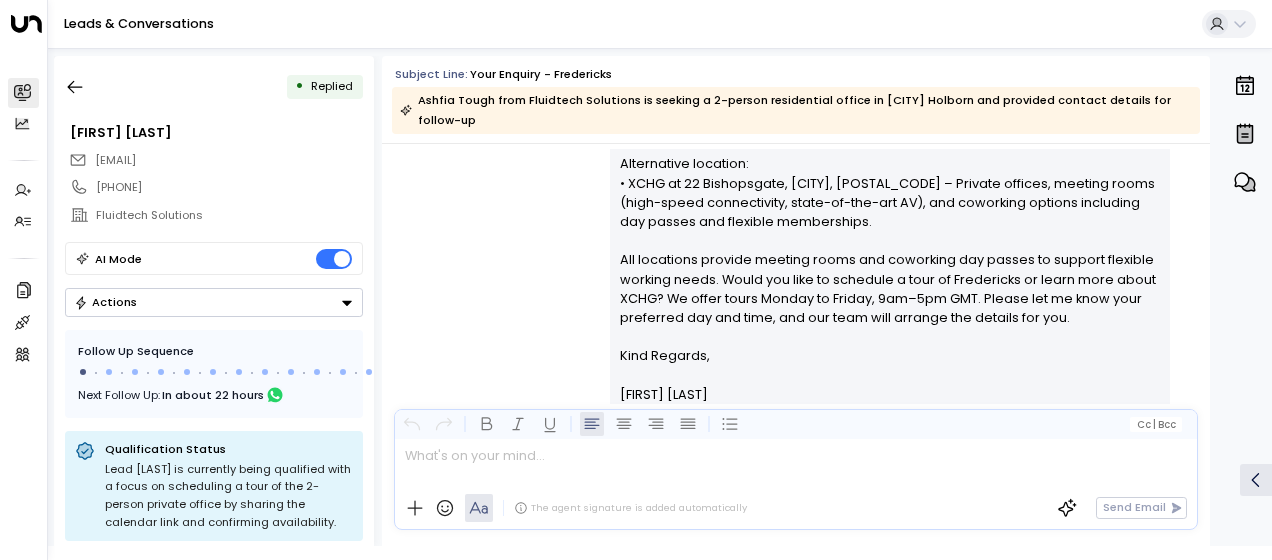 click on "[FIRST] [LAST] • [TIME] • Email Hi [FIRST], Thank you for your interest in our private office solutions in [CITY] [NEIGHBORHOOD]. I’m pleased to share the following options for teams of up to four desks: • [LOCATION] ([STREET], [CITY], [POSTAL_CODE]) – Standard private office for two people, £720 per month. Period features and high ceilings.   Website & Brochure:  https://fredericksinsurancehall.co.uk/   Matterport: not available currently Alternative location: • [LOCATION] ([STREET], [CITY]) – Private offices, meeting rooms (high-speed connectivity, state-of-the-art AV), and coworking options including day passes and flexible memberships. All locations provide meeting rooms and coworking day passes to support flexible working needs. Would you like to schedule a tour of Fredericks or learn more about XCHG? We offer tours Monday to Friday, 9am–5pm GMT. Please let me know your preferred day and time, and our team will arrange the details for you. Kind Regards, [FIRST] [LAST] A N H" at bounding box center (796, 181) 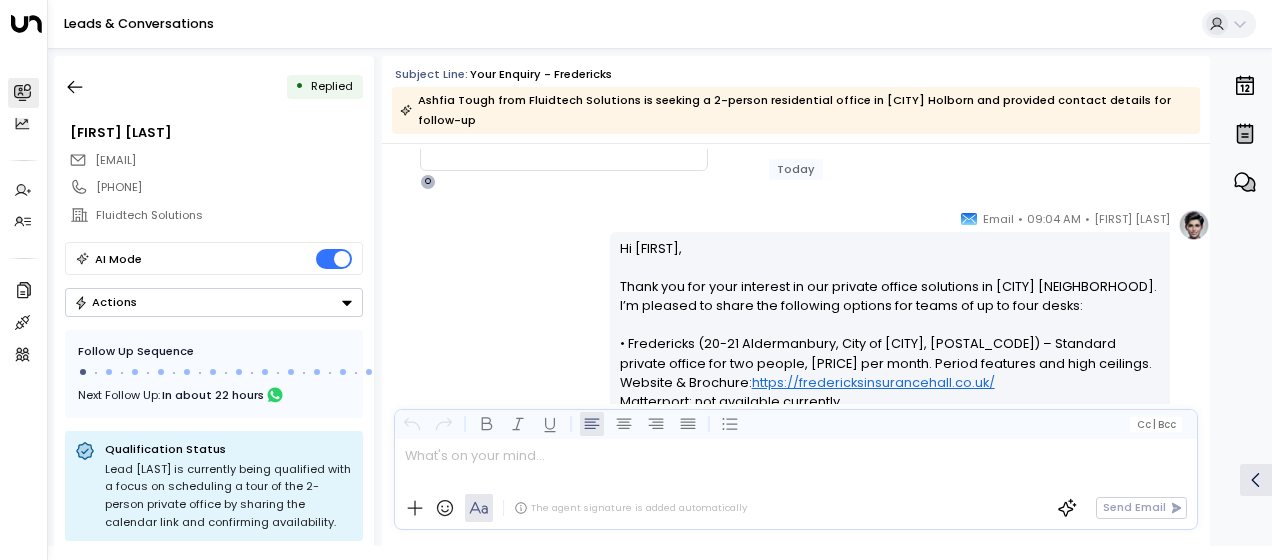scroll, scrollTop: 280, scrollLeft: 0, axis: vertical 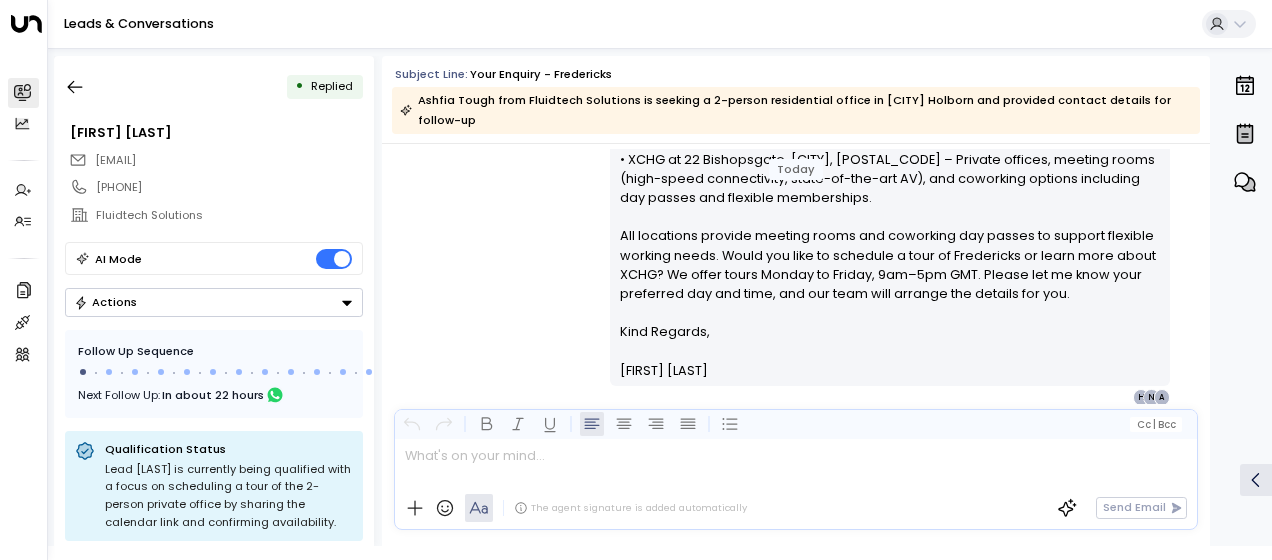 drag, startPoint x: 616, startPoint y: 250, endPoint x: 737, endPoint y: 438, distance: 223.57326 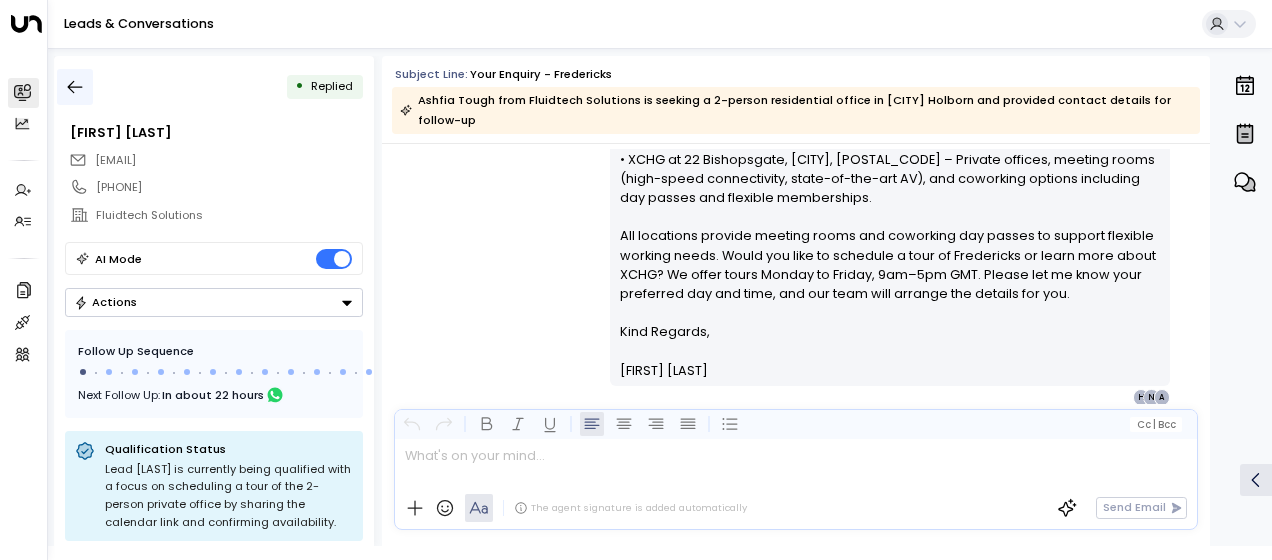 click 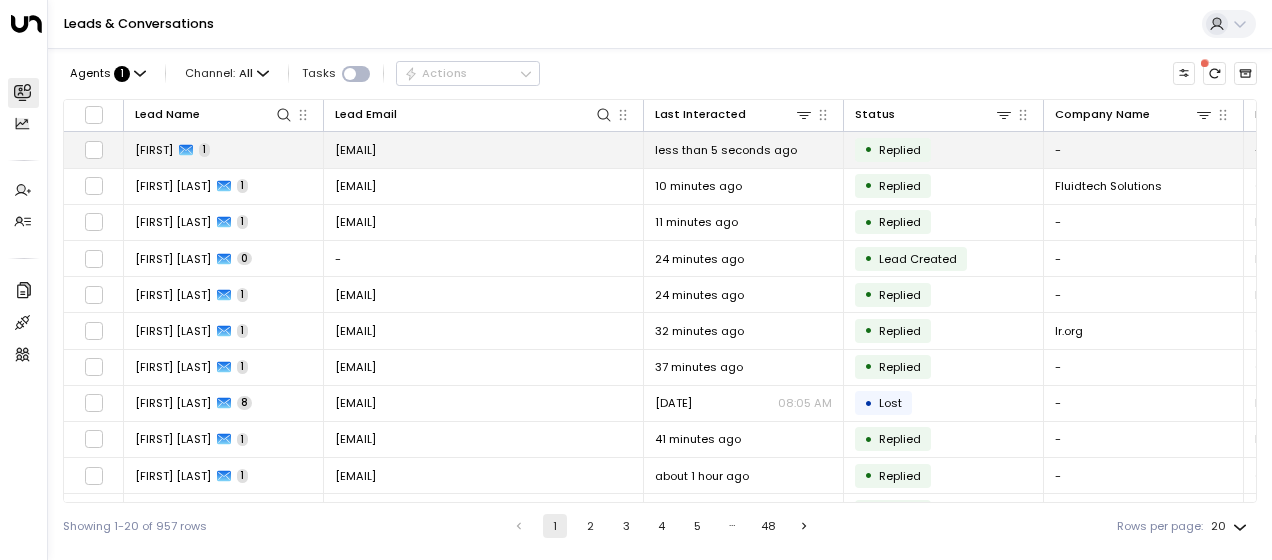 click on "[EMAIL]" at bounding box center (355, 150) 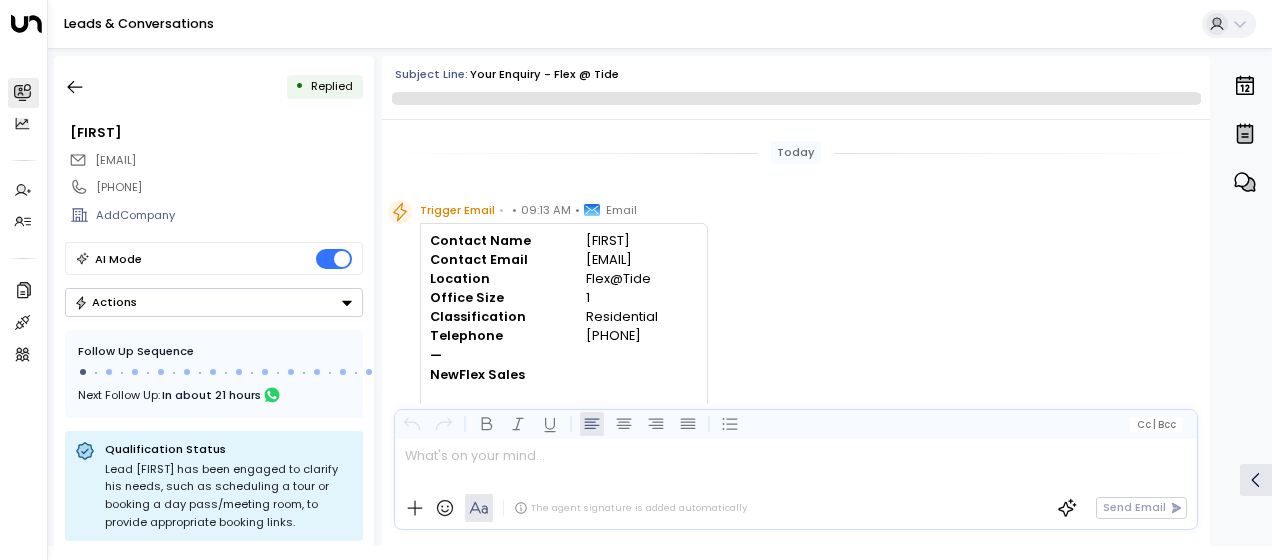 scroll, scrollTop: 733, scrollLeft: 0, axis: vertical 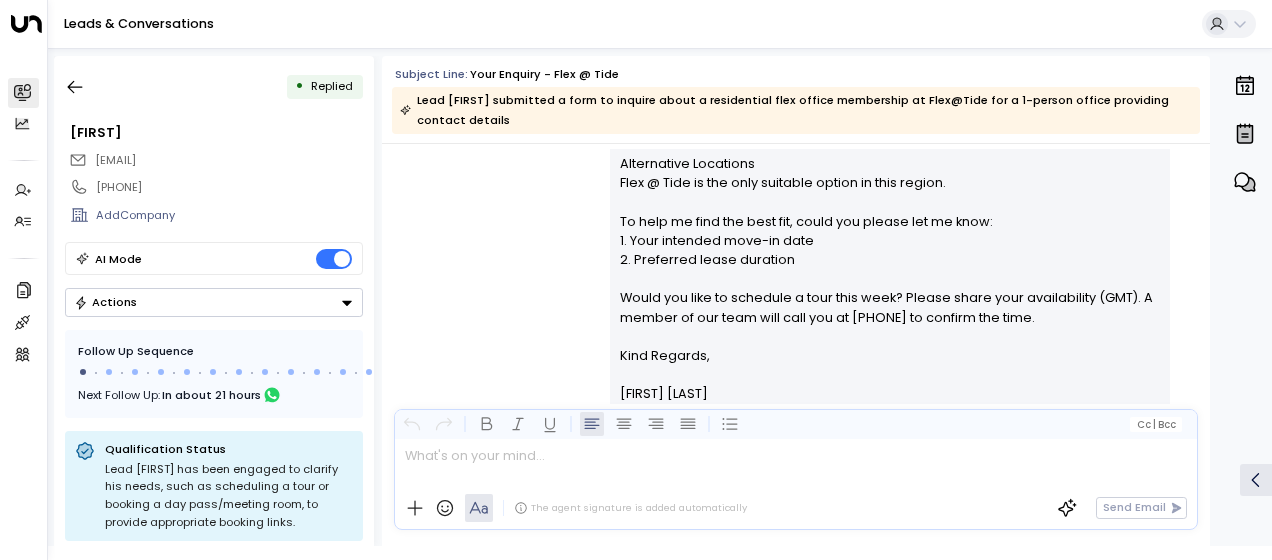 click on "[FIRST] [LAST] • [TIME] • Email Hi Pablo, Thanks for your interest in Flex @ Tide. This building currently doesn’t offer private offices, so our next-largest solution is a Dedicated Desk at [PRICE] per month, which includes a permanent desk, secure storage and all premium amenities. We also offer: Coworking - Day Pass: [PRICE] + VAT per day Meeting Rooms - Tate: pricing on application - The Skyline: [PRICE] per half-day / [PRICE] per day You can view more details and photos here: Product Website Page Brochure & Photos Alternative Locations Flex @ Tide is the only suitable option in this region. To help me find the best fit, could you please let me know: 1. Your intended move-in date 2. Preferred lease duration Would you like to schedule a tour this week? Please share your availability (GMT). A member of our team will call you at [PHONE] to confirm the time. Kind Regards, [FIRST] [LAST]" at bounding box center [796, 95] 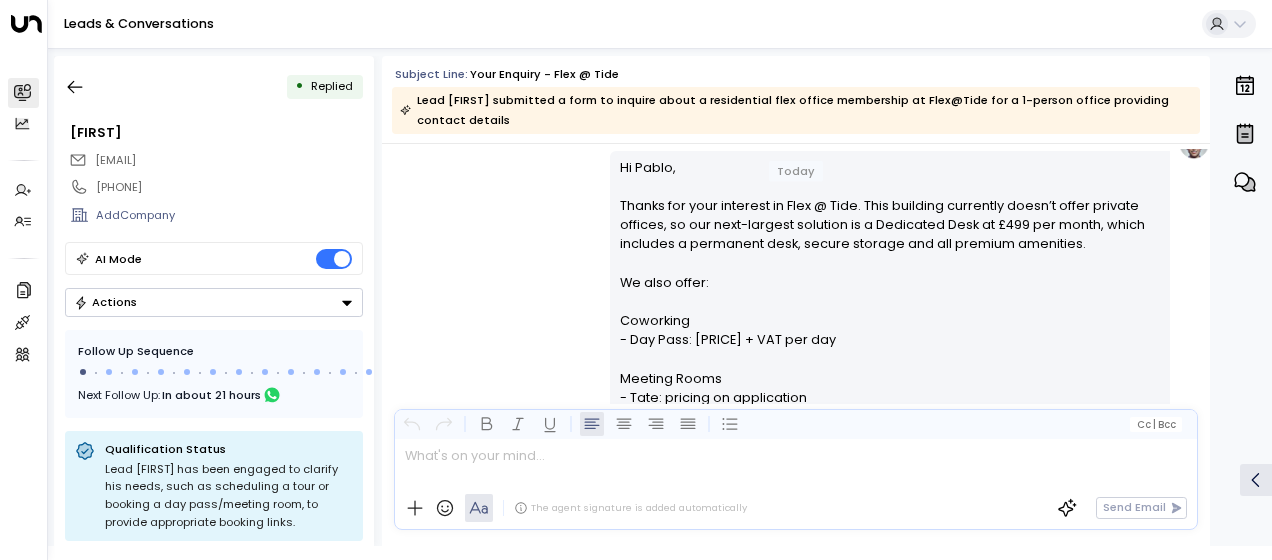 scroll, scrollTop: 293, scrollLeft: 0, axis: vertical 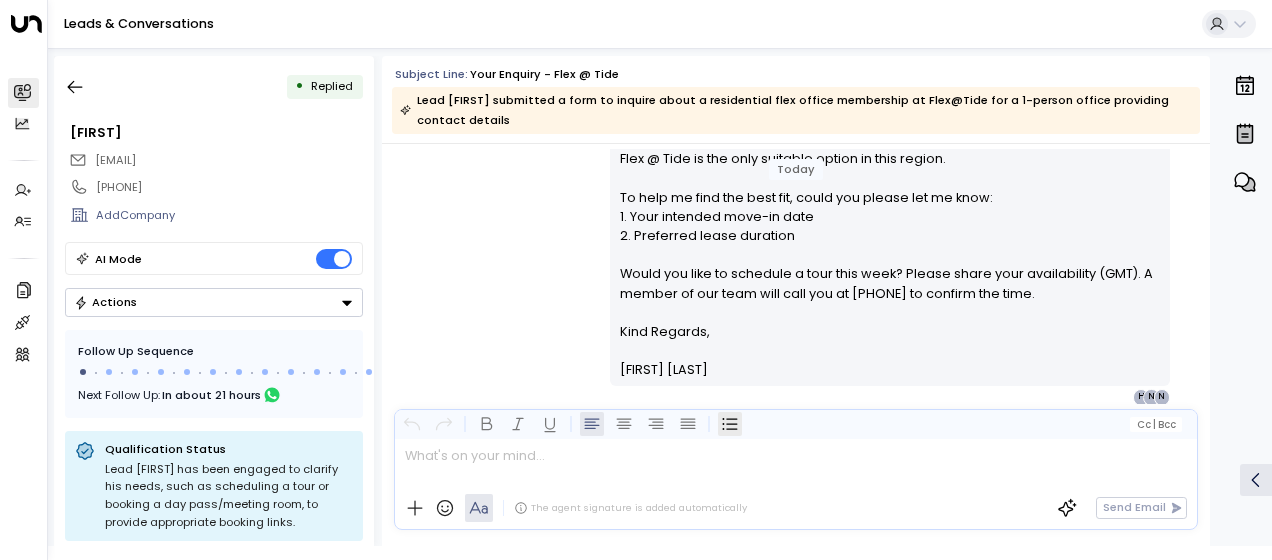 drag, startPoint x: 616, startPoint y: 233, endPoint x: 726, endPoint y: 418, distance: 215.23244 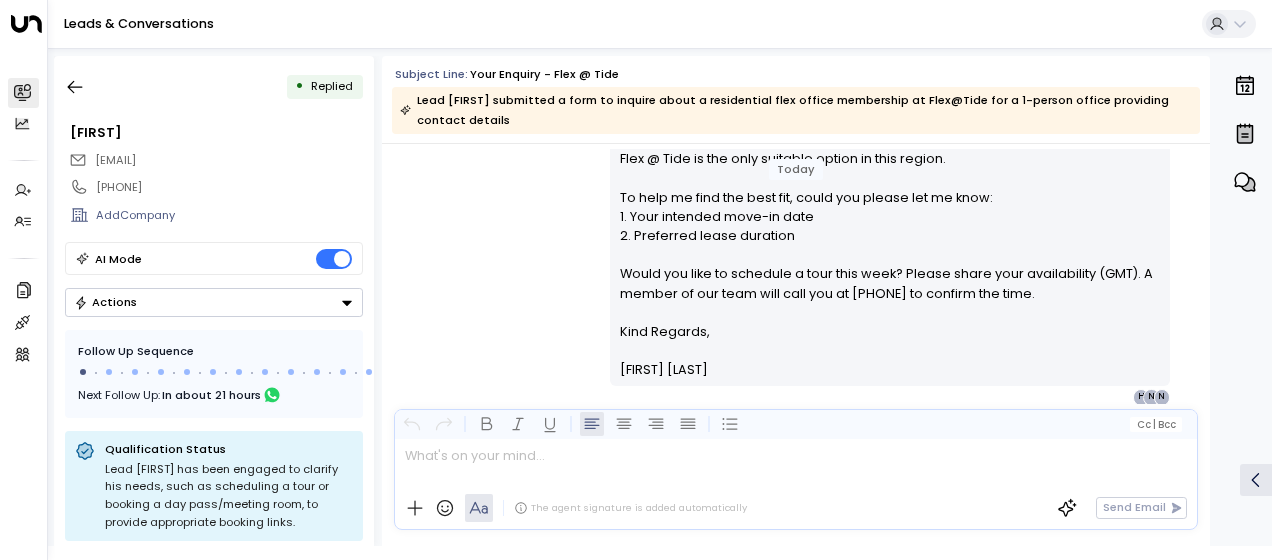 drag, startPoint x: 726, startPoint y: 418, endPoint x: 648, endPoint y: 284, distance: 155.04839 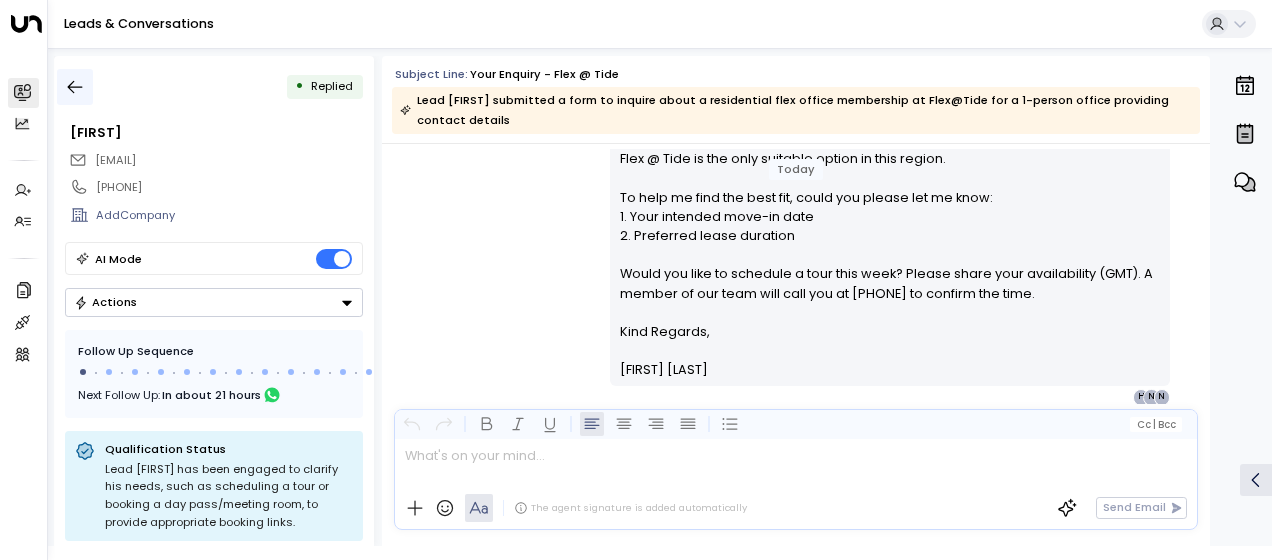 click 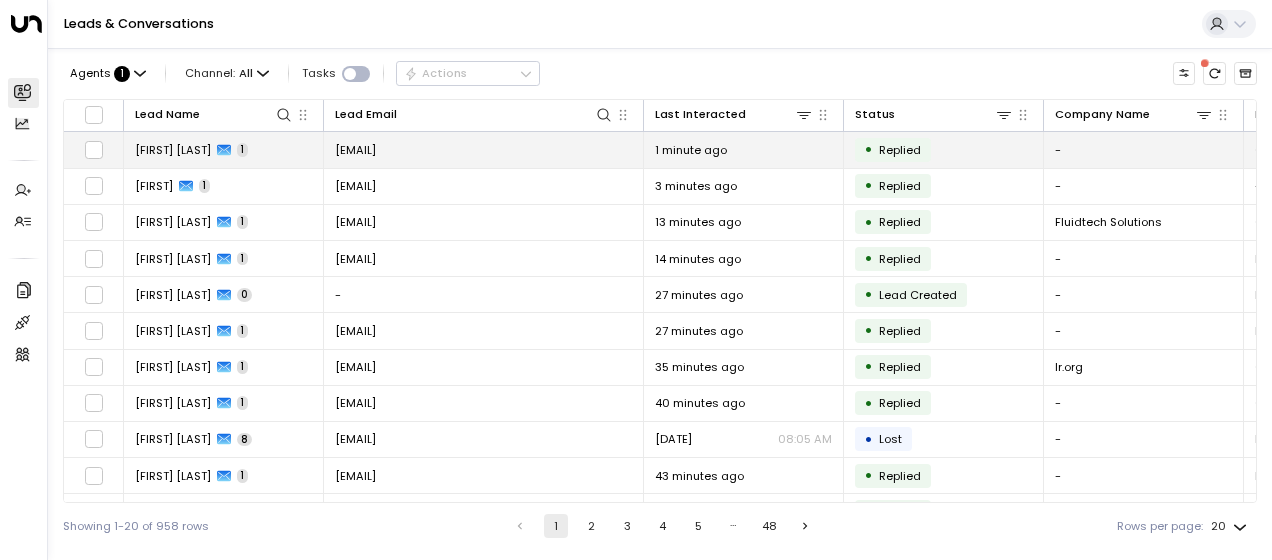 click on "[EMAIL]" at bounding box center (355, 150) 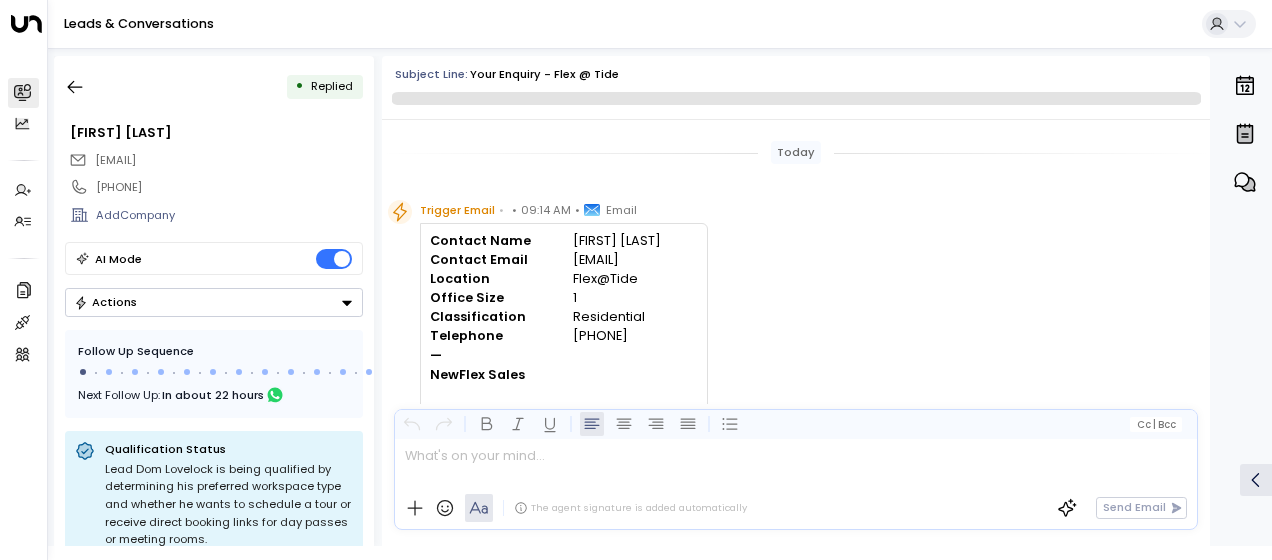 scroll, scrollTop: 791, scrollLeft: 0, axis: vertical 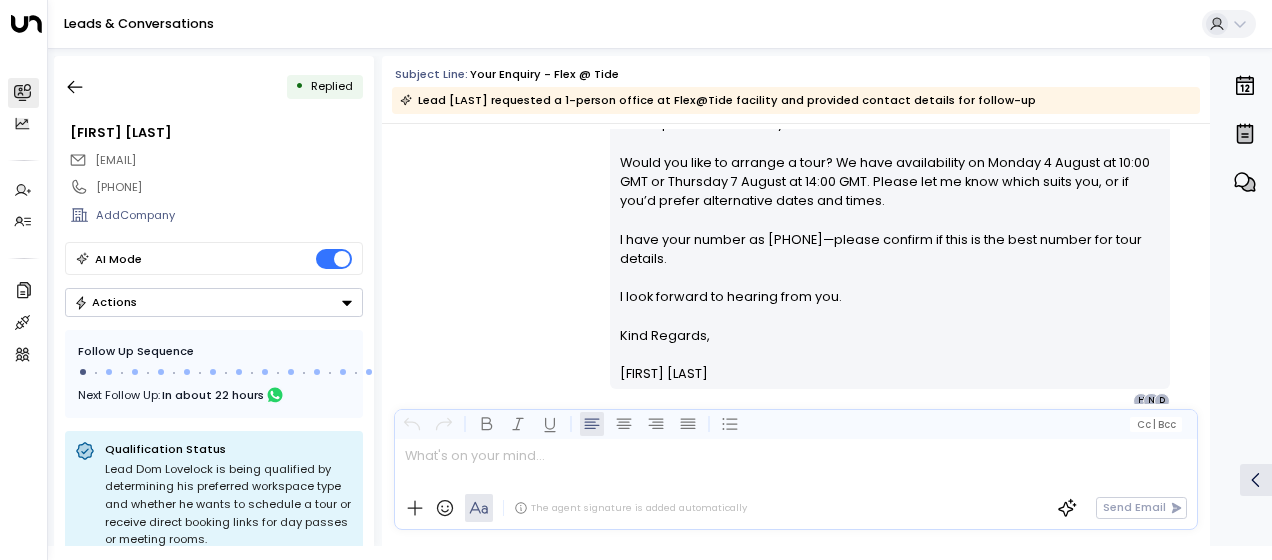 click on "[FIRST] [LAST] • [TIME] • Email Hi Dom, Thank you for your interest in Flex @ Tide (140 Park Street, [CITY] [POSTAL_CODE]). Here are the workspace options available for one person in this building (which is the only suitable location in this area): Private Offices Currently, we have no private offices available in this building. Dedicated Desk – [PRICE] per desk per month You’ll have a permanent desk, secure storage, and access to all premium services. Membership Plans (per desk per month) • Flexible – [PRICE]   • Balanced – [PRICE]   • Regular – [PRICE]   • Productive – [PRICE]   • Full-time – [PRICE]   Brochure & Photos:  Flex @ Tide Brochure & Photos Product Page:  Flex @ Tide Workspace Options Matterport Tour: currently unavailable Would you like to arrange a tour? We have availability on Monday [DAY] [MONTH] at [TIME] GMT or Thursday [DAY] [MONTH] at [TIME] GMT. Please let me know which suits you, or if you’d prefer alternative dates and times. I look forward to hearing from you. Kind Regards, D N H" at bounding box center (796, 45) 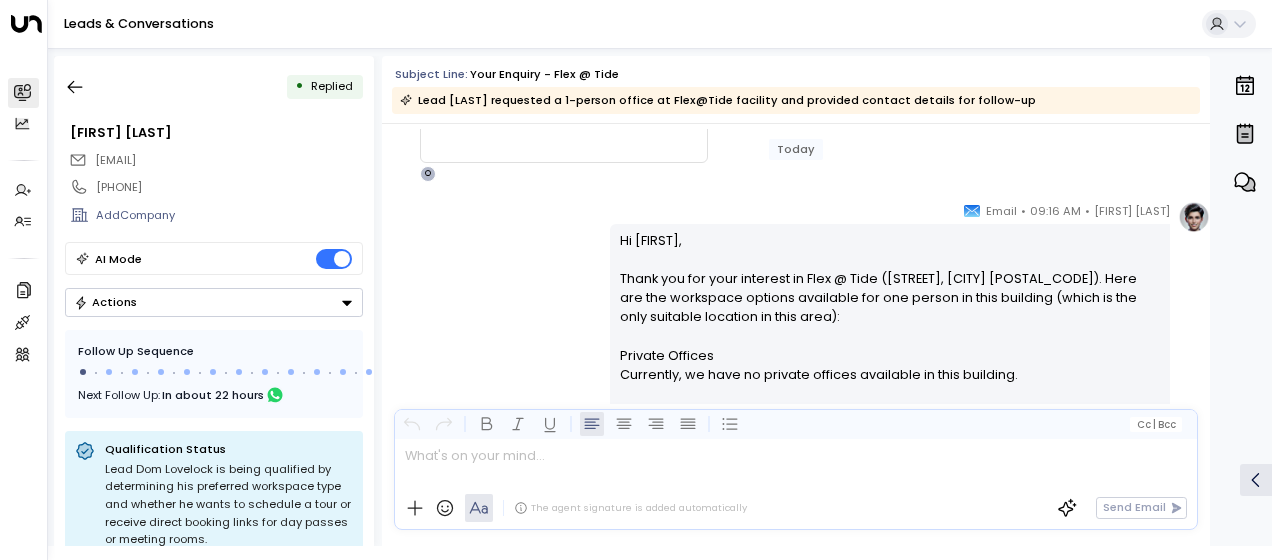 scroll, scrollTop: 271, scrollLeft: 0, axis: vertical 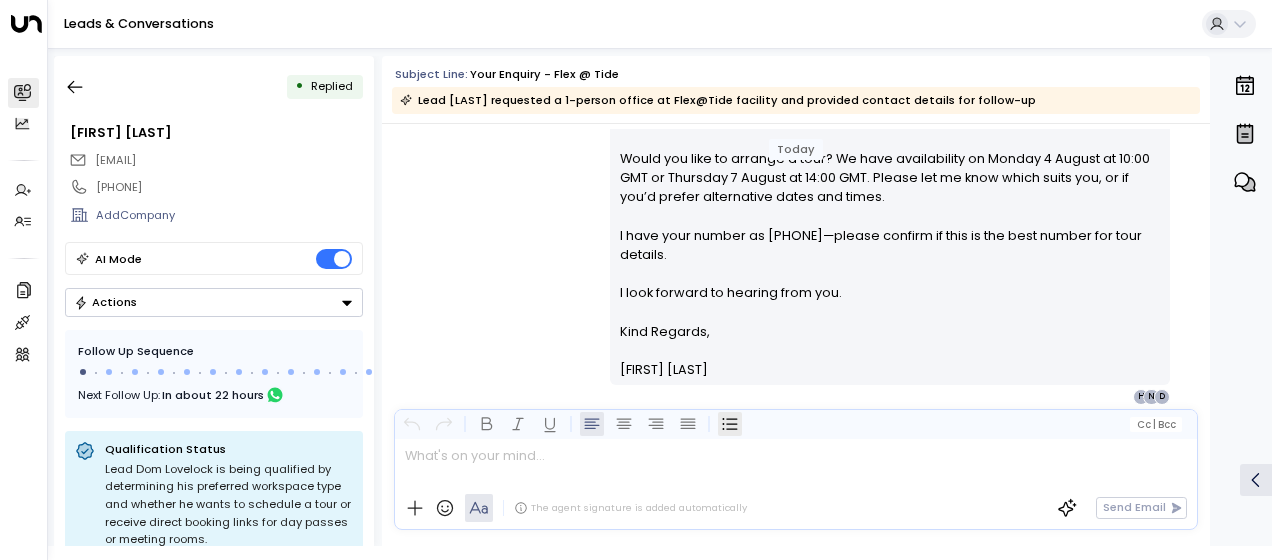 drag, startPoint x: 615, startPoint y: 239, endPoint x: 736, endPoint y: 419, distance: 216.88937 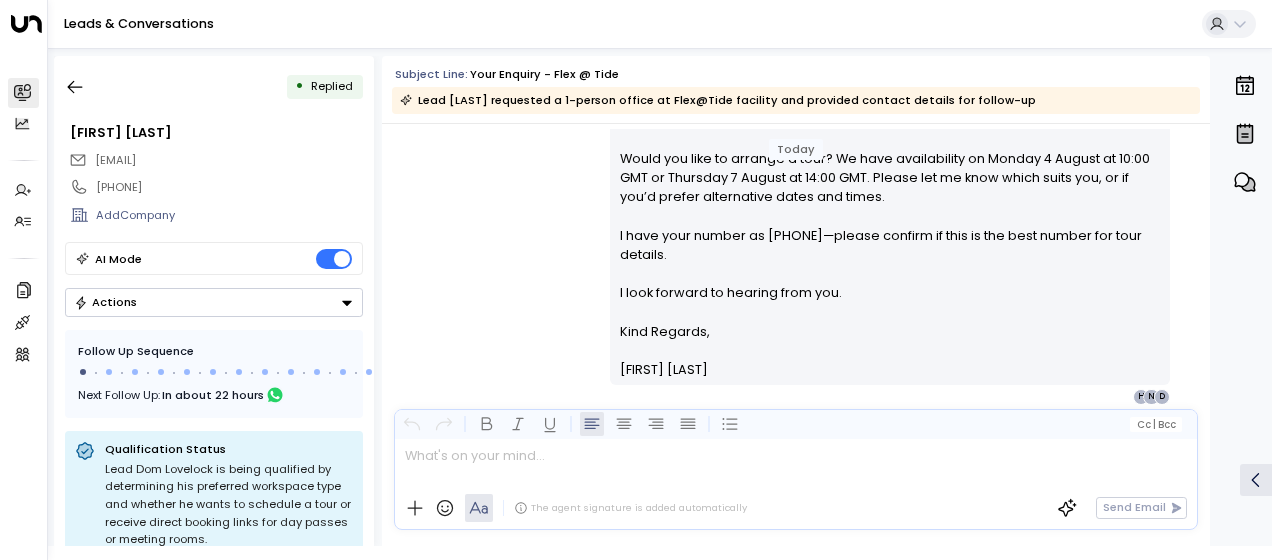 drag, startPoint x: 736, startPoint y: 419, endPoint x: 618, endPoint y: 256, distance: 201.22873 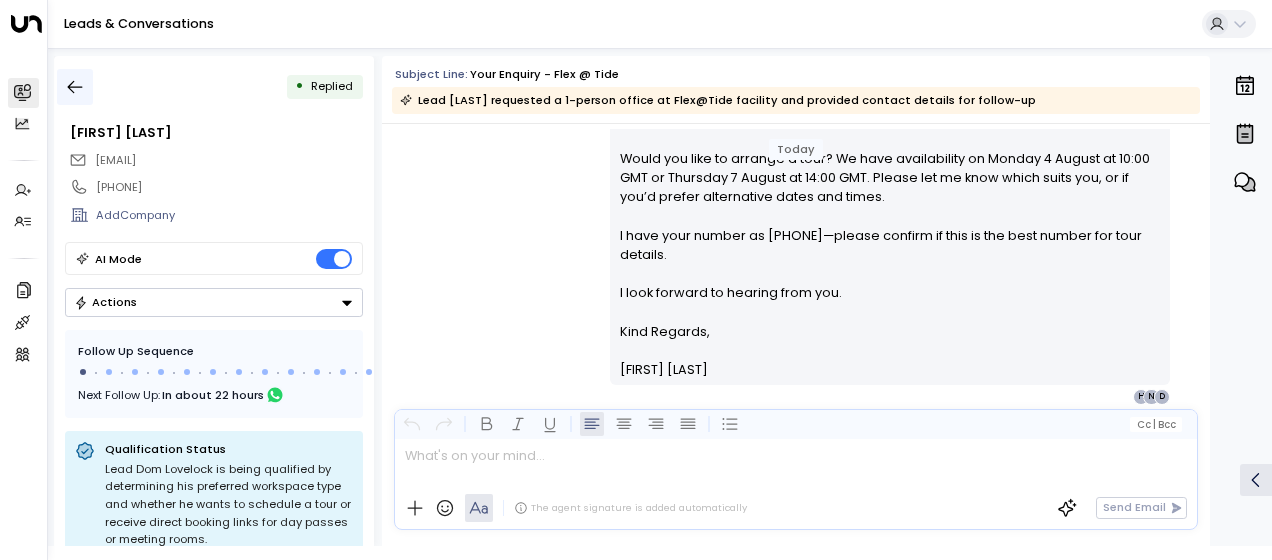 click 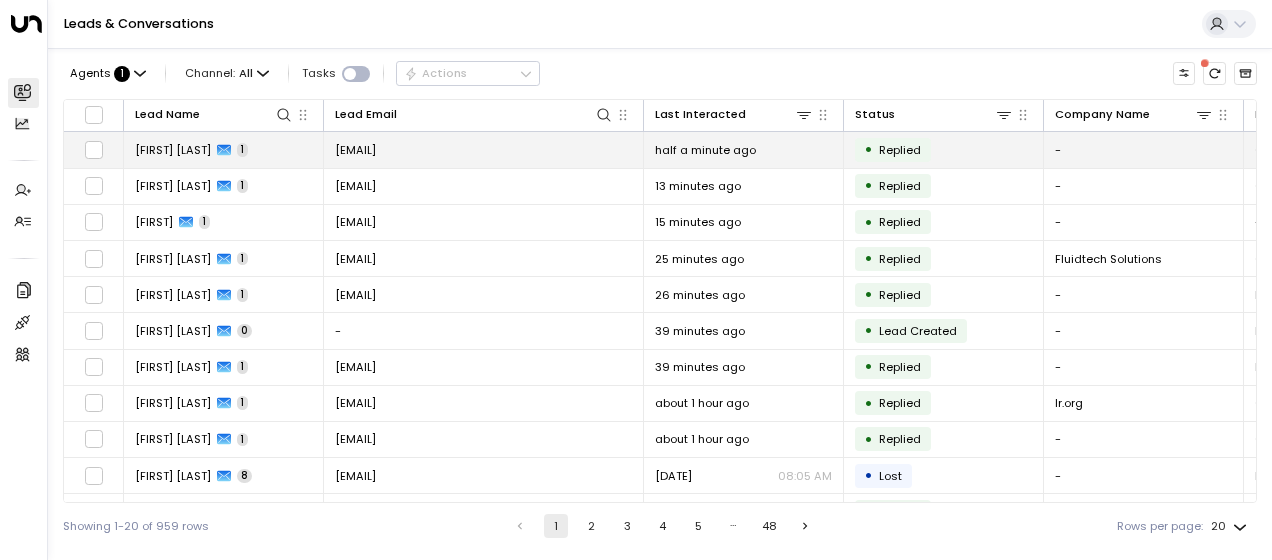 click on "[EMAIL]" at bounding box center [355, 150] 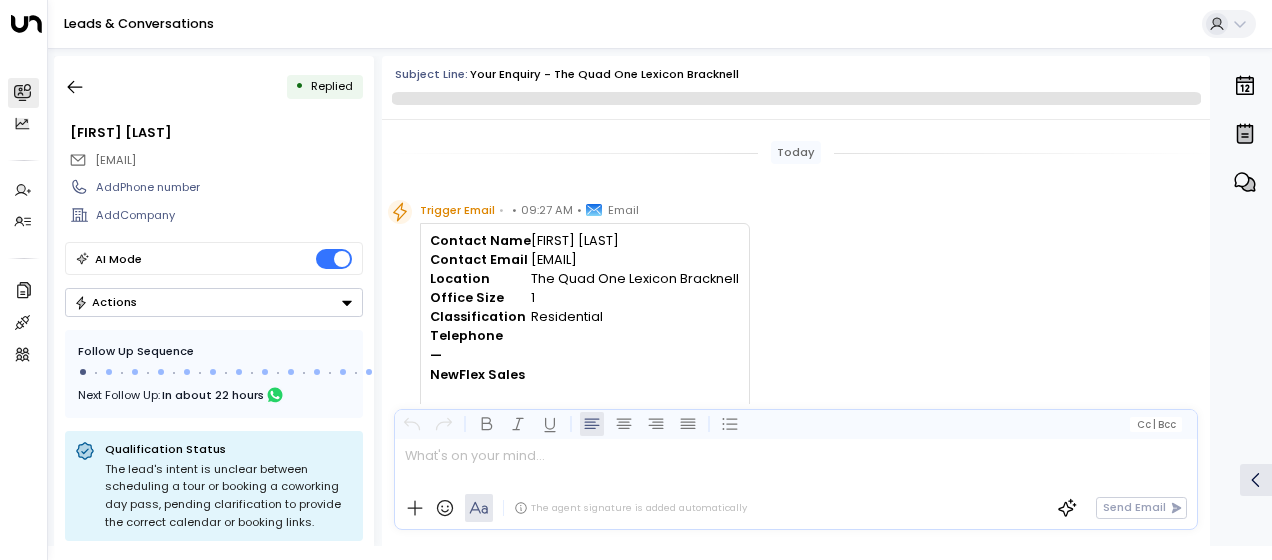 scroll, scrollTop: 618, scrollLeft: 0, axis: vertical 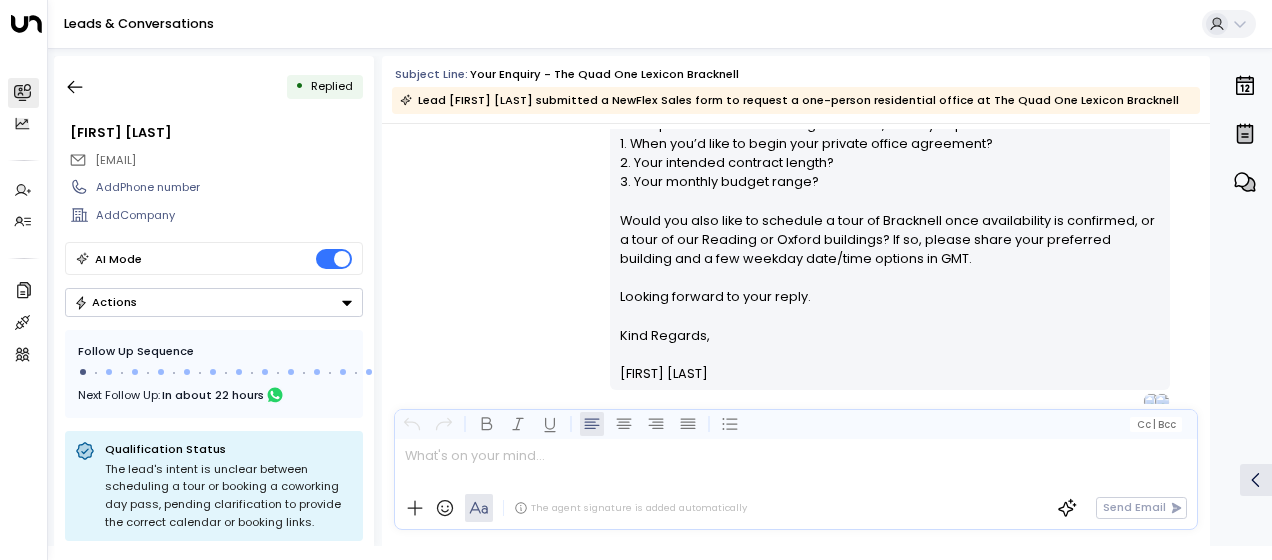 click on "Olivia Smith • 09:28 AM • Email Hi Nathan, Thanks for your interest in a private office at The Quad One Lexicon Bracknell. Our Bracknell location is opening in March 2025, and availability will need to be confirmed by our team. You can review high-level details here: Product Website Page and Brochure & Photos. In the meantime, private offices are immediately available at our alternative locations: • The Quad in Reading One Station Hill • The Quad Oxford Summertown To help us recommend the right solution, could you please let me know: 1. When you’d like to begin your private office agreement? 2. Your intended contract length? 3. Your monthly budget range? Would you also like to schedule a tour of Bracknell once availability is confirmed, or a tour of our Reading or Oxford buildings? If so, please share your preferred building and a few weekday date/time options in GMT. Looking forward to your reply. Kind Regards, Olivia Smith" at bounding box center [796, 132] 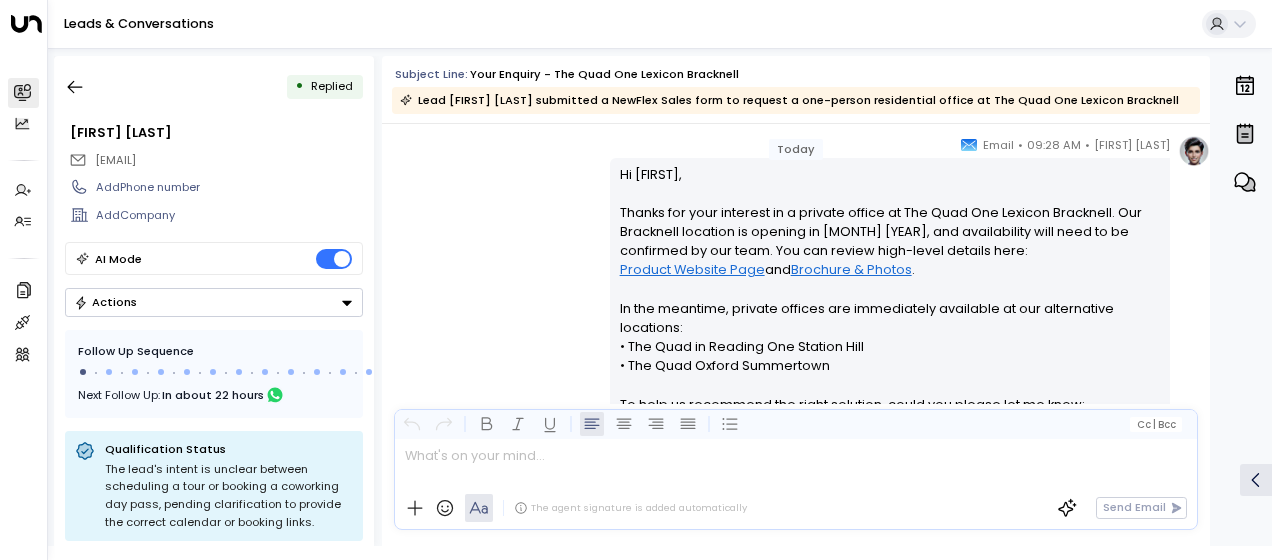 scroll, scrollTop: 298, scrollLeft: 0, axis: vertical 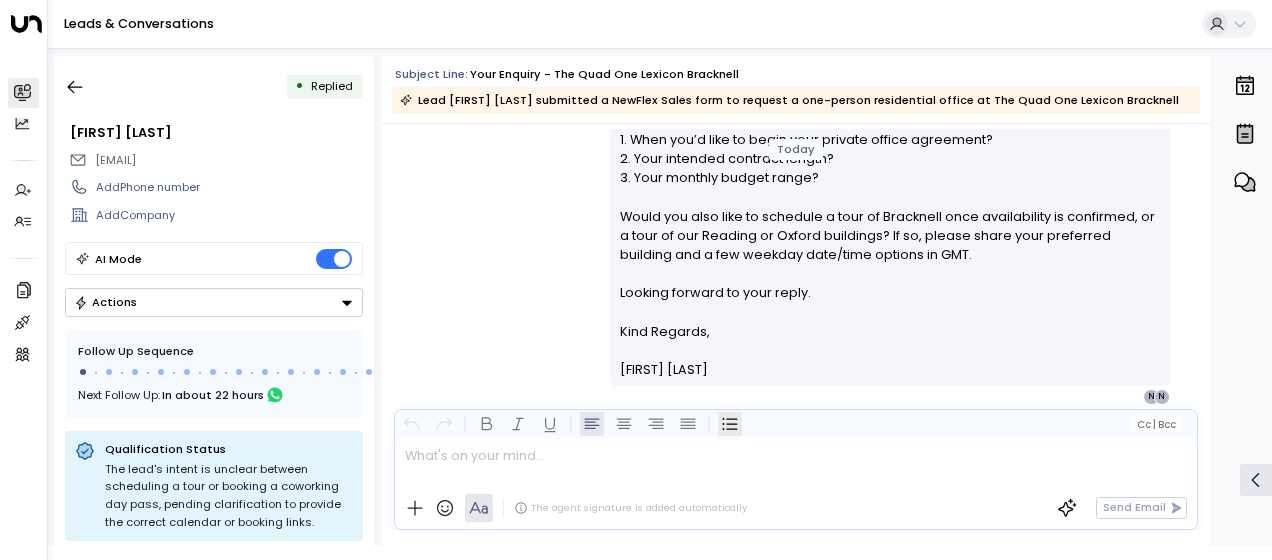 drag, startPoint x: 616, startPoint y: 210, endPoint x: 728, endPoint y: 420, distance: 238 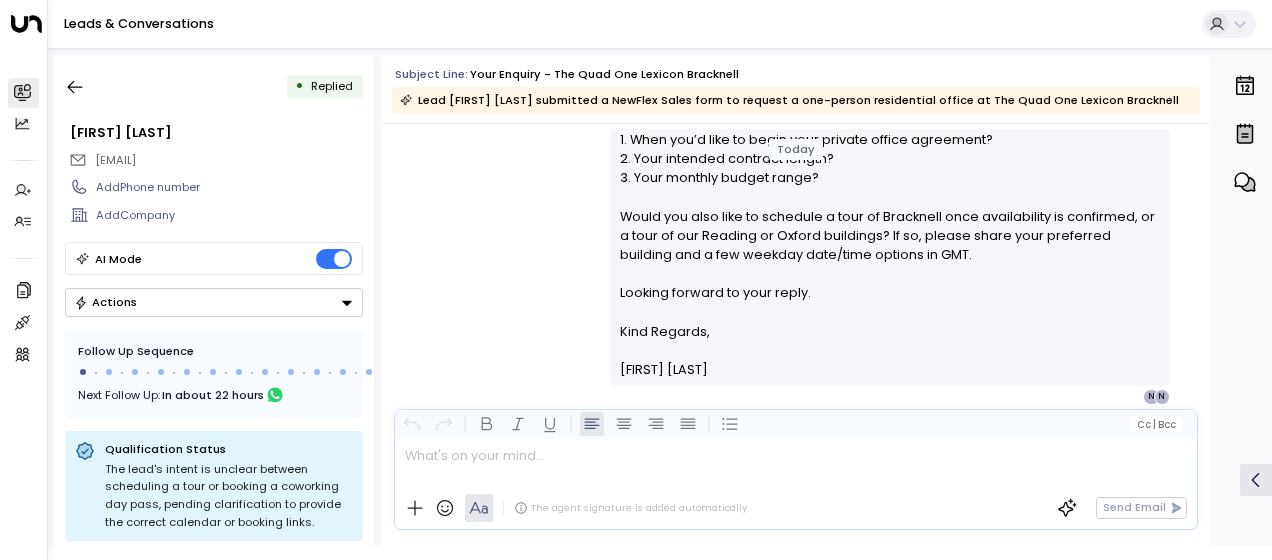 drag, startPoint x: 728, startPoint y: 420, endPoint x: 634, endPoint y: 336, distance: 126.06348 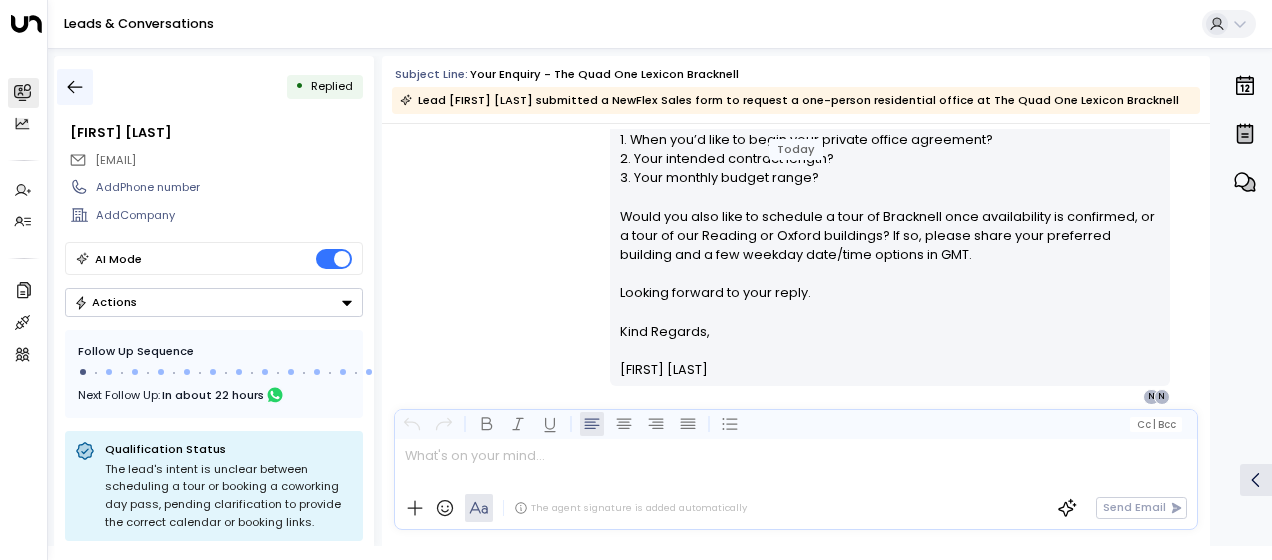 click 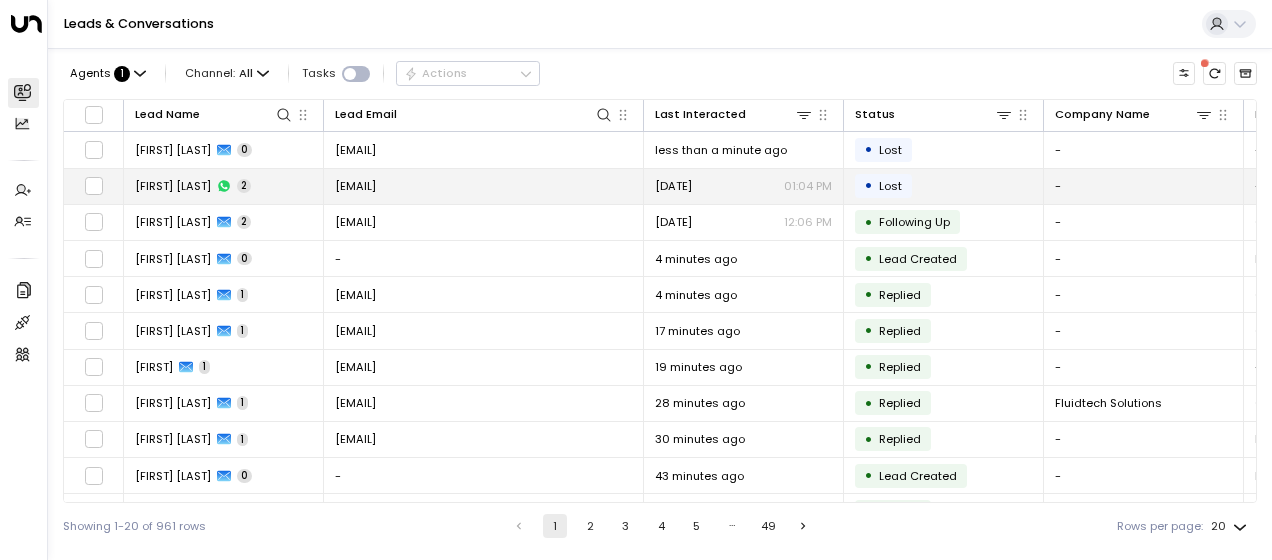 click on "[FIRST] [LAST]" at bounding box center [173, 186] 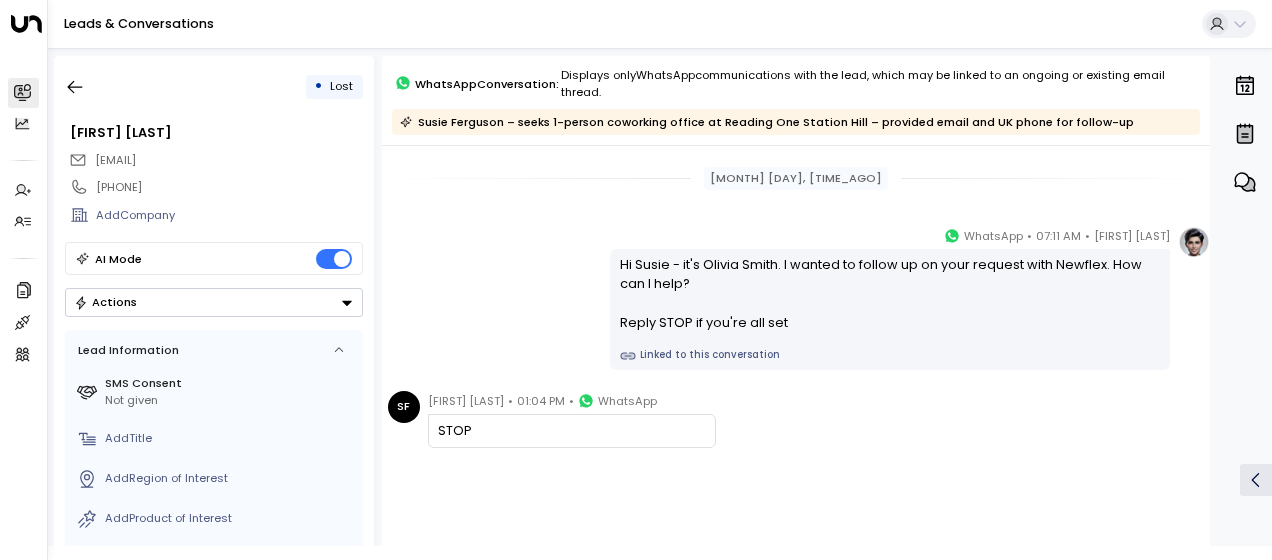 click on "[FIRST] [LAST] • [TIME] • WhatsApp Hi Susie - it's [FIRST] [LAST]. I wanted to follow up on your request with Newflex. How can I help?
Reply STOP if you're all set Linked to this conversation" at bounding box center [796, 298] 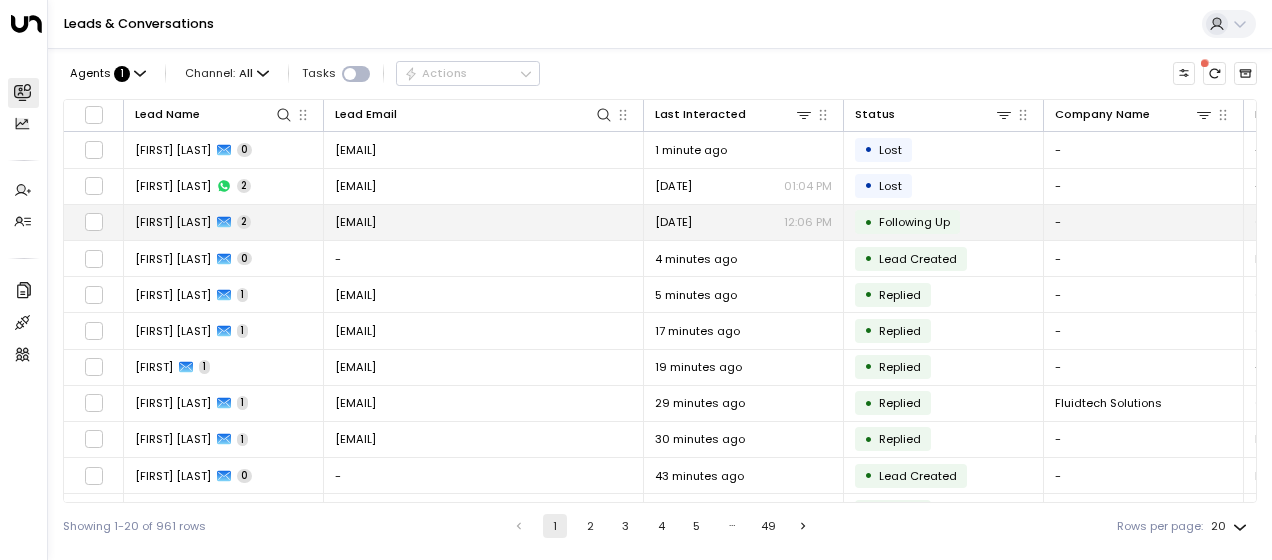 click on "[EMAIL]" at bounding box center (355, 222) 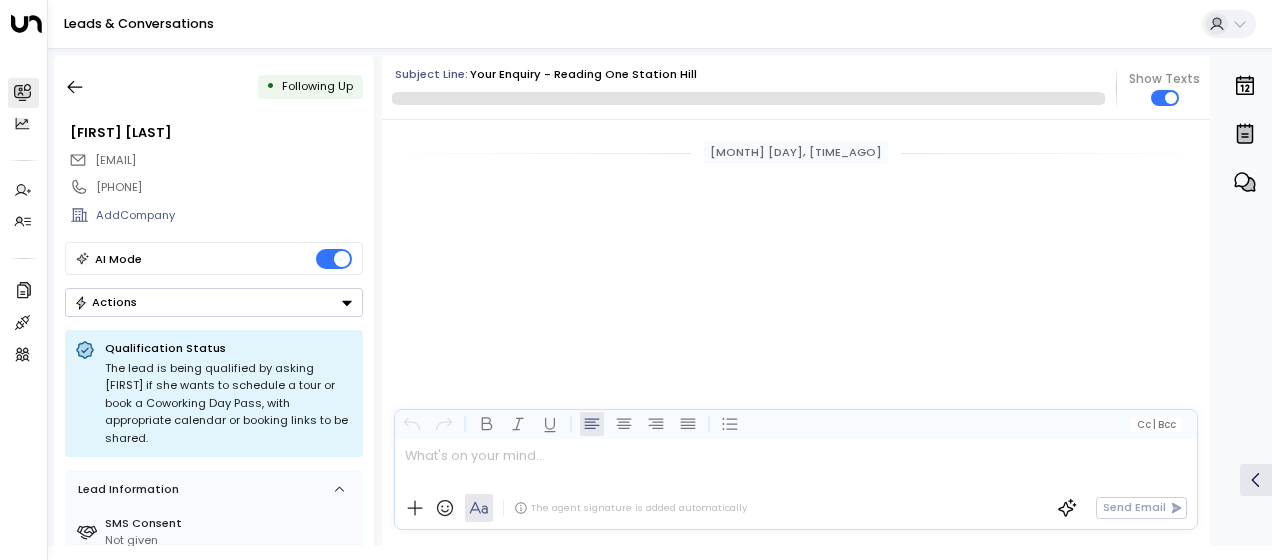 scroll, scrollTop: 1089, scrollLeft: 0, axis: vertical 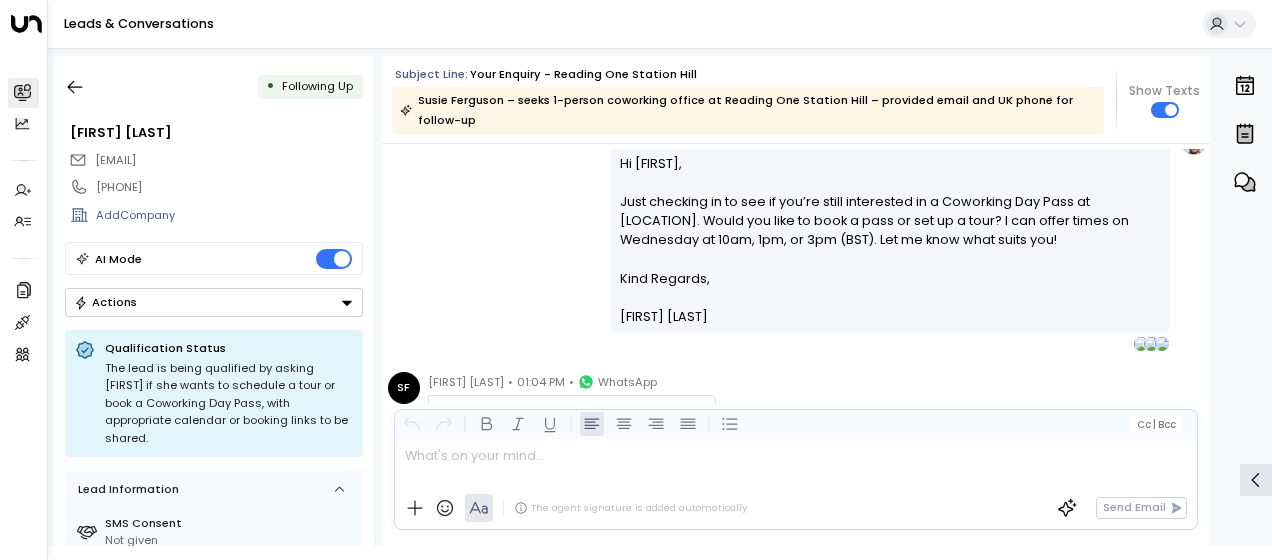 click on "Olivia Smith • 12:06 PM • Email Hi Susie, Just checking in to see if you’re still interested in a Coworking Day Pass at Reading One Station Hill. Would you like to book a pass or set up a tour? I can offer times on Wednesday at 10am, 1pm, or 3pm (BST). Let me know what suits you! Kind Regards, Olivia Smith ________________________________________________________________________________________________________________________________________________________________________________________________________uniti_thread_id_c744ddad-c9d5-45e0-a584-e5acd306c209" at bounding box center (796, 238) 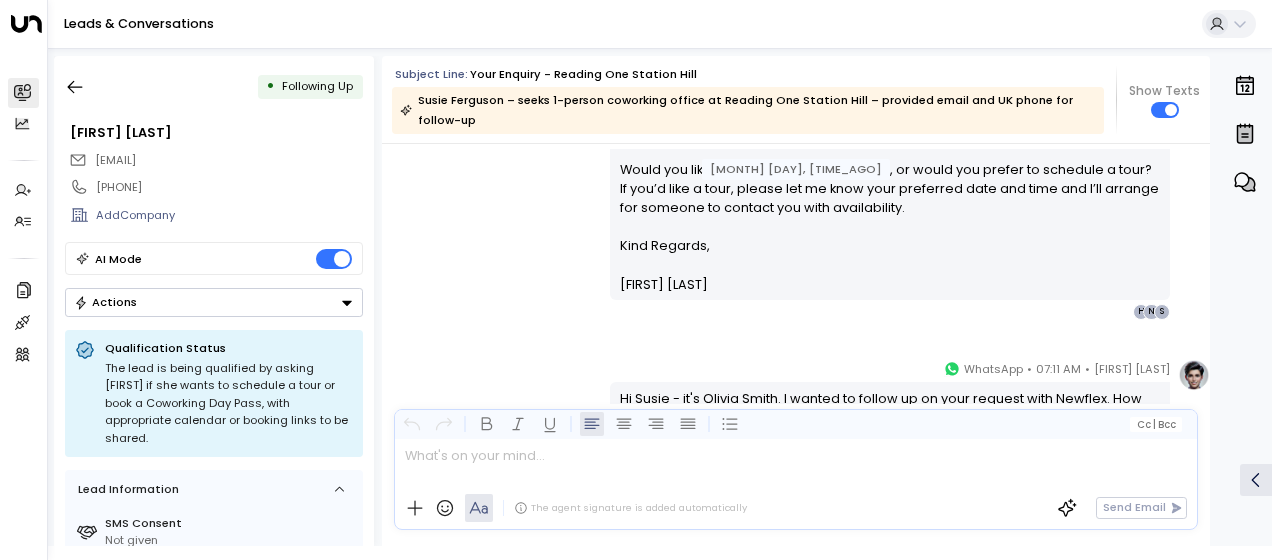scroll, scrollTop: 649, scrollLeft: 0, axis: vertical 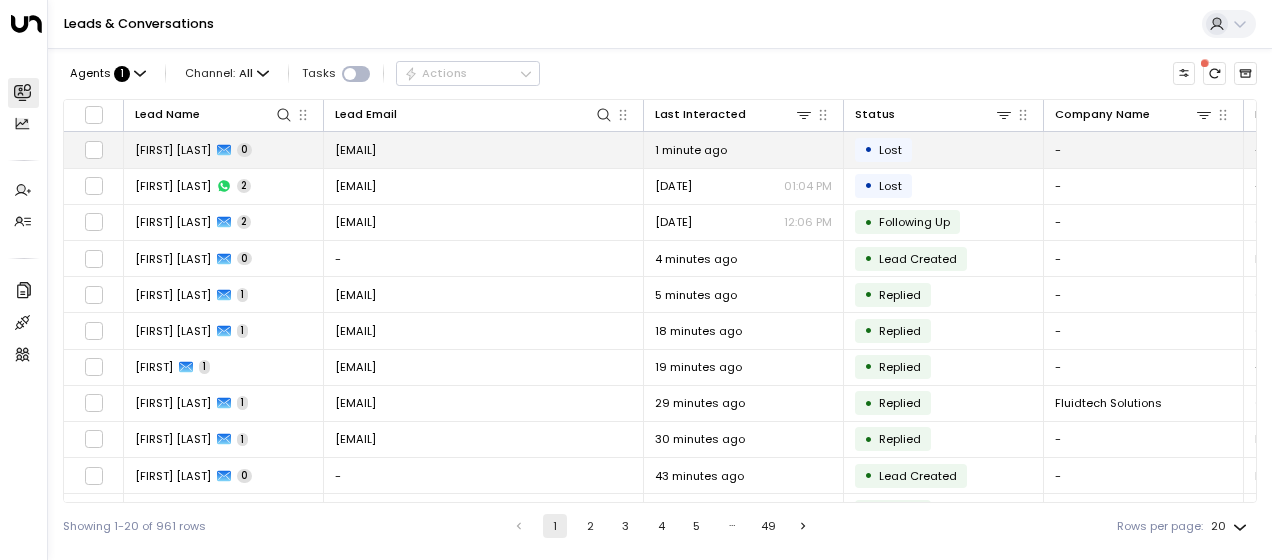 click on "[EMAIL]" at bounding box center [355, 150] 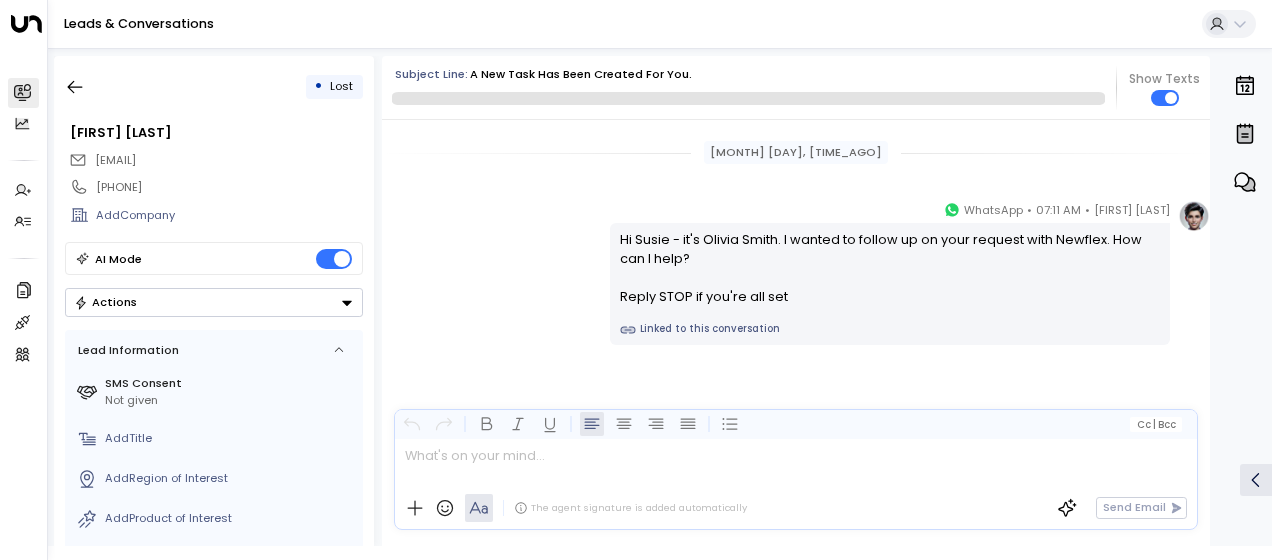 scroll, scrollTop: 465, scrollLeft: 0, axis: vertical 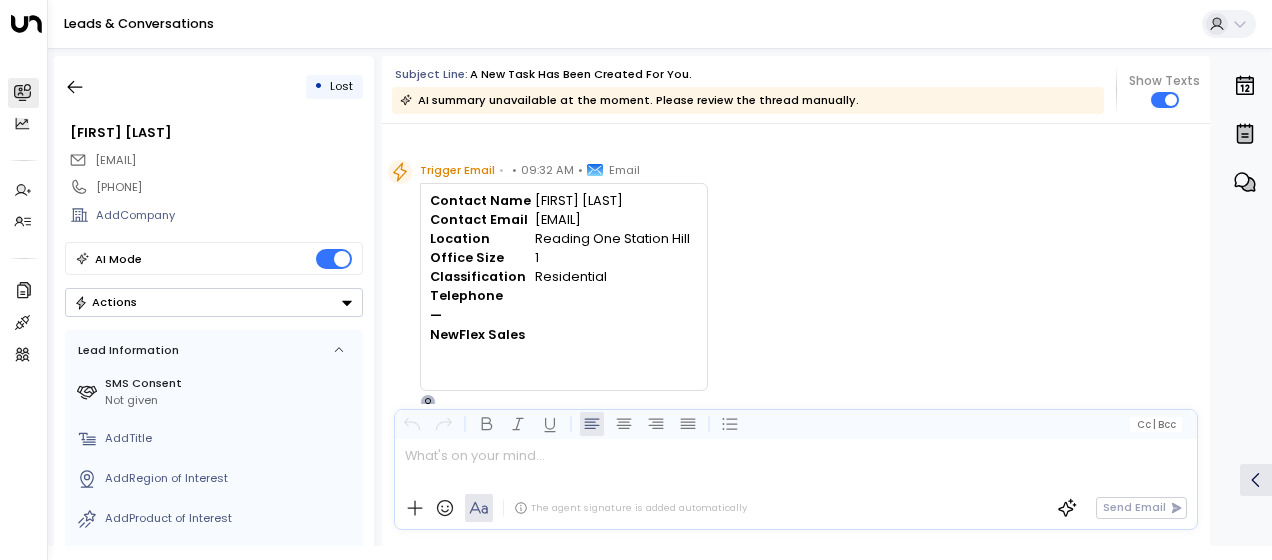 click on "Trigger Email • • [TIME] • Email Contact Name [FIRST] [LAST] Contact Email [EMAIL] Location [NEIGHBORHOOD] [NEIGHBORHOOD] Office Size 1 Classification Residential Telephone — NewFlex Sales O" at bounding box center (799, 285) 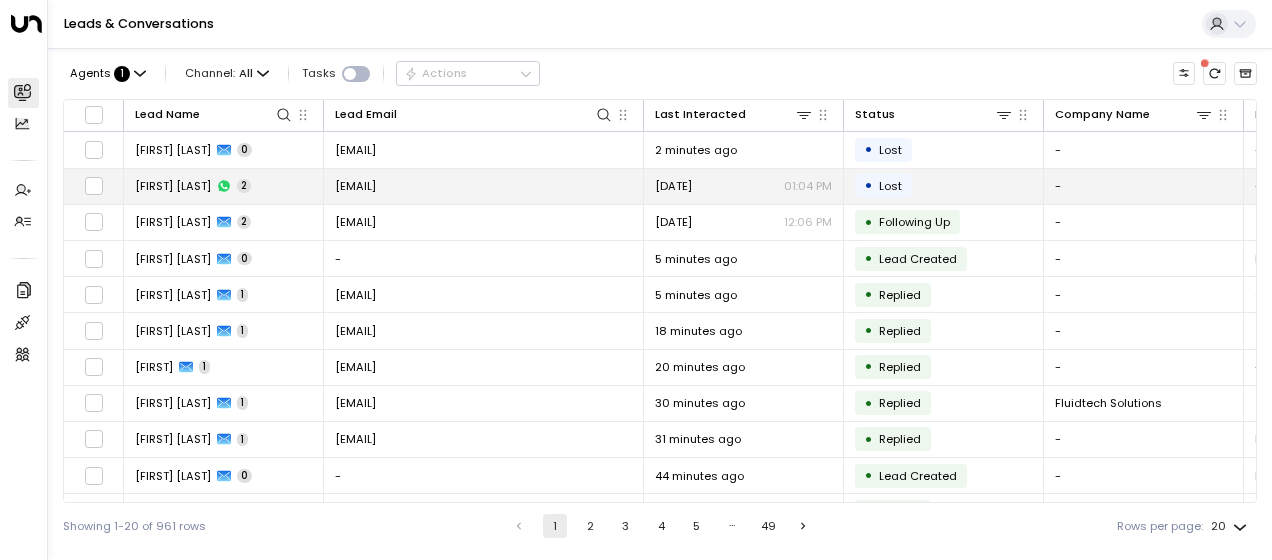 click on "[EMAIL]" at bounding box center (484, 186) 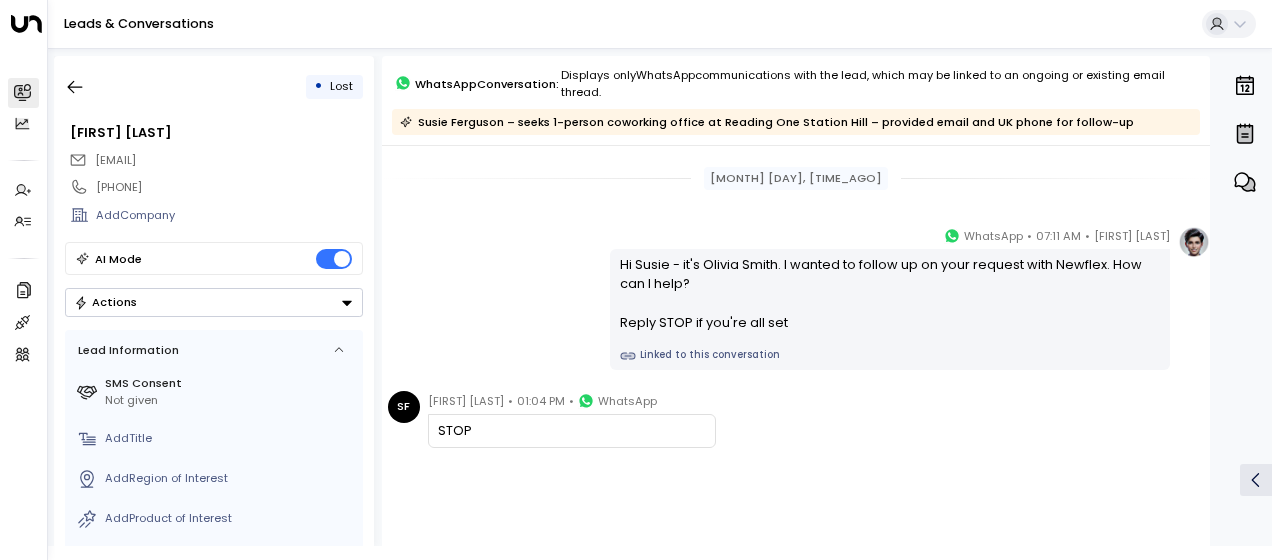 click on "[FIRST] [LAST] • [TIME] • WhatsApp Hi Susie - it's [FIRST] [LAST]. I wanted to follow up on your request with Newflex. How can I help?
Reply STOP if you're all set Linked to this conversation" at bounding box center (796, 298) 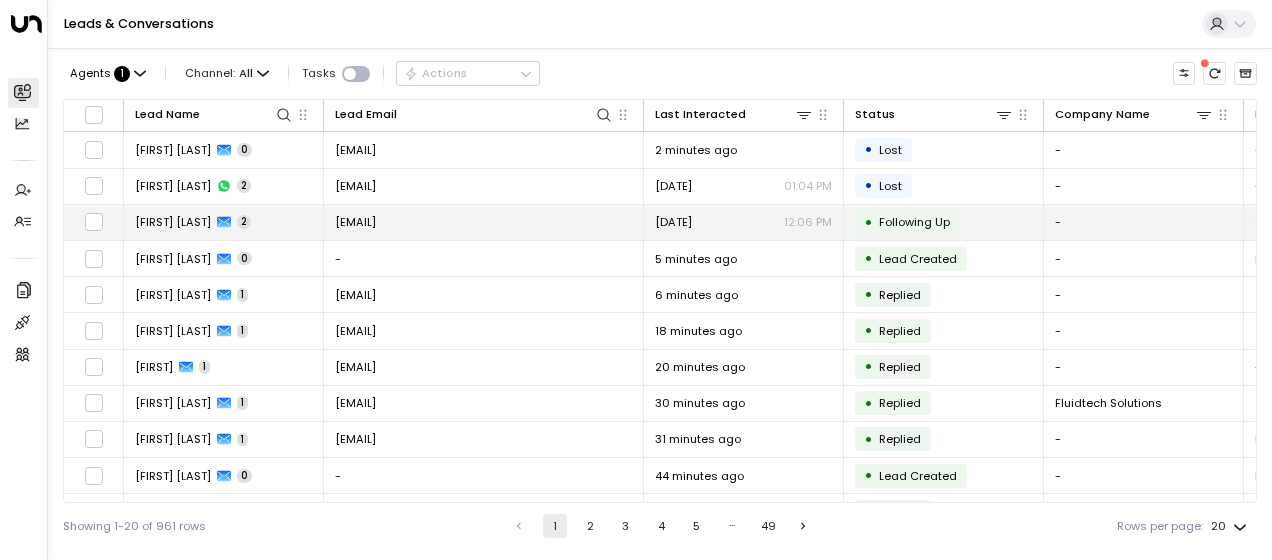 click on "[EMAIL]" at bounding box center (355, 222) 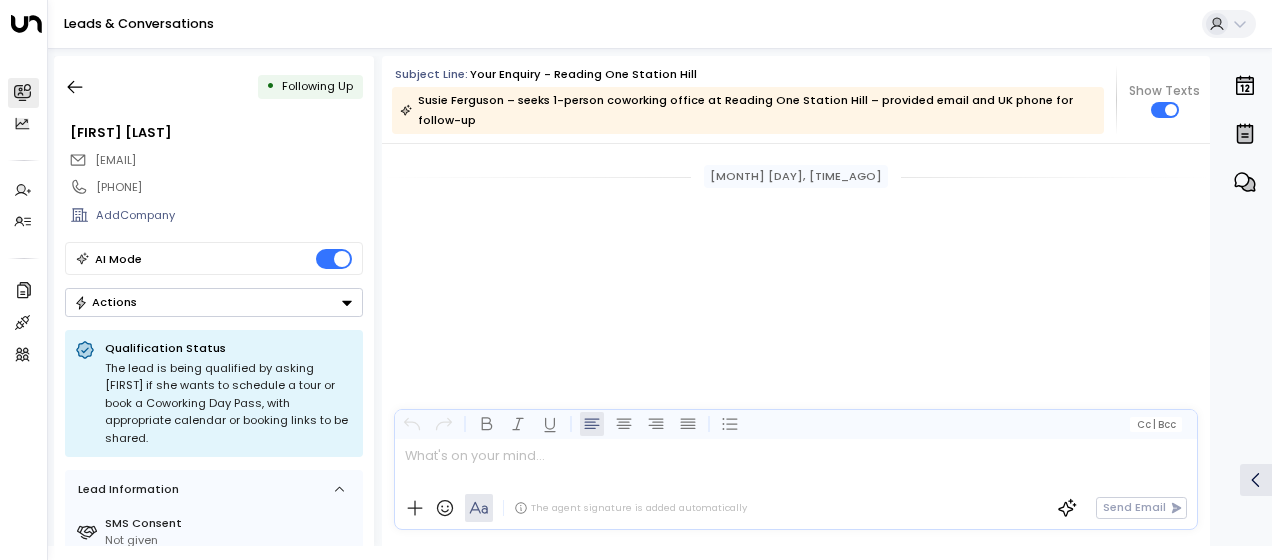 scroll, scrollTop: 1078, scrollLeft: 0, axis: vertical 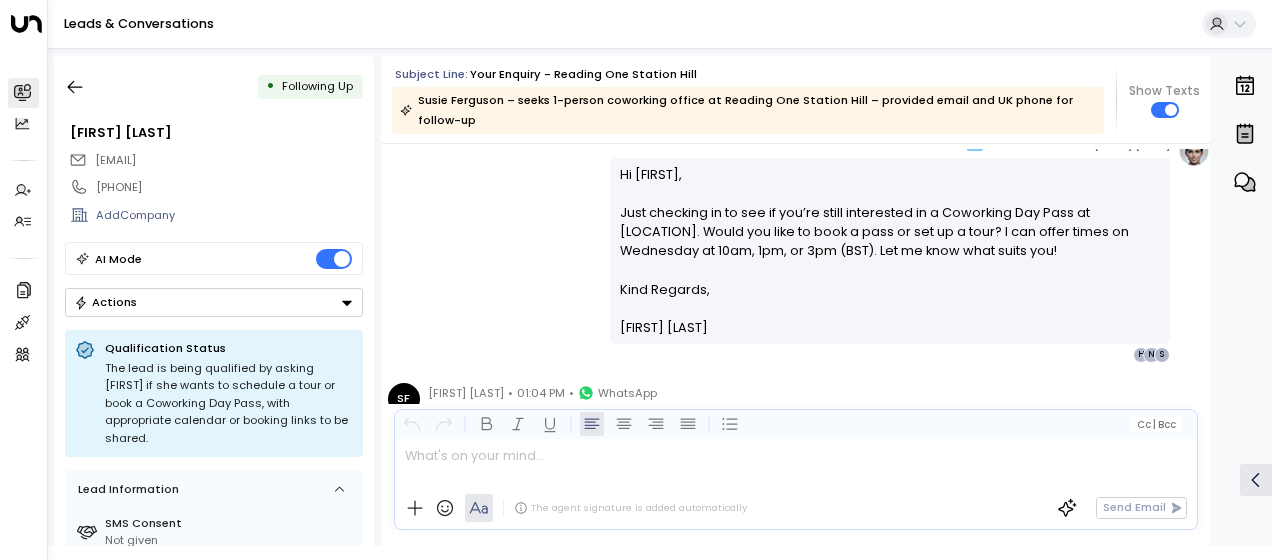 click on "Olivia Smith • 12:06 PM • Email Hi Susie, Just checking in to see if you’re still interested in a Coworking Day Pass at Reading One Station Hill. Would you like to book a pass or set up a tour? I can offer times on Wednesday at 10am, 1pm, or 3pm (BST). Let me know what suits you! Kind Regards, Olivia Smith ________________________________________________________________________________________________________________________________________________________________________________________________________uniti_thread_id_c744ddad-c9d5-45e0-a584-e5acd306c209 S N H" at bounding box center [796, 249] 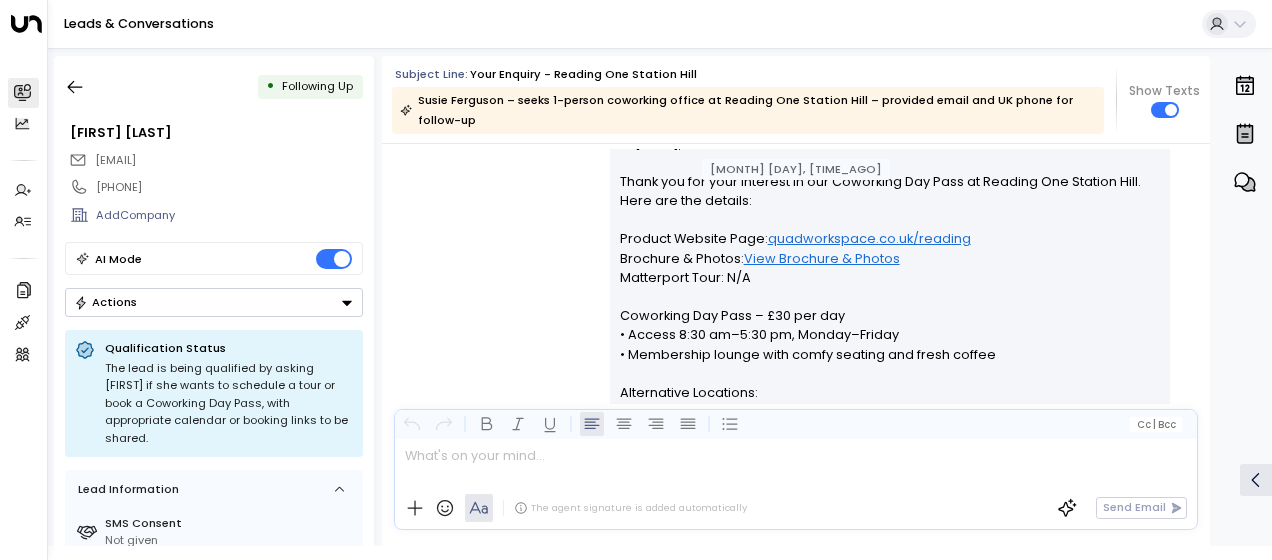 scroll, scrollTop: 358, scrollLeft: 0, axis: vertical 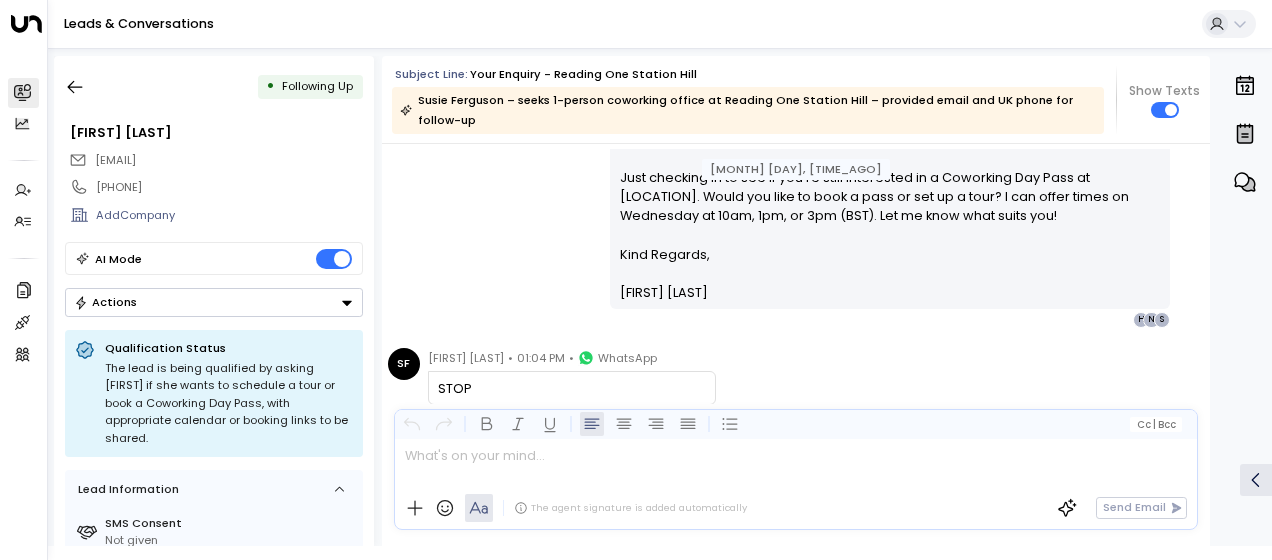 drag, startPoint x: 614, startPoint y: 168, endPoint x: 801, endPoint y: 439, distance: 329.25674 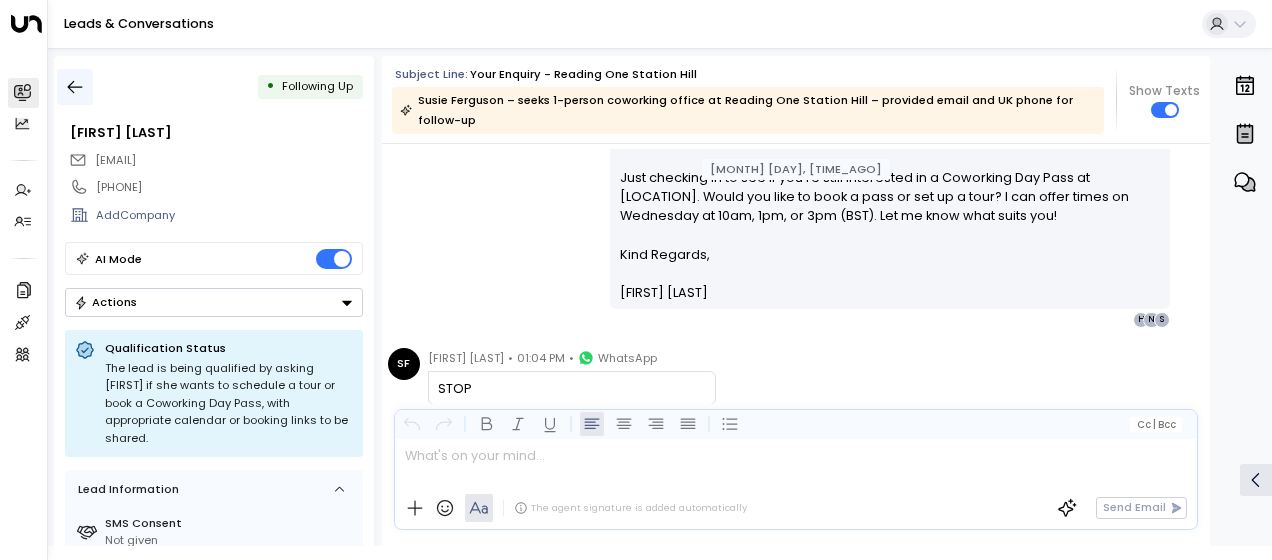 click 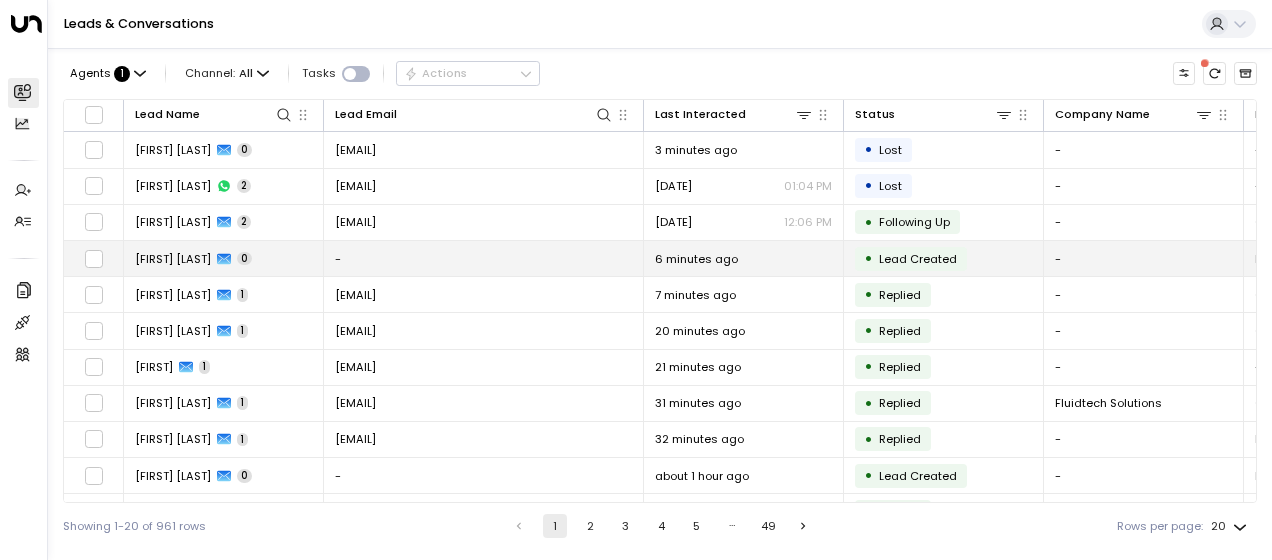 click on "[FIRST] [LAST]" at bounding box center (173, 259) 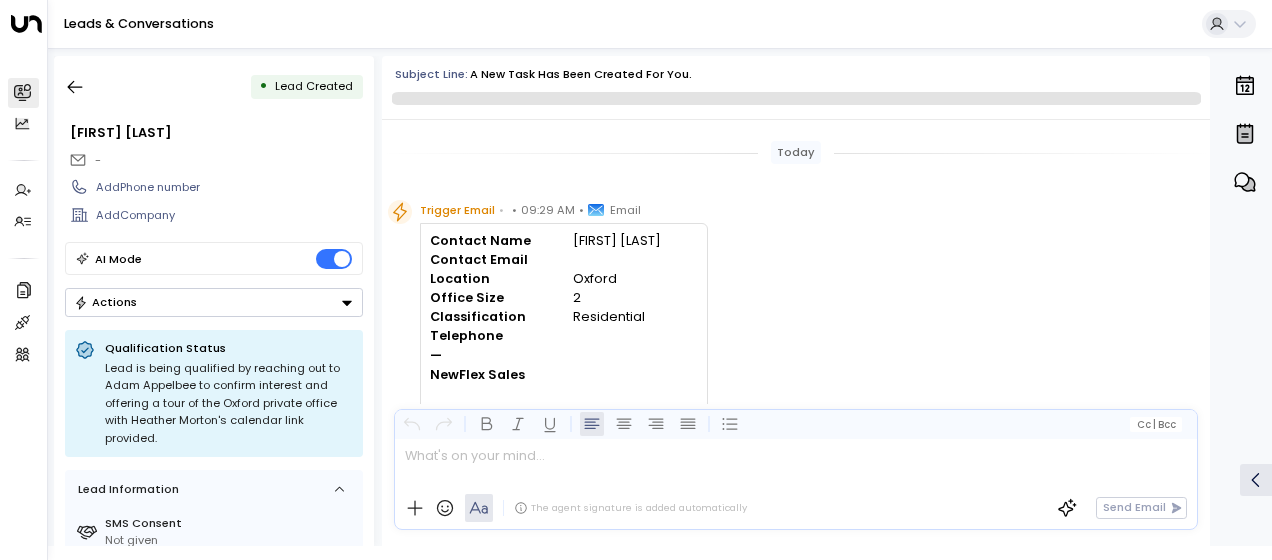 scroll, scrollTop: 44, scrollLeft: 0, axis: vertical 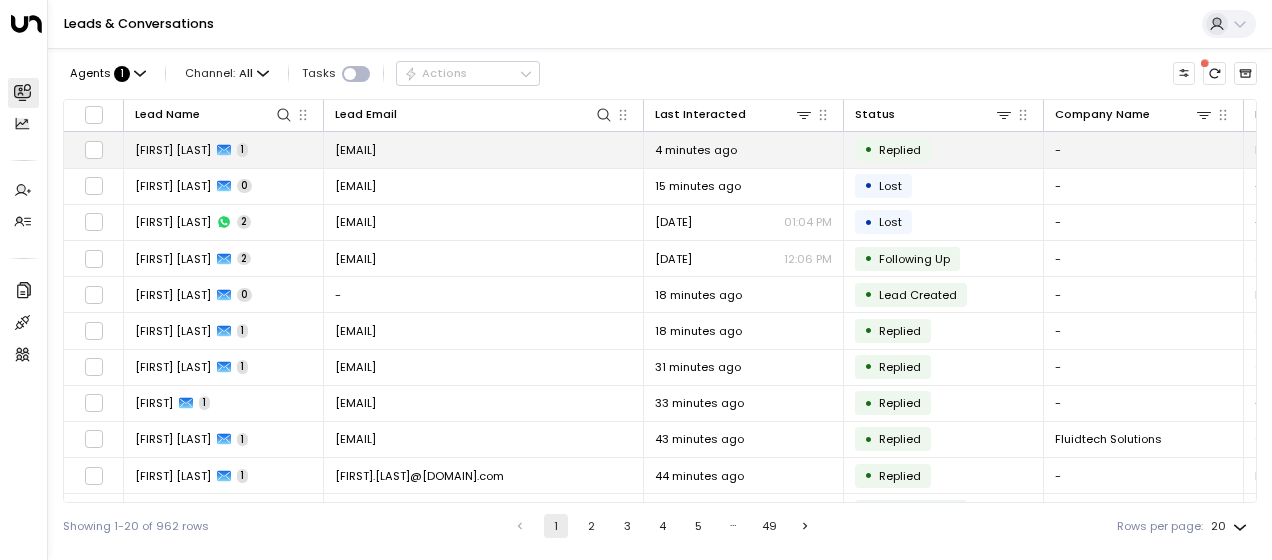 click on "[EMAIL]" at bounding box center [355, 150] 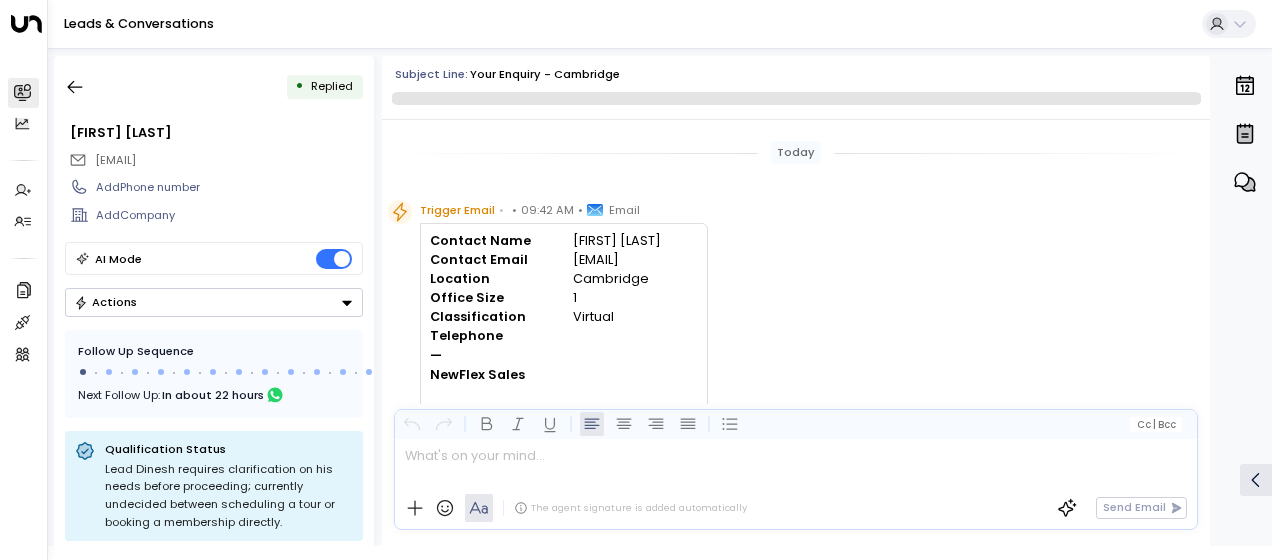 scroll, scrollTop: 541, scrollLeft: 0, axis: vertical 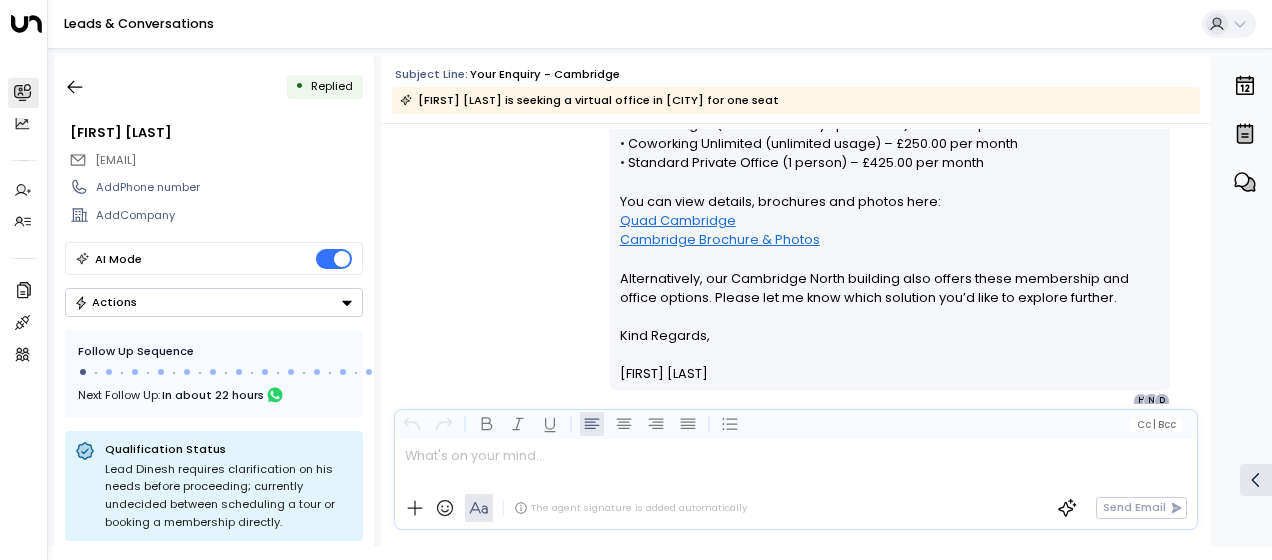 click on "Hi Dinesh,
Thank you for your interest in Virtual Office services in [CITY]. At present, we do not offer Virtual Offices at Shereton House, Castle Park, [CITY], [POSTAL_CODE]. However, we have the following workspace solutions at that address:
• Coworking 5 (desk for five days per month) – £175.00 per month
• Coworking 10 (desk for ten days per month) – £200.00 per month
• Coworking Unlimited (unlimited usage) – £250.00 per month
• Standard Private Office (1 person) – £425.00 per month
You can view details, brochures and photos here: Quad Cambridge Cambridge Brochure & Photos
Alternatively, our Cambridge North building also offers these membership and office options. Please let me know which solution you’d like to explore further.
Kind Regards,
[FIRST] [LAST]
D N H" at bounding box center (796, 171) 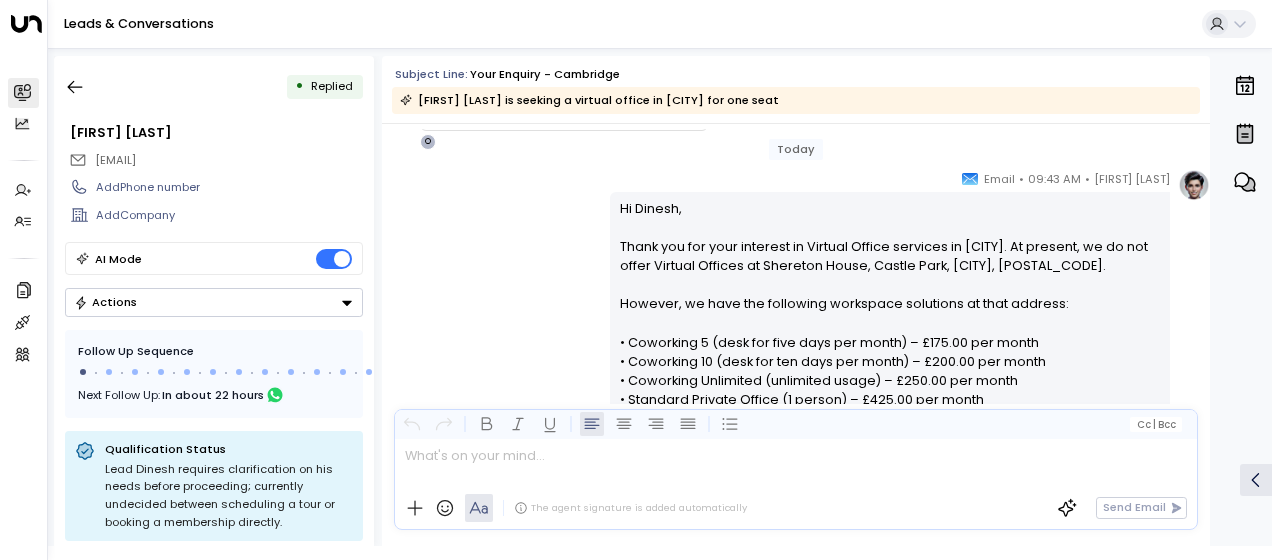 scroll, scrollTop: 301, scrollLeft: 0, axis: vertical 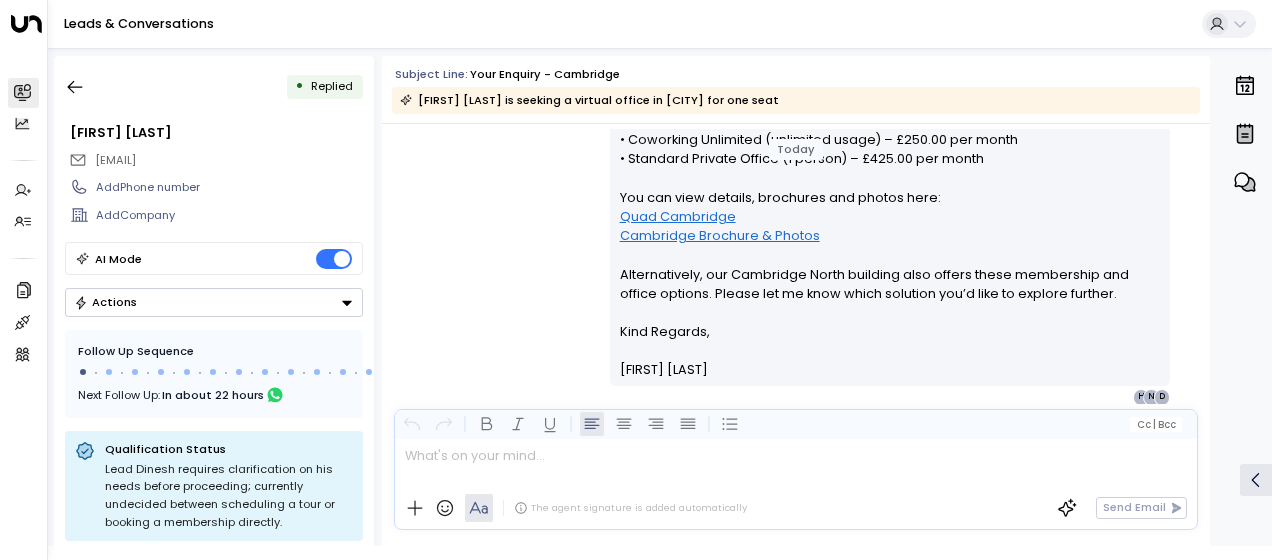 drag, startPoint x: 618, startPoint y: 205, endPoint x: 770, endPoint y: 450, distance: 288.321 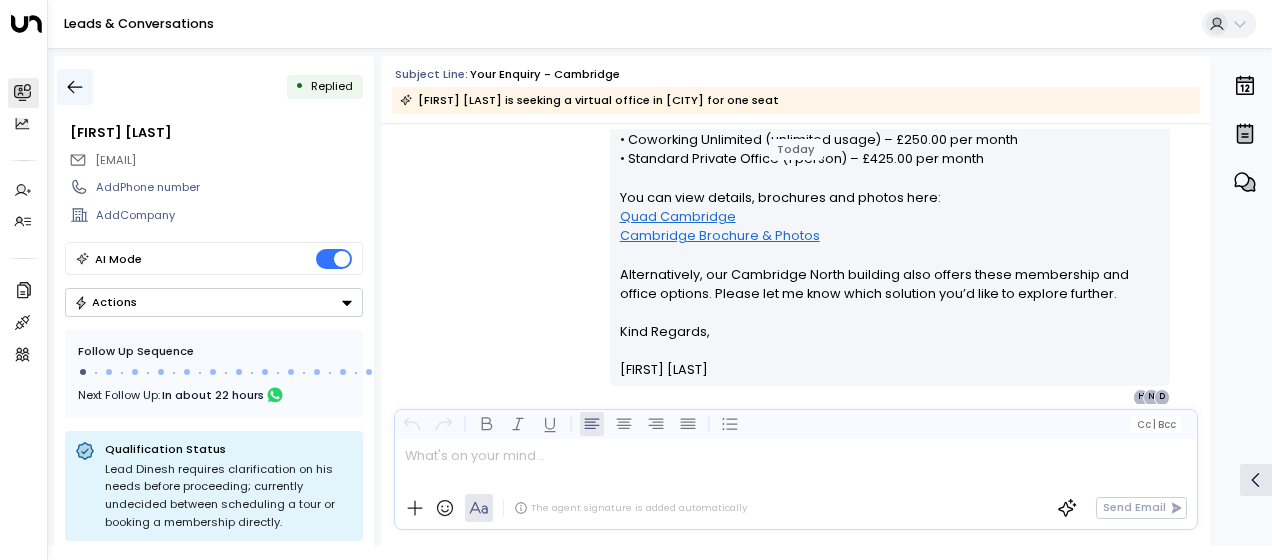 click 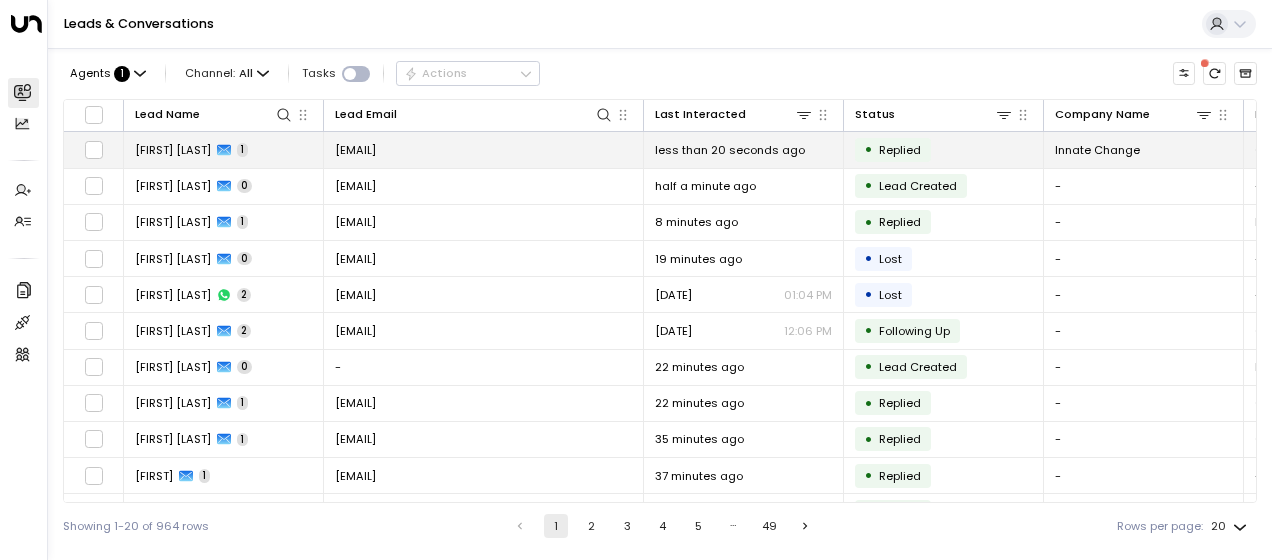 click on "dom@innatechange.co.uk" at bounding box center (355, 150) 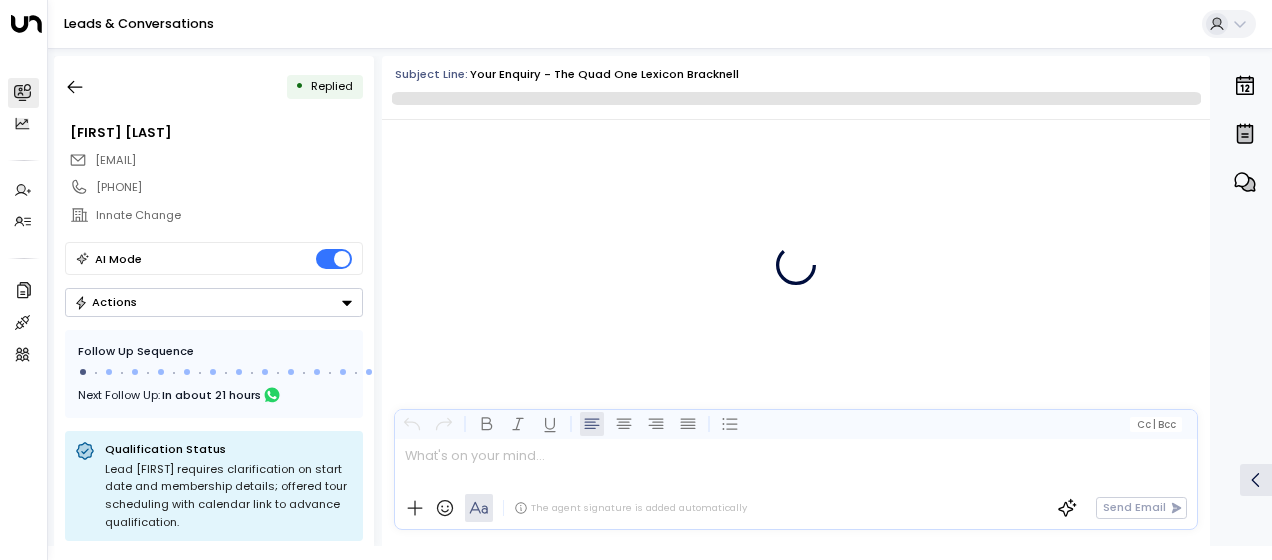 scroll, scrollTop: 733, scrollLeft: 0, axis: vertical 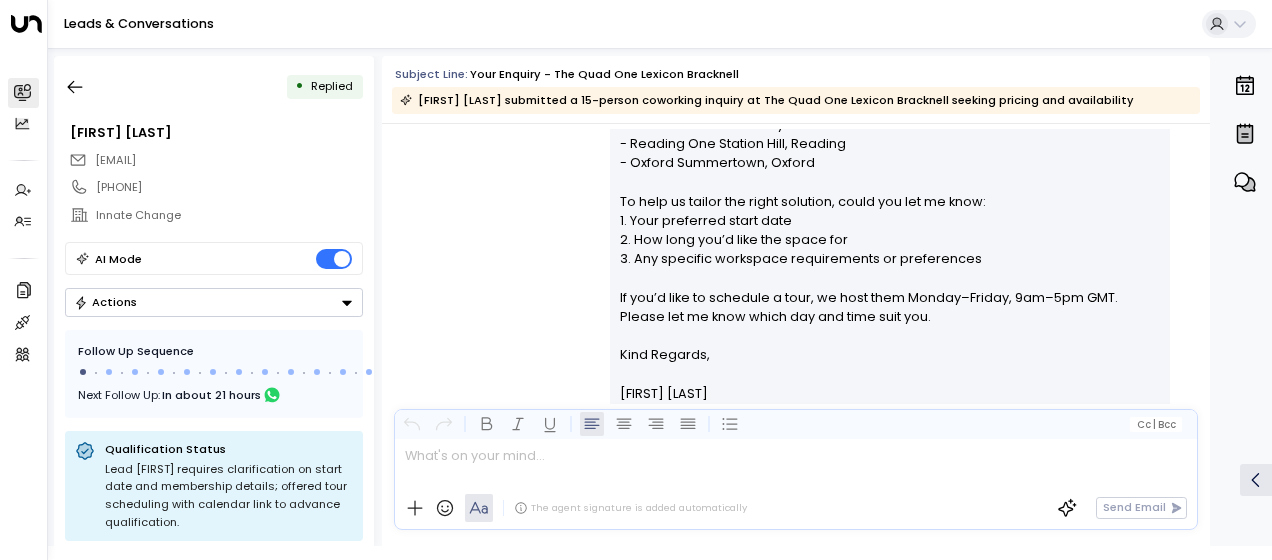 click on "Olivia Smith • 09:51 AM • Email Hi Dominic, Thank you for your interest in The Quad One Lexicon Bracknell. Here are our current options: Coworking - Day Pass: £20 per day, Monday–Friday. Private Offices (teams of 12–16) - 12-person office: £4,440 per month - 16-person office: £4,800 per month and £5,280 per month Meeting Rooms - Braccan (up to 16 people): £79 per hour, £285 half-day, £499 full-day You can view further details and our brochure here:  The Quad One Lexicon Bracknell Alternative locations for your consideration: - Reading One Station Hill, Reading - Oxford Summertown, Oxford To help us tailor the right solution, could you let me know: 1. Your preferred start date 2. How long you’d like the space for 3. Any specific workspace requirements or preferences If you’d like to schedule a tour, we host them Monday–Friday, 9am–5pm GMT. Please let me know which day and time suit you. Kind Regards, Olivia Smith D N H" at bounding box center [796, 84] 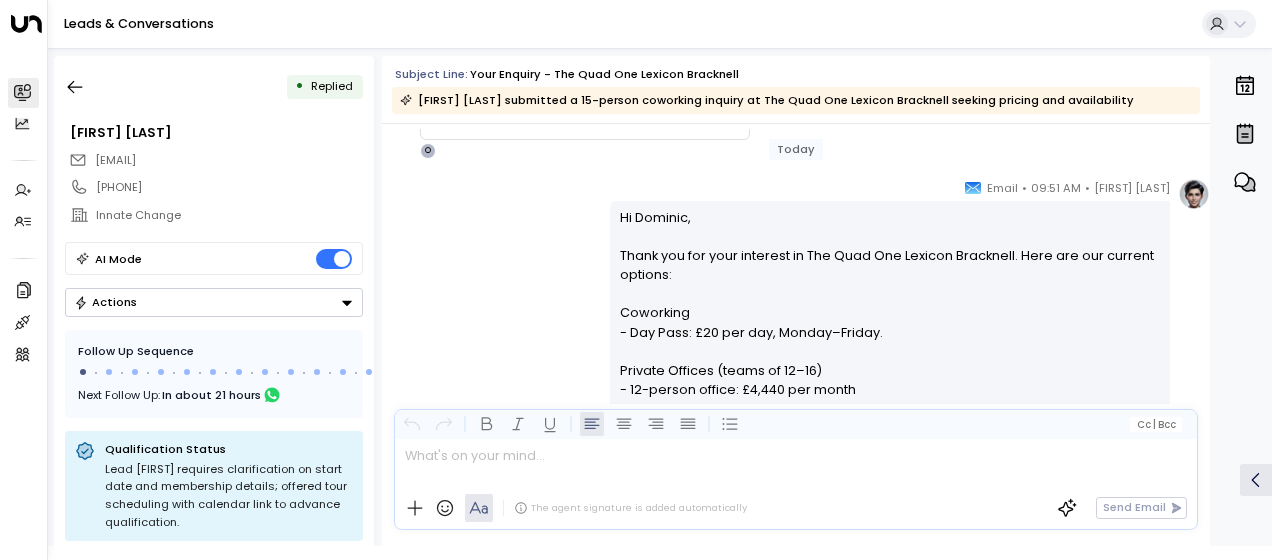scroll, scrollTop: 293, scrollLeft: 0, axis: vertical 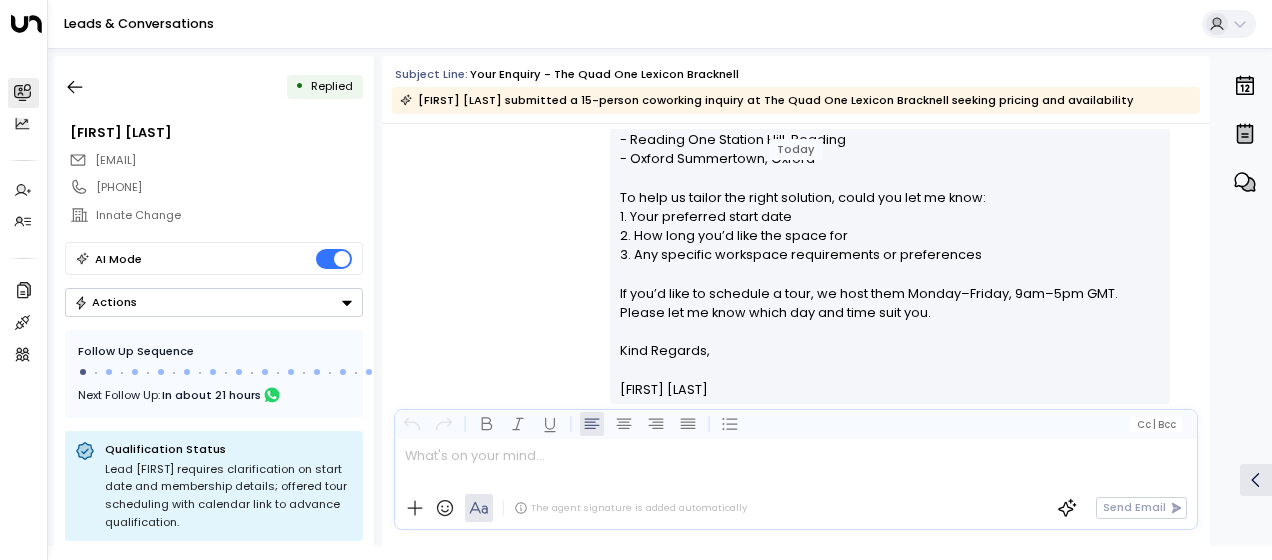 drag, startPoint x: 614, startPoint y: 212, endPoint x: 735, endPoint y: 404, distance: 226.94713 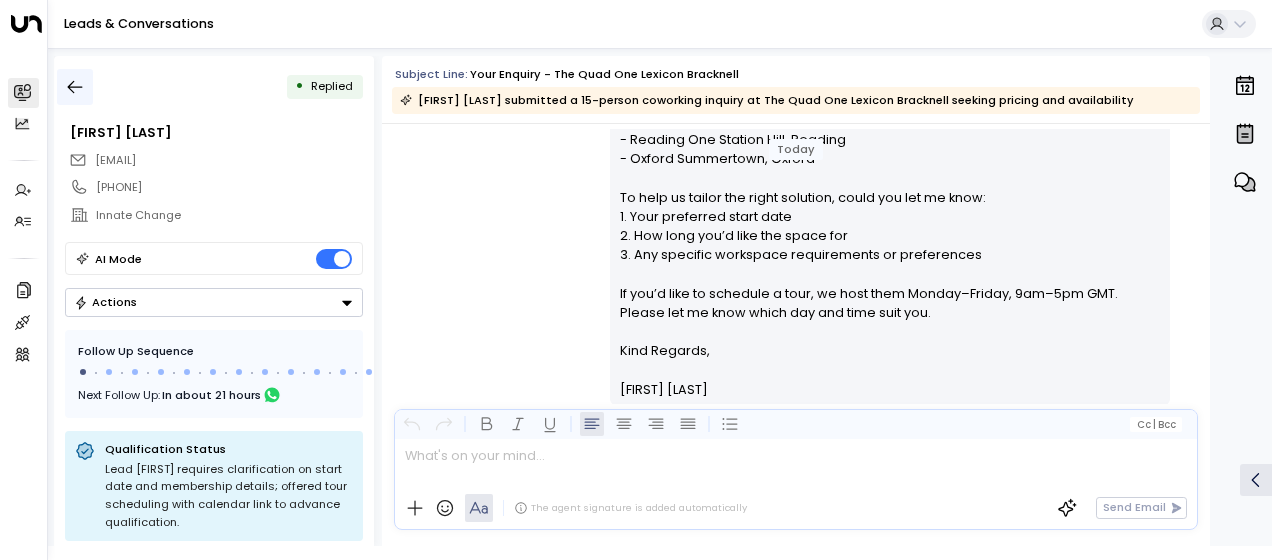 click 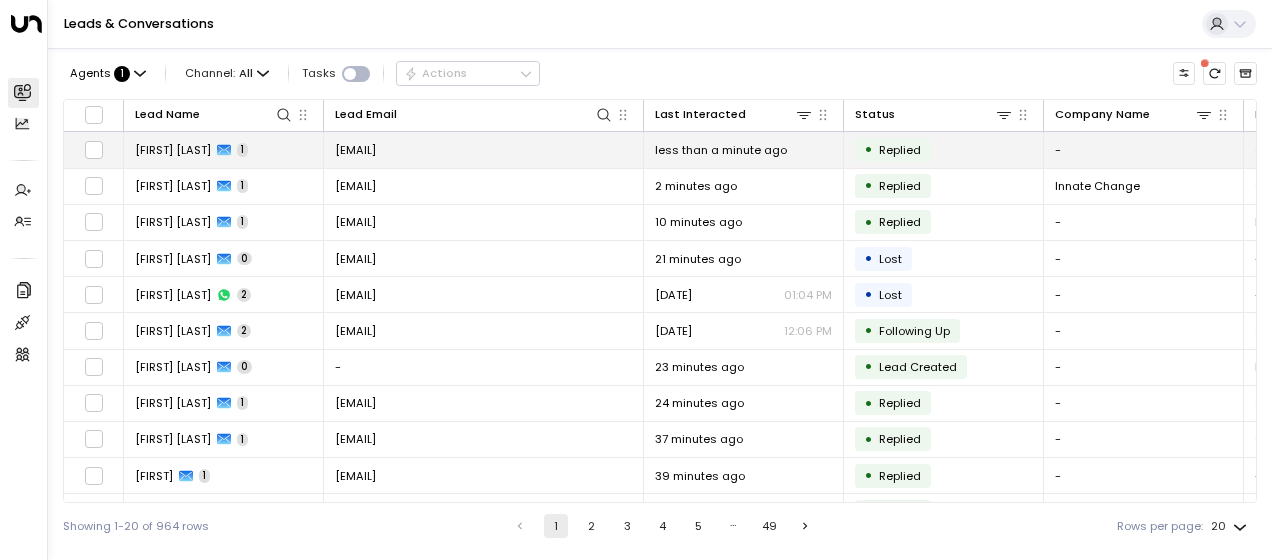 click on "alessandra_de_guia@hotmail.co.uk" at bounding box center [355, 150] 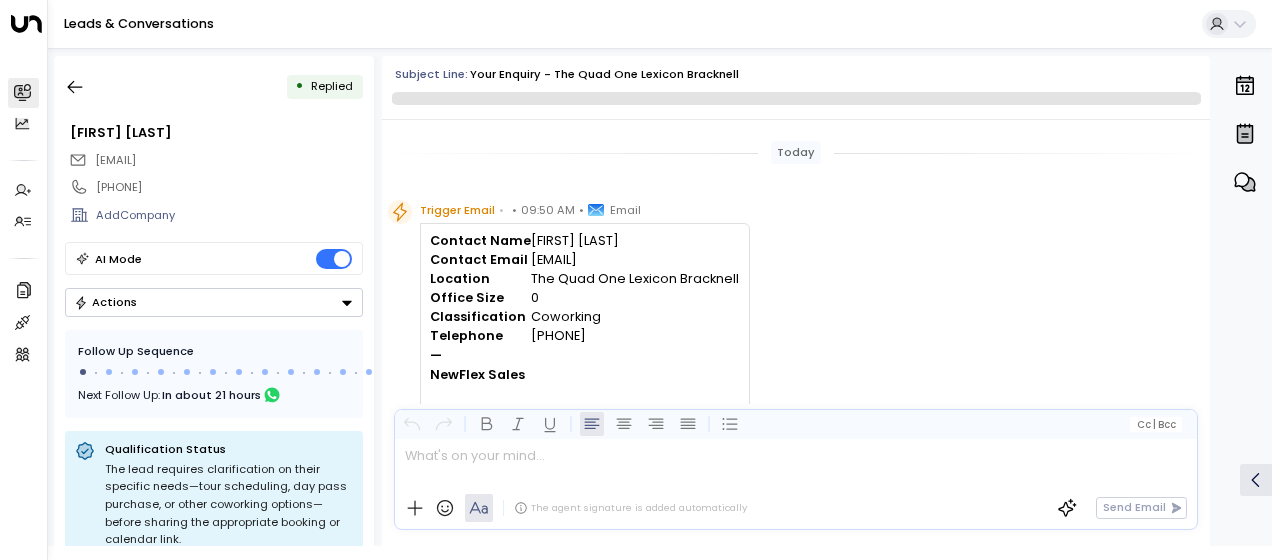 scroll, scrollTop: 656, scrollLeft: 0, axis: vertical 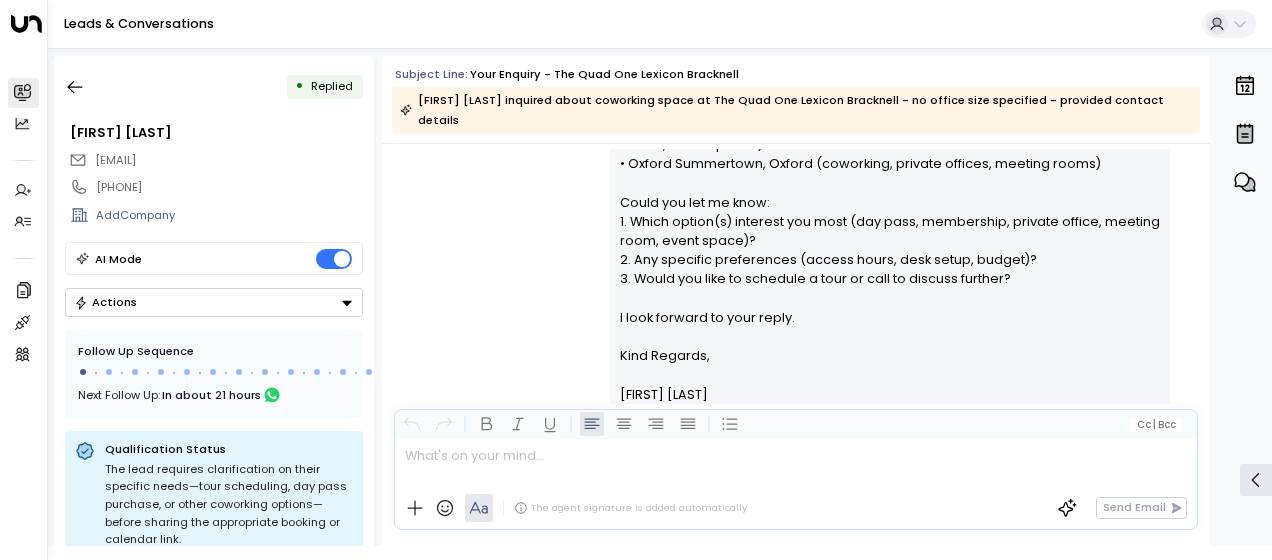 click on "Olivia Smith • 09:52 AM • Email Hi Ali, Thank you for your interest in coworking at The Quad One Lexicon Bracknell. Our Co-working Day Pass is £20 per day. You can find full details here:  The Quad One Lexicon Bracknell Brochure & Photos:  View Brochure & Photos Matterport Tour: currently unavailable At this location we also offer bookable meeting rooms, event spaces, and flexible membership plans—just let me know which you’d like to explore. Alternative locations you might consider: • Reading One Station Hill, Reading (high-speed internet, private offices, meeting rooms, event spaces) • Oxford Summertown, Oxford (coworking, private offices, meeting rooms) Could you let me know: 1. Which option(s) interest you most (day pass, membership, private office, meeting room, event space)? 2. Any specific preferences (access hours, desk setup, budget)? 3. Would you like to schedule a tour or call to discuss further? I look forward to your reply. Kind Regards, Olivia Smith A N H" at bounding box center [796, 133] 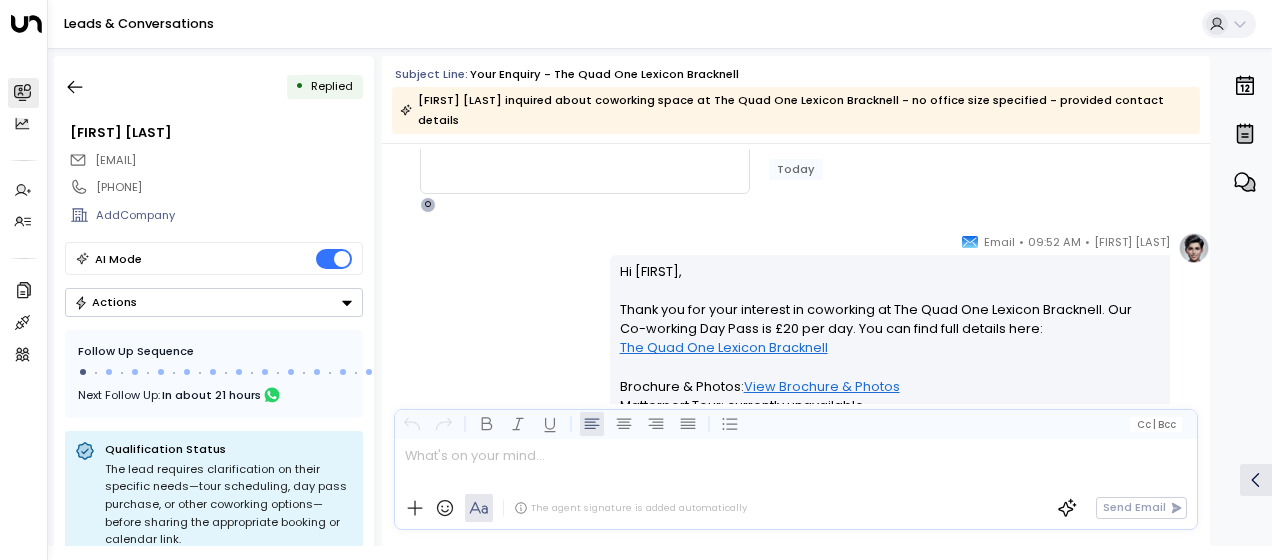scroll, scrollTop: 216, scrollLeft: 0, axis: vertical 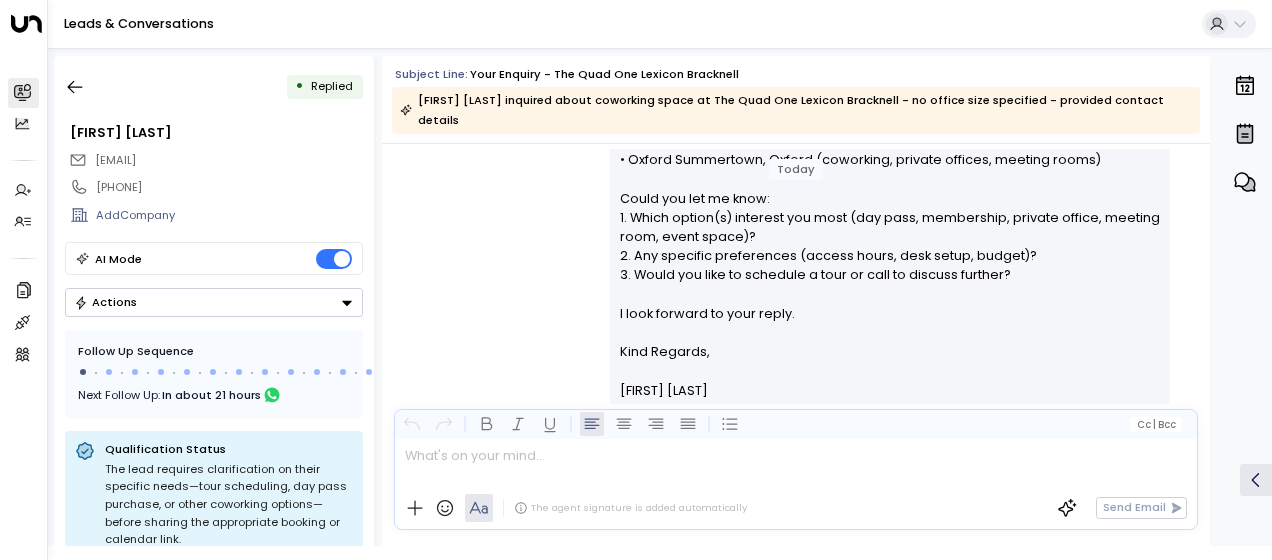 drag, startPoint x: 614, startPoint y: 280, endPoint x: 700, endPoint y: 435, distance: 177.25969 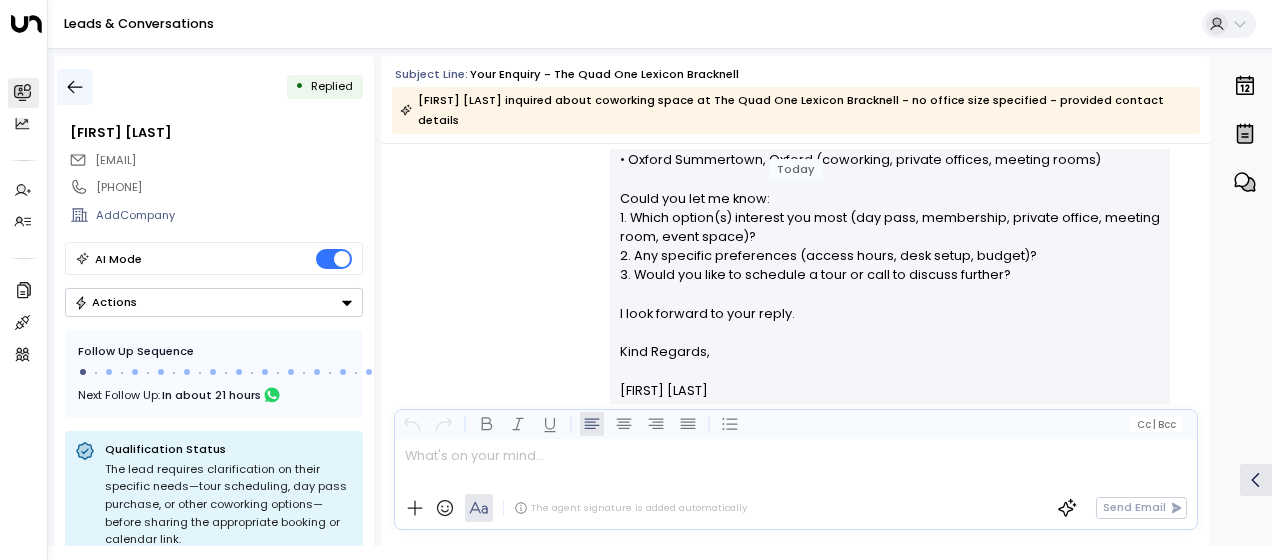 click 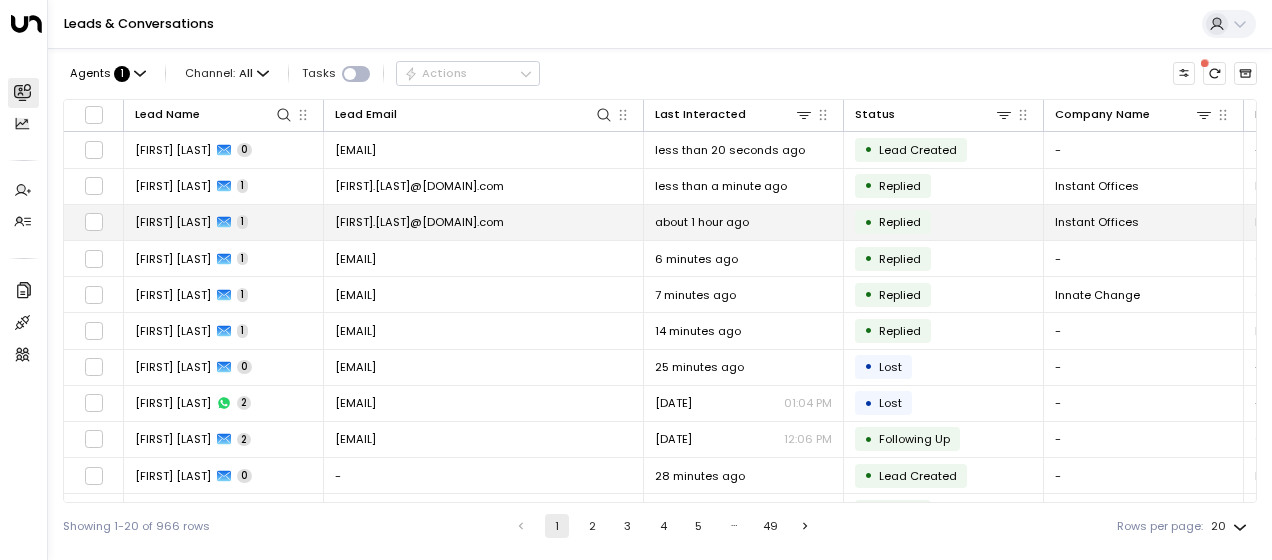 click on "[EMAIL]" at bounding box center [419, 222] 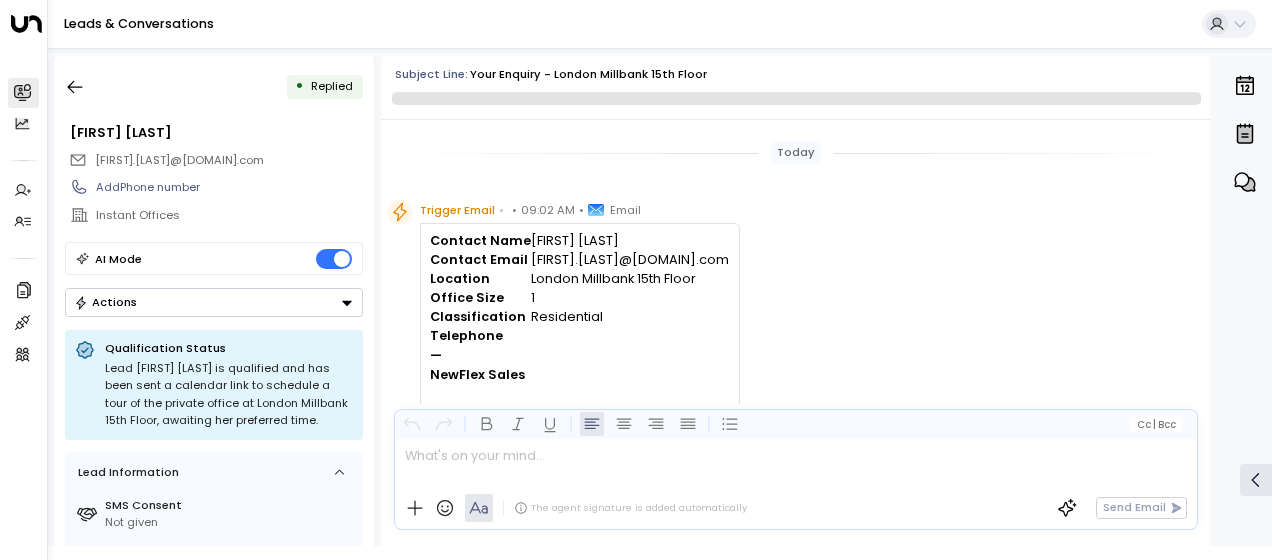 scroll, scrollTop: 541, scrollLeft: 0, axis: vertical 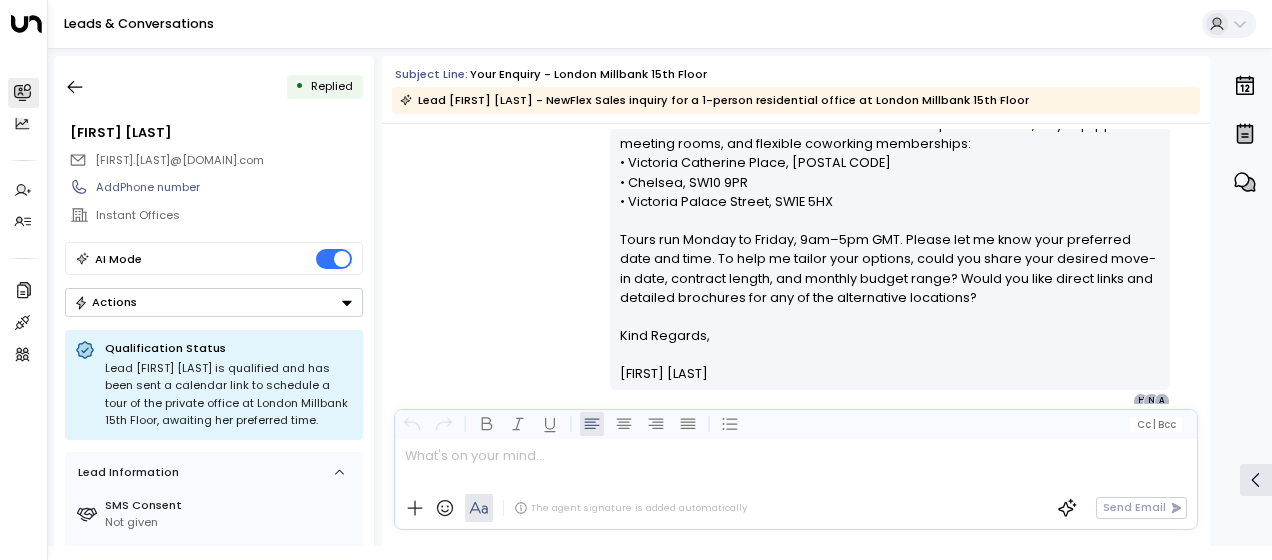 click on "[FIRST] [LAST] • [TIME] • Email Hi Anna, Thank you for your interest in our 1-person private office at [CITY] [NEIGHBORHOOD], [FLOOR]. Here are the details: • Product page:  [CITY] [NEIGHBORHOOD] • Brochure/photos:  Download here • Matterport: not available Alternative [CITY] residential locations—all offer private offices, fully equipped meeting rooms, and flexible coworking memberships: • [NEIGHBORHOOD] [NEIGHBORHOOD], [POSTAL_CODE] • [NEIGHBORHOOD], [POSTAL_CODE] • [NEIGHBORHOOD] [NEIGHBORHOOD], [POSTAL_CODE] Tours run Monday to Friday, 9am–5pm GMT. Please let me know your preferred date and time. To help me tailor your options, could you share your desired move-in date, contract length, and monthly budget range? Would you like direct links and detailed brochures for any of the alternative locations? Kind Regards, [FIRST] [LAST] A N H" at bounding box center [796, 171] 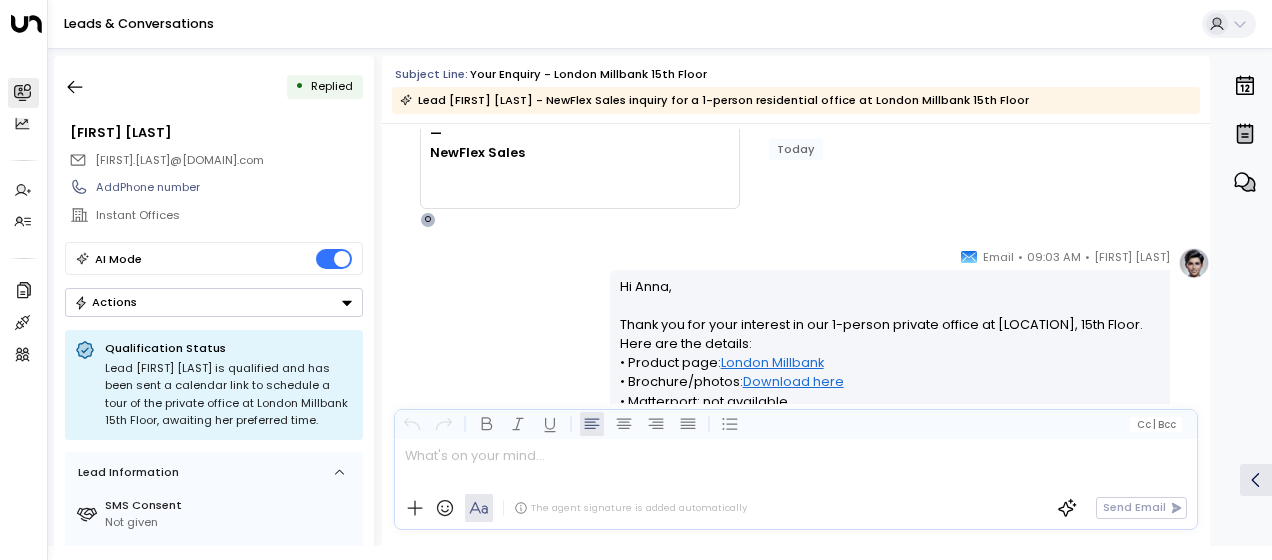scroll, scrollTop: 261, scrollLeft: 0, axis: vertical 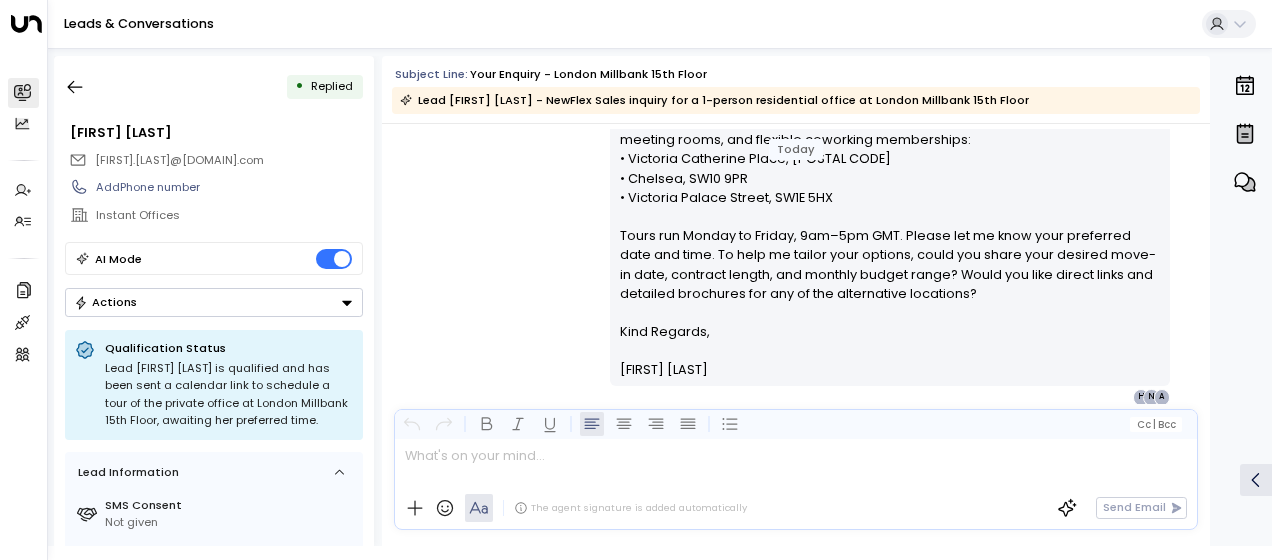 drag, startPoint x: 618, startPoint y: 246, endPoint x: 750, endPoint y: 430, distance: 226.45088 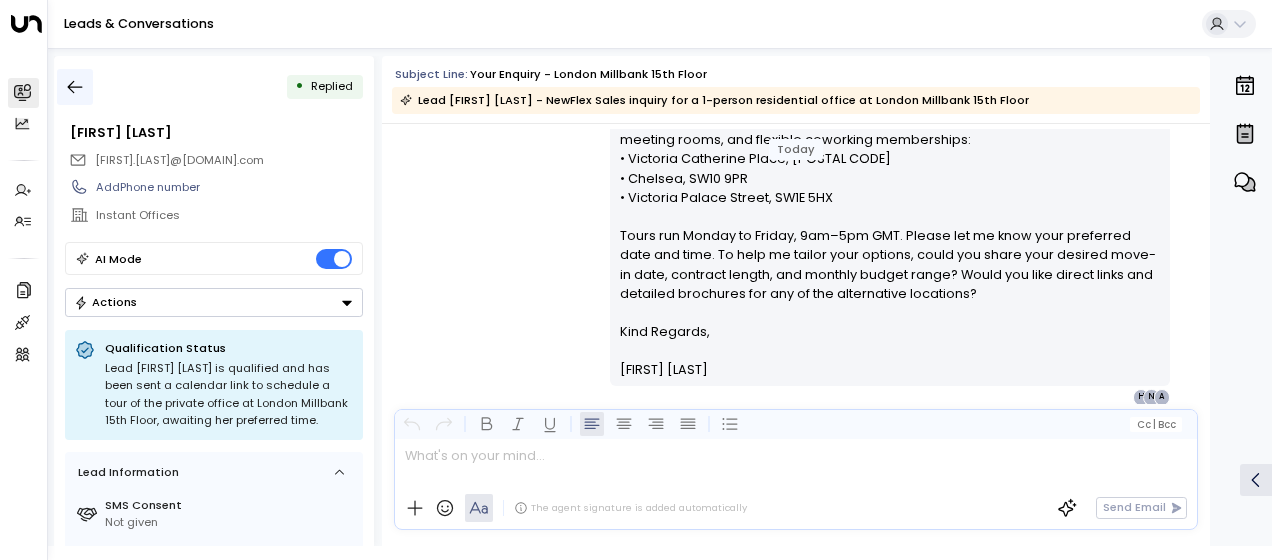 click 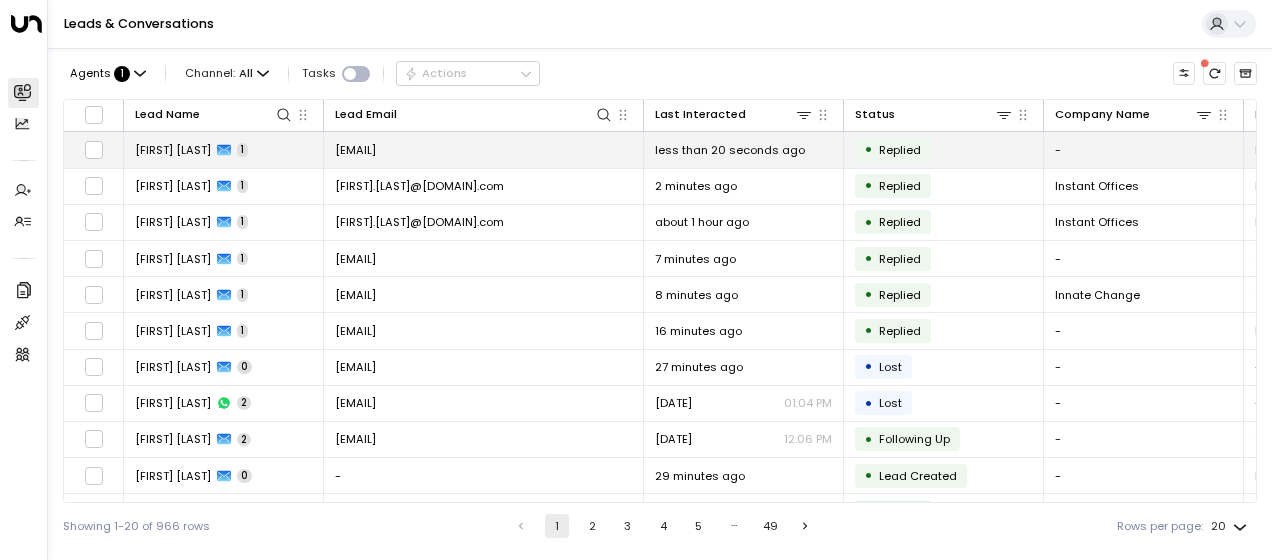 click on "louise@louiseorwin.com" at bounding box center [355, 150] 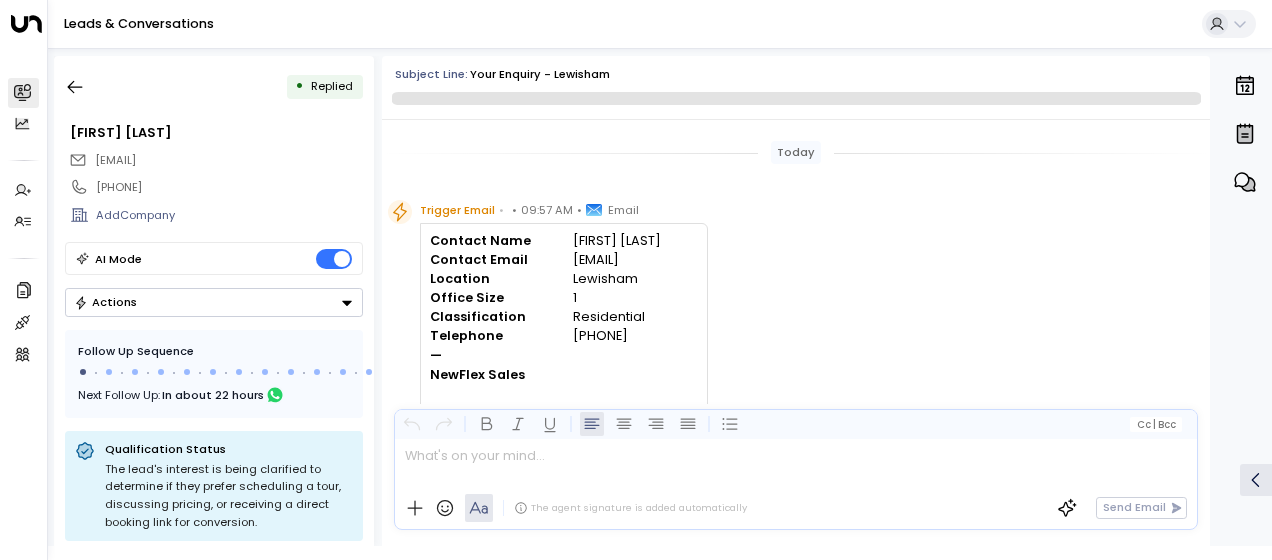 scroll, scrollTop: 503, scrollLeft: 0, axis: vertical 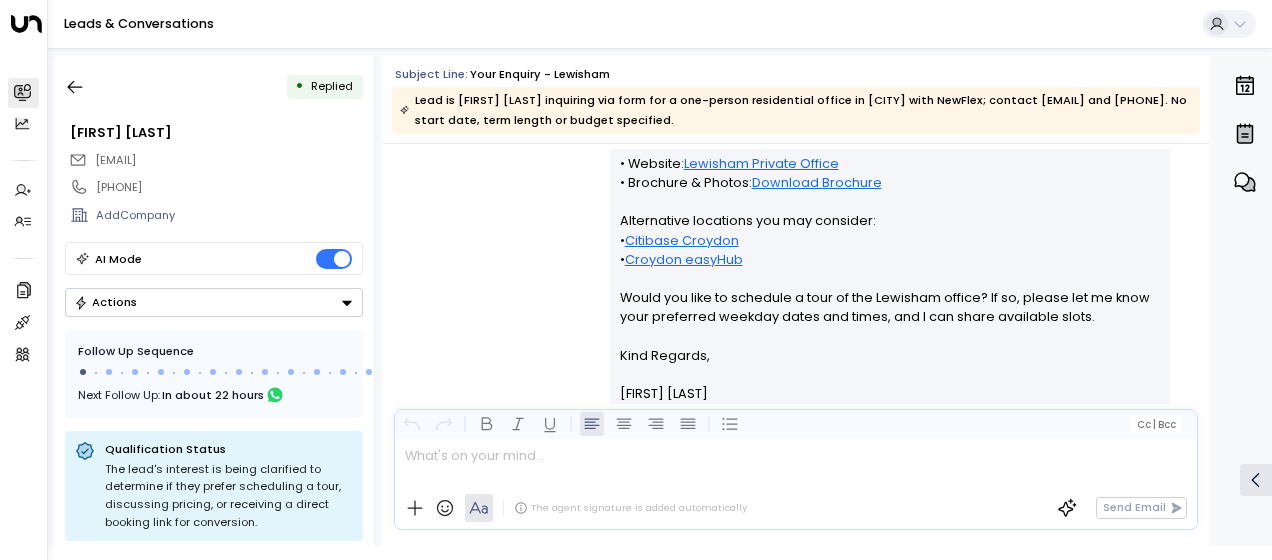 click on "Olivia Smith • 09:58 AM • Email Hi Louise, Thank you for your interest in our Lewisham location. We have a Standard private office (1 desk) at Tower House, 67–71 Lewisham High Street, SE13 5JX, available from £300 per month. You can find more information here: • Website:  Lewisham Private Office • Brochure & Photos:  Download Brochure Alternative locations you may consider: •  Citibase Croydon •  Croydon easyHub Would you like to schedule a tour of the Lewisham office? If so, please let me know your preferred weekday dates and times, and I can share available slots. Kind Regards, Olivia Smith ________________________________________________________________________________________________________________________________________________________________________________________________________uniti_thread_id_f8864102-26e1-40e2-9da1-fde589d5f0db L N H" at bounding box center [796, 209] 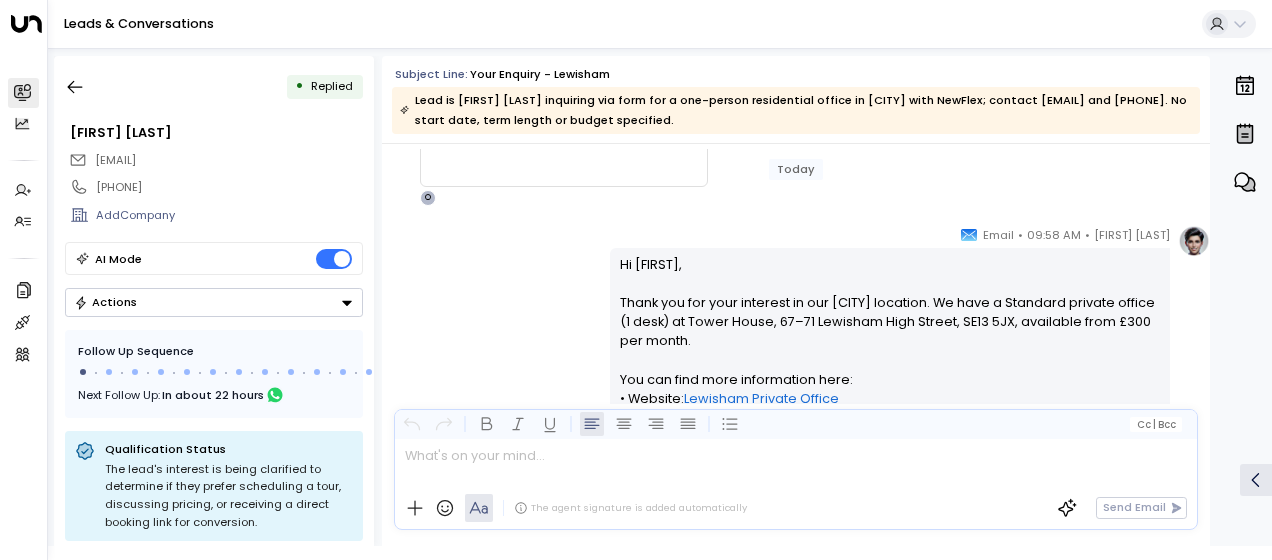scroll, scrollTop: 263, scrollLeft: 0, axis: vertical 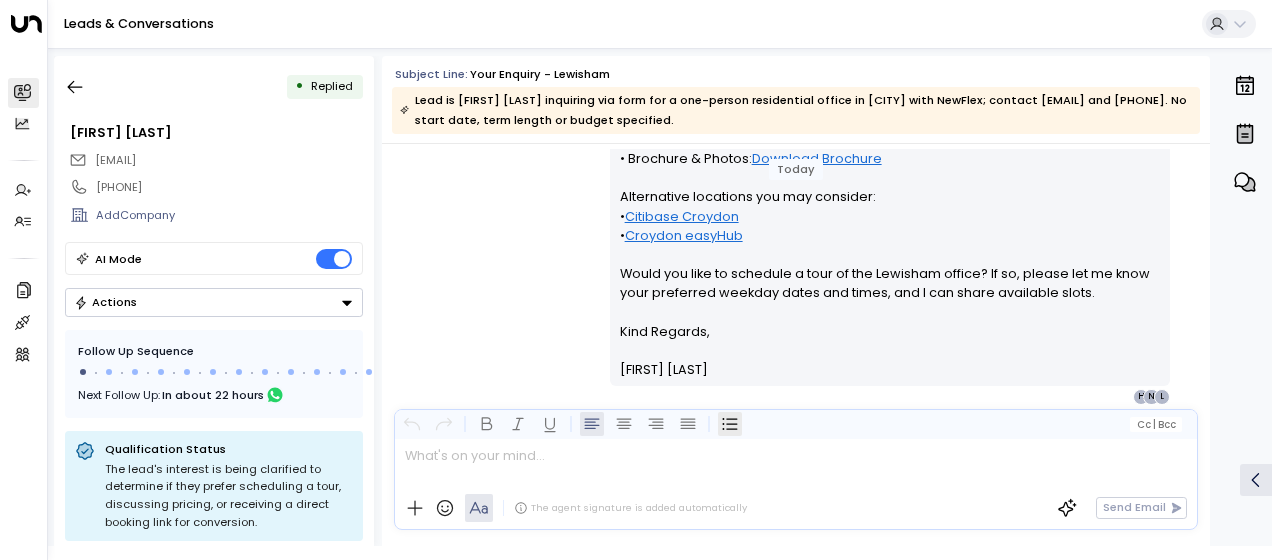drag, startPoint x: 617, startPoint y: 258, endPoint x: 717, endPoint y: 416, distance: 186.98663 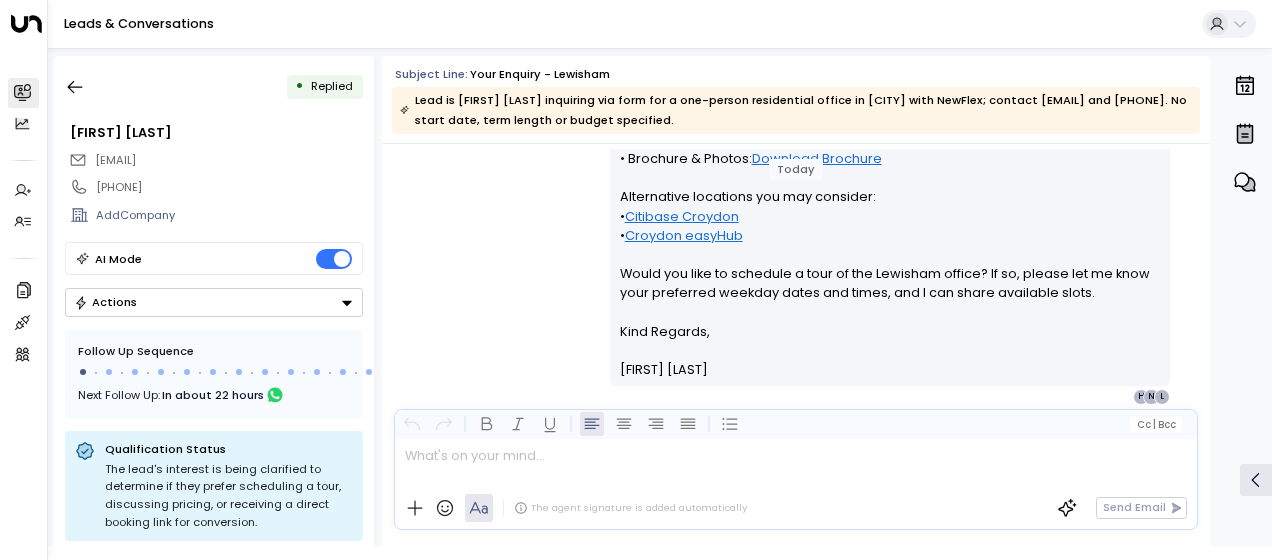 drag, startPoint x: 717, startPoint y: 416, endPoint x: 654, endPoint y: 323, distance: 112.32987 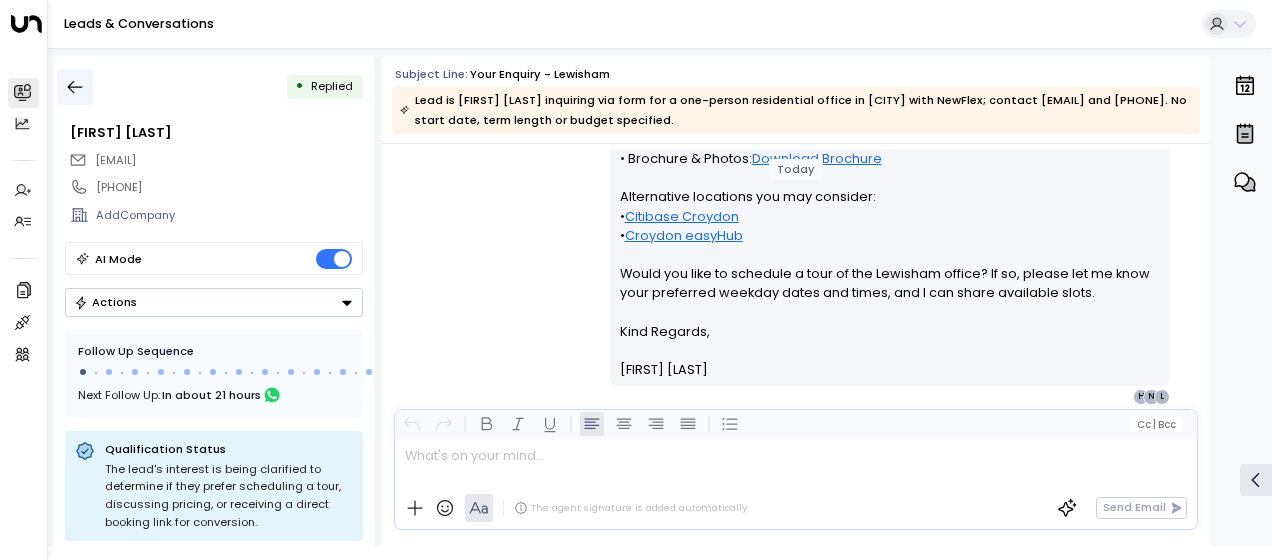 click 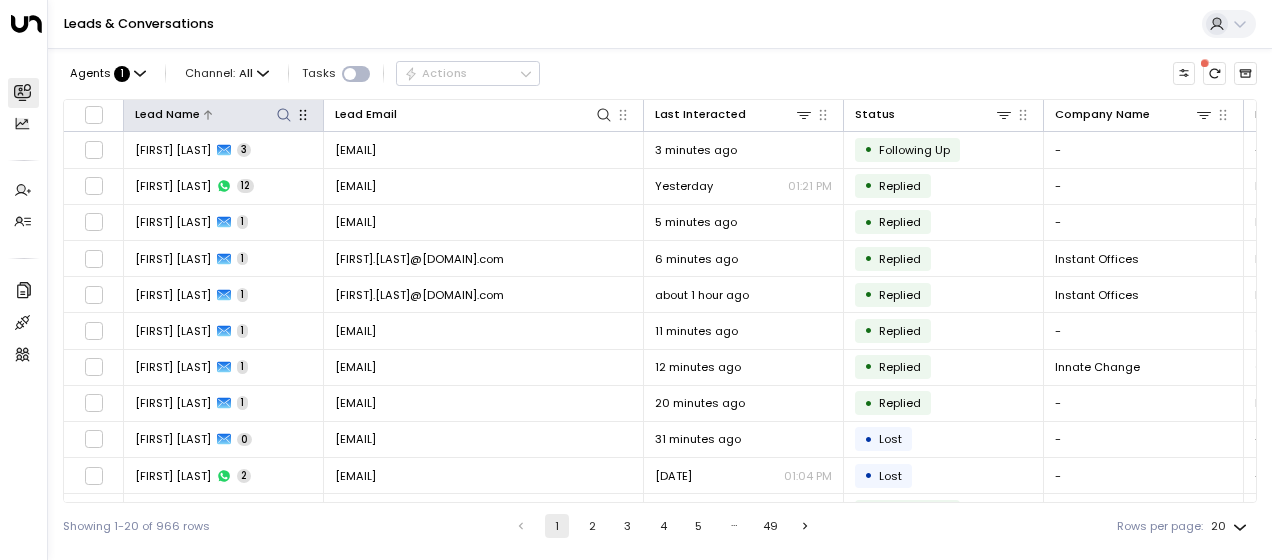 click 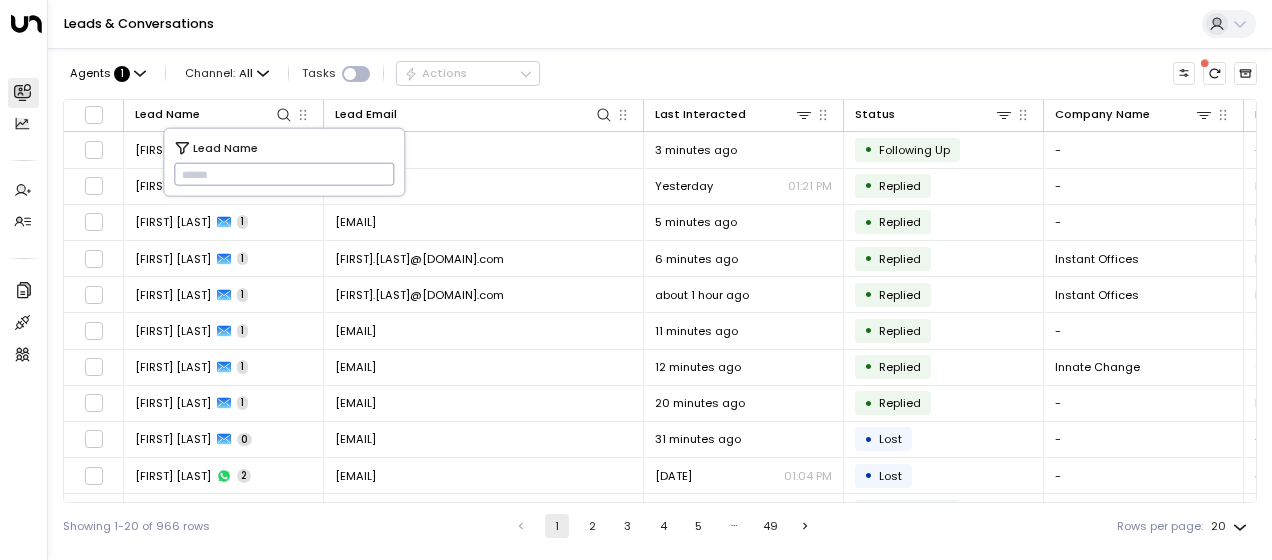 click at bounding box center (284, 174) 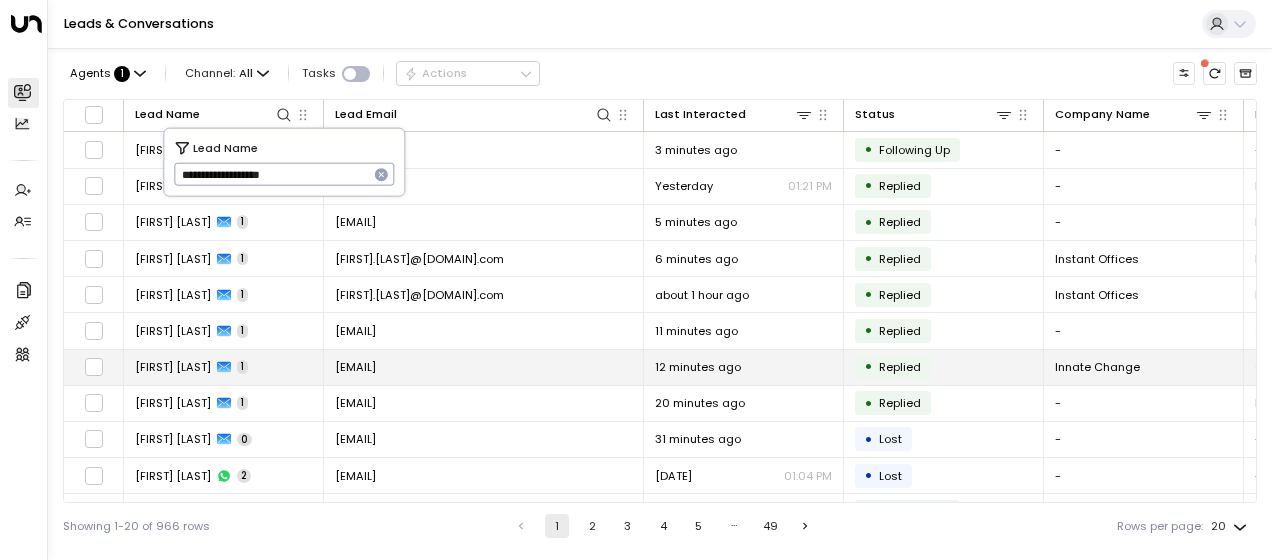 type on "**********" 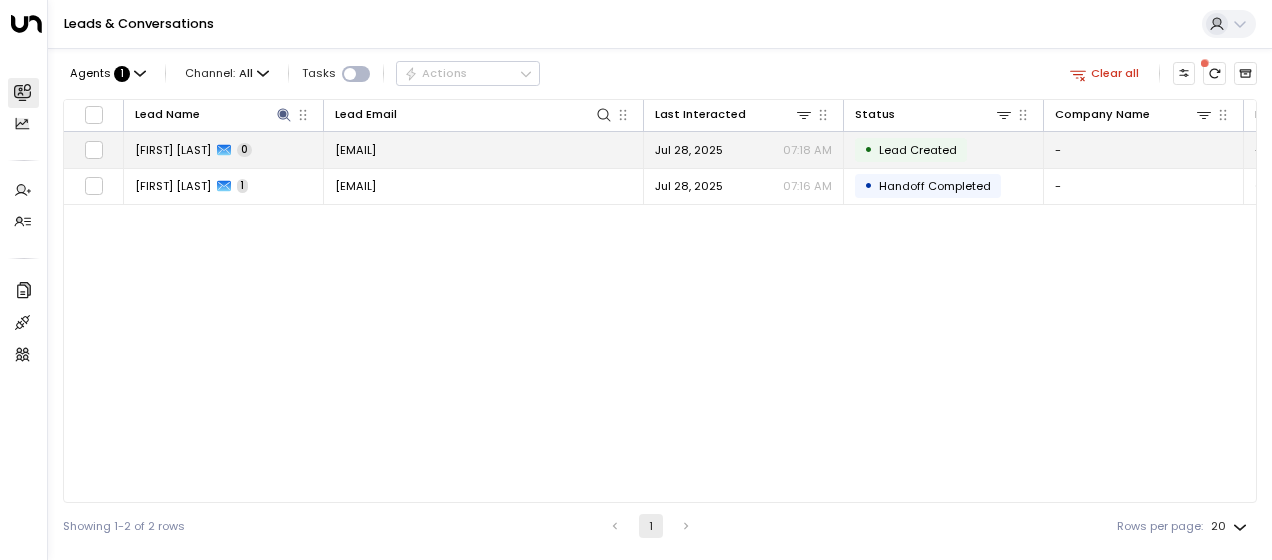 click on "jaganath1976@gmail.com" at bounding box center [355, 150] 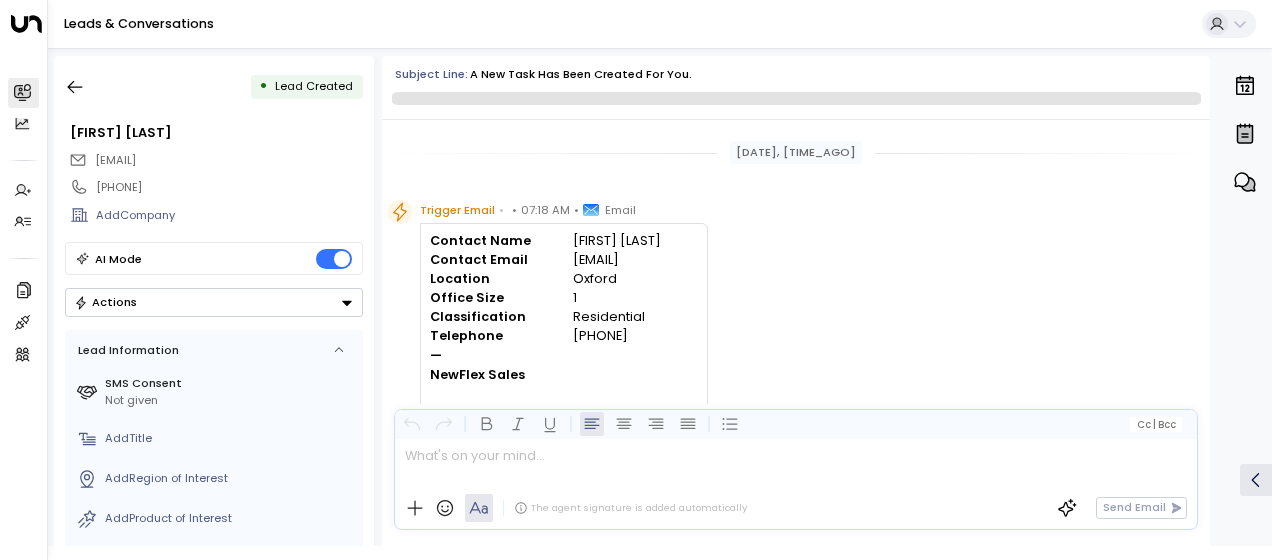 scroll, scrollTop: 44, scrollLeft: 0, axis: vertical 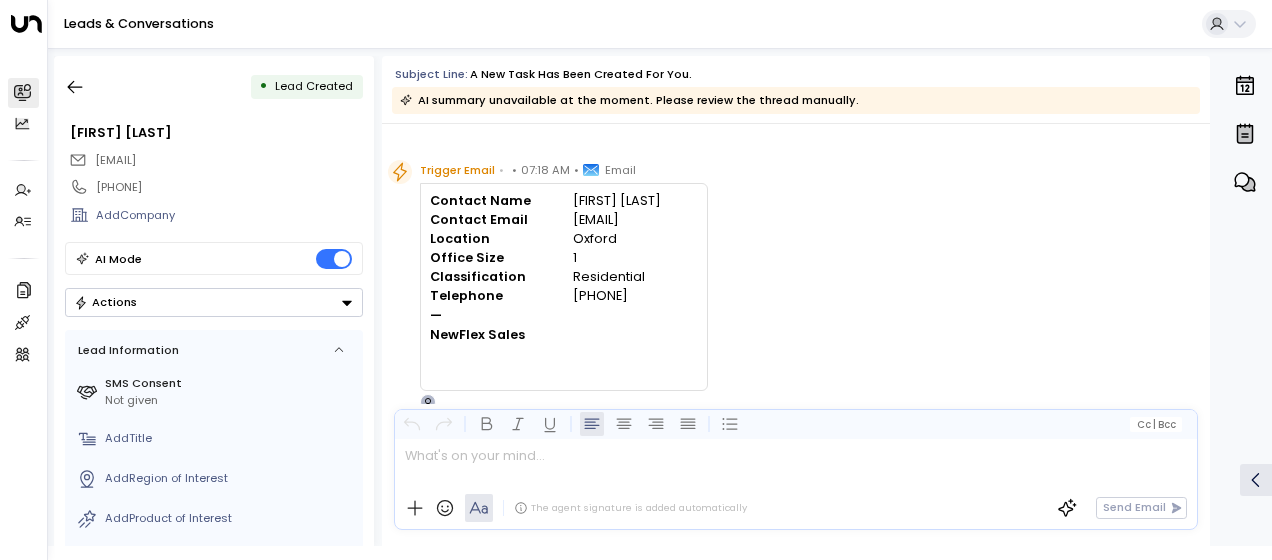 click on "Trigger Email • • 07:18 AM • Email Contact Name Jaganath Bagavatula Contact Email jaganath1976@gmail.com Location Oxford Office Size 1 Classification Residential Telephone 07477802347 — NewFlex Sales O" at bounding box center (799, 285) 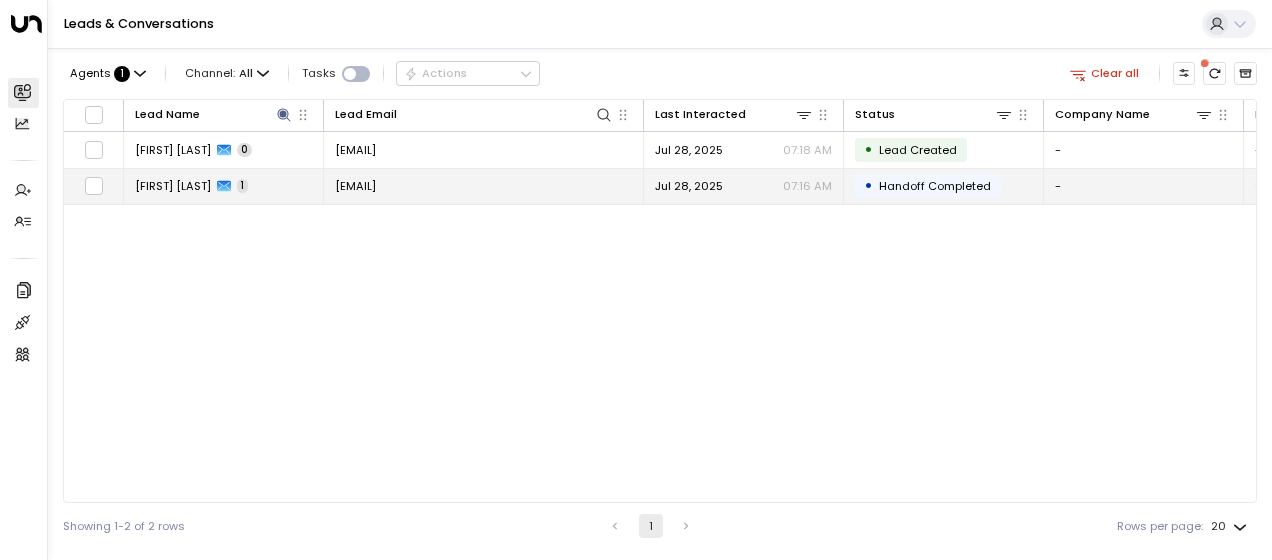 click on "jaganath1976@gmail.com" at bounding box center [355, 186] 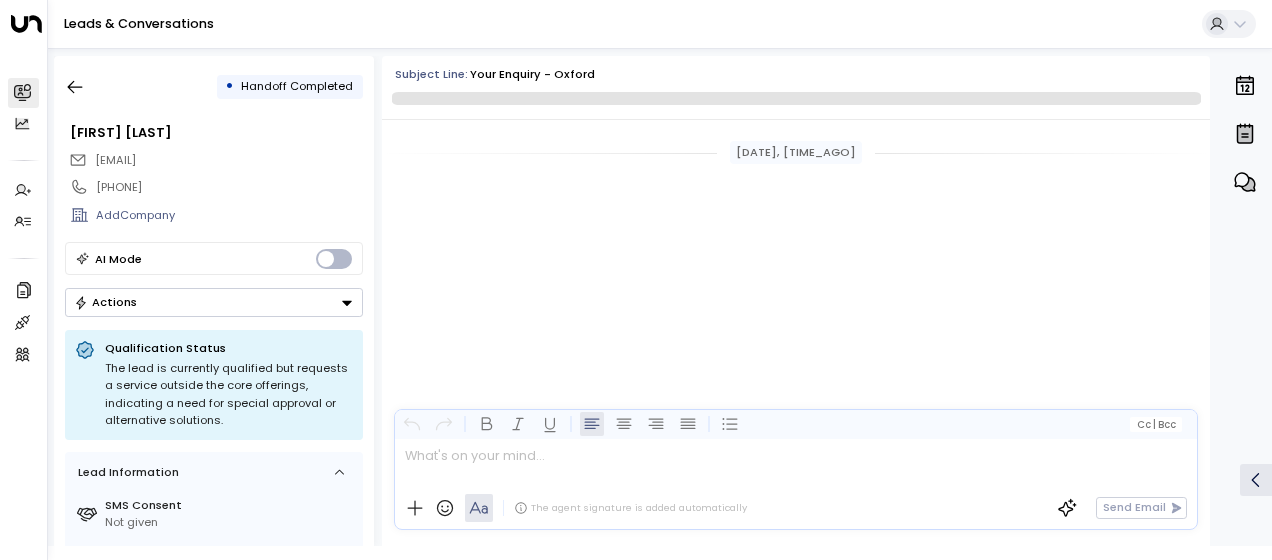 scroll, scrollTop: 441, scrollLeft: 0, axis: vertical 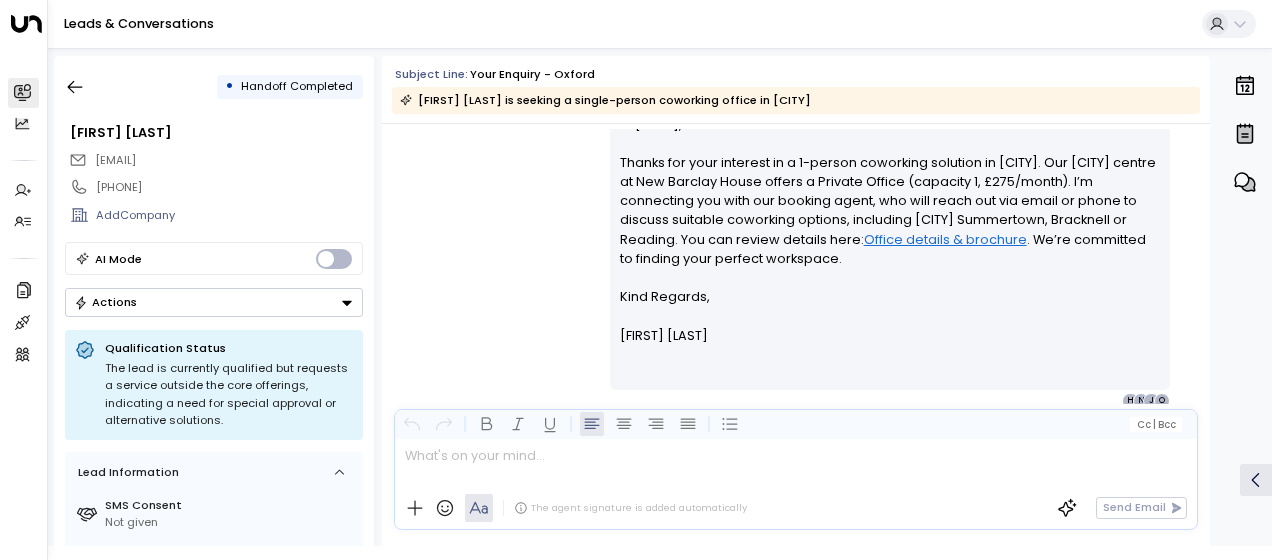drag, startPoint x: 612, startPoint y: 158, endPoint x: 750, endPoint y: 336, distance: 225.22878 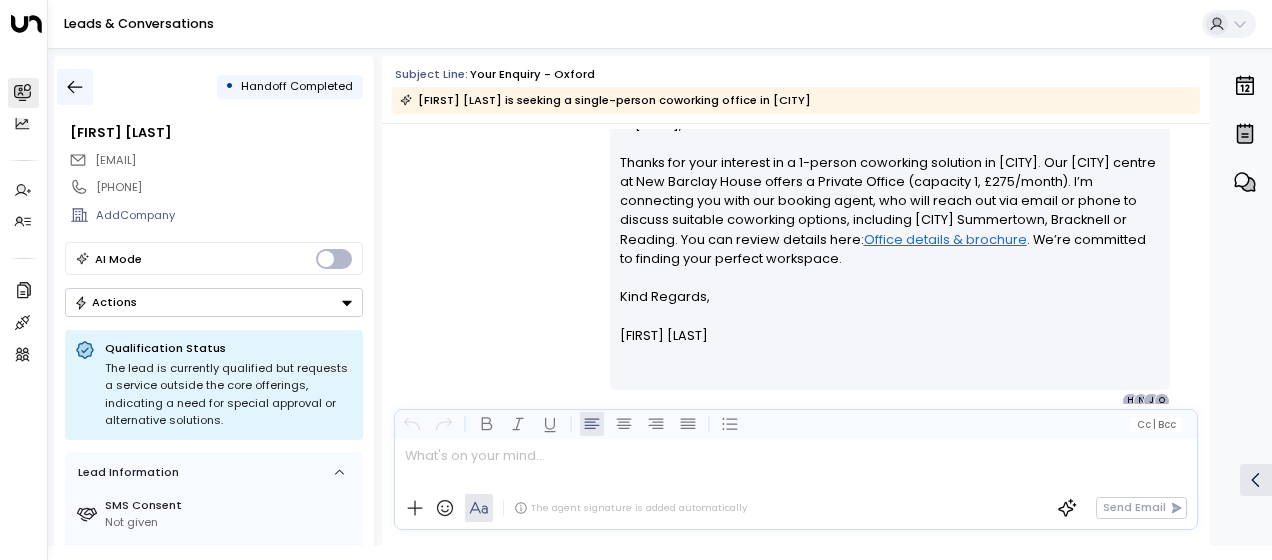 click 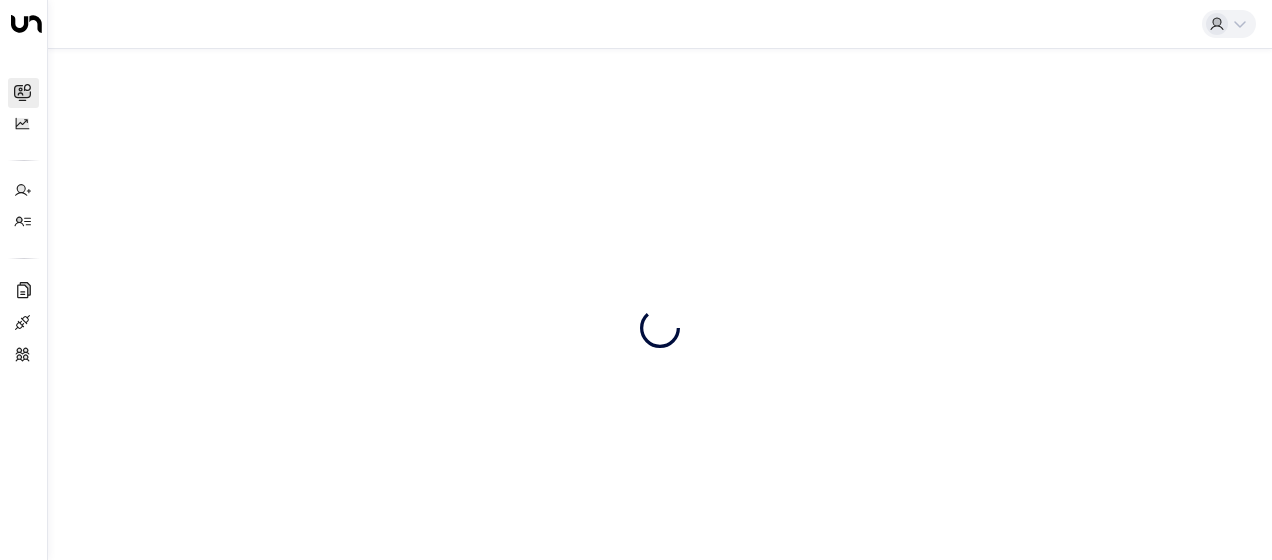 scroll, scrollTop: 0, scrollLeft: 0, axis: both 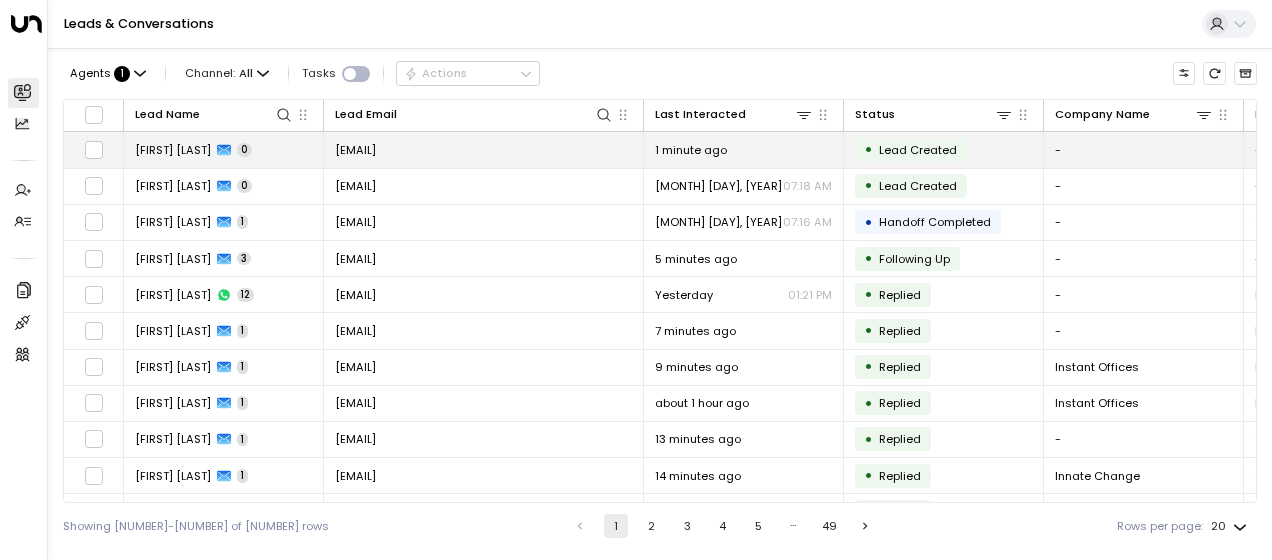 click on "jaganath1976@gmail.com" at bounding box center (355, 150) 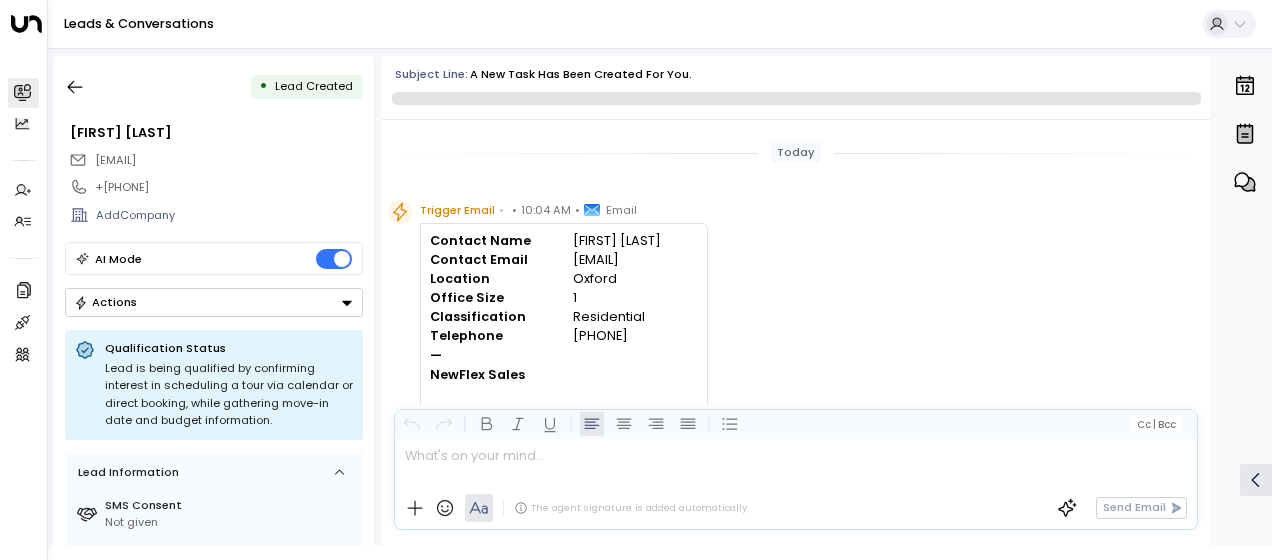 scroll, scrollTop: 44, scrollLeft: 0, axis: vertical 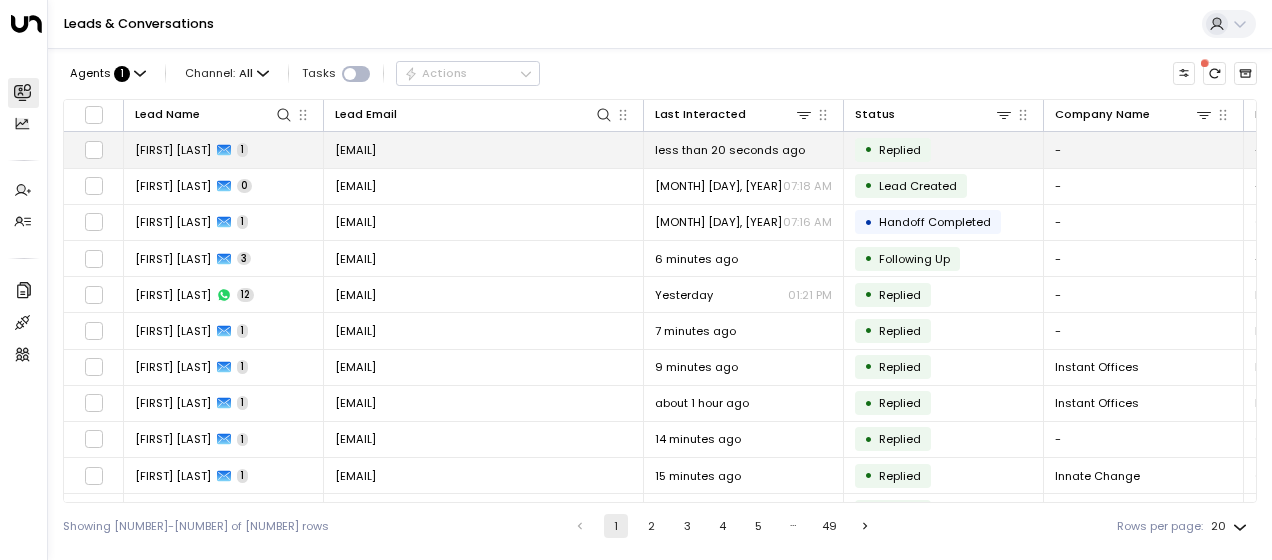 click on "jaganath1976@gmail.com" at bounding box center [355, 150] 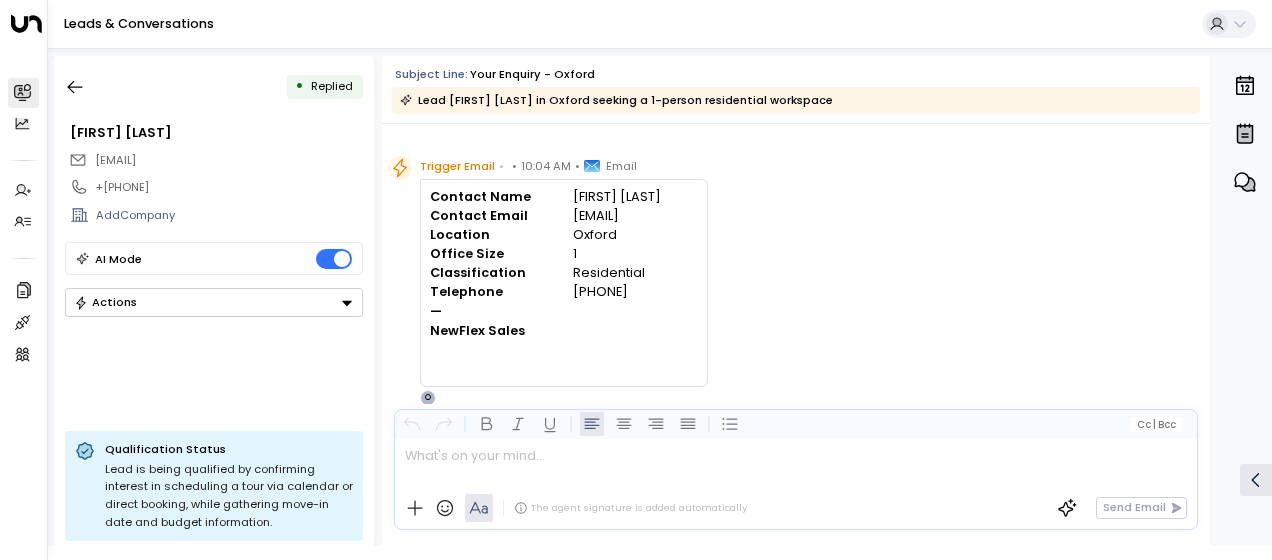 scroll, scrollTop: 564, scrollLeft: 0, axis: vertical 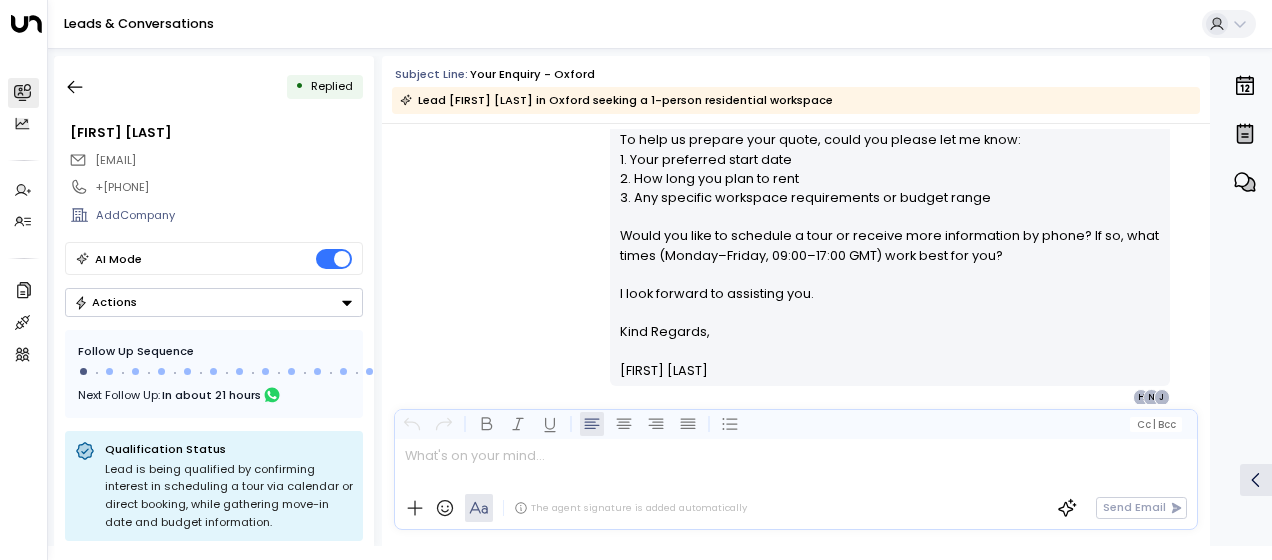 click on "Olivia Smith • 10:05 AM • Email Hi Jaganath, Thank you for your interest in a 1-person private office at New Barclay House, Oxford. We have a Standard Private Office available for £275 per month. You can review the office details and photos here:  Office Details & Brochure . We also have centres at Oxford Summertown, Bracknell, Reading, and Reading One Station Hill that offer private offices and coworking memberships. Let me know if you’d like information on any of those locations. To help us prepare your quote, could you please let me know: 1. Your preferred start date 2. How long you plan to rent 3. Any specific workspace requirements or budget range Would you like to schedule a tour or receive more information by phone? If so, what times (Monday–Friday, 09:00–17:00 GMT) work best for you? I look forward to assisting you. Kind Regards, Olivia Smith J N H" at bounding box center [796, 157] 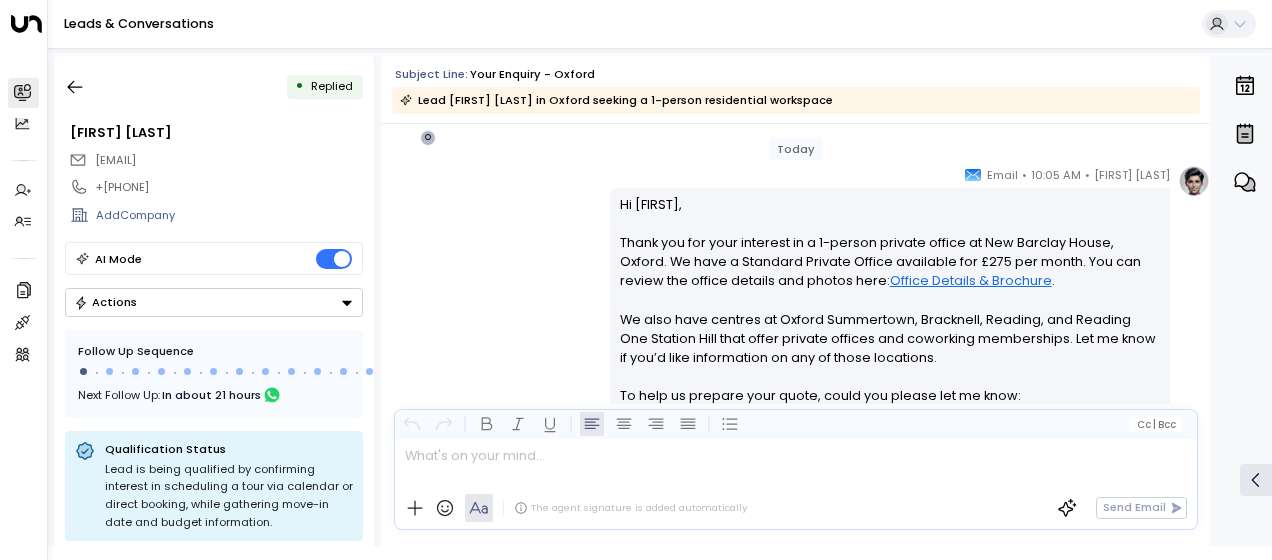scroll, scrollTop: 284, scrollLeft: 0, axis: vertical 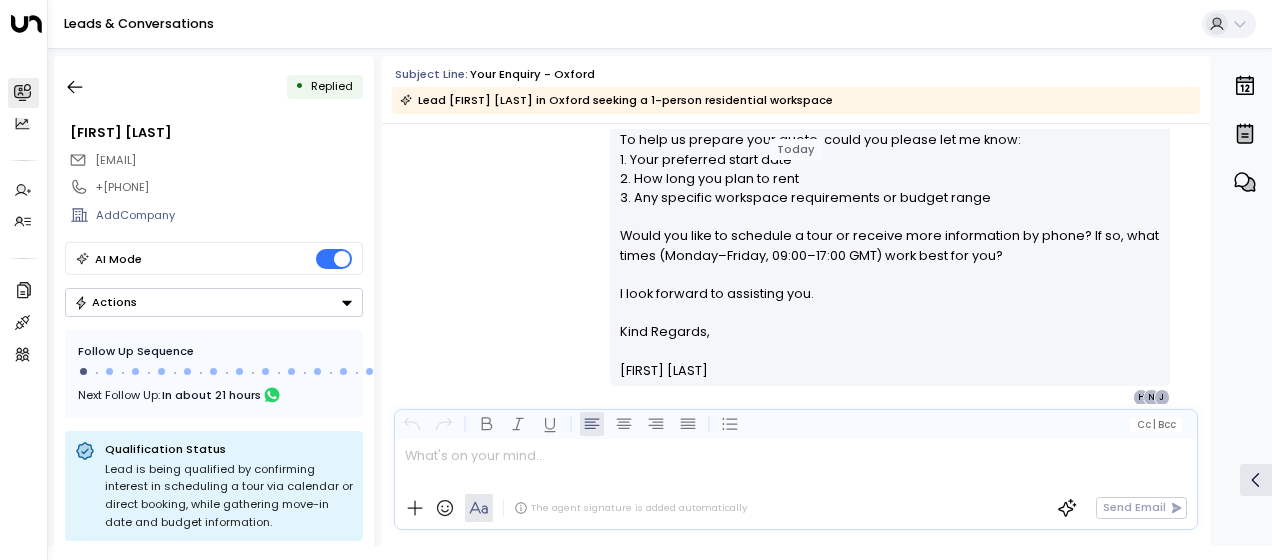 drag, startPoint x: 618, startPoint y: 225, endPoint x: 754, endPoint y: 444, distance: 257.79254 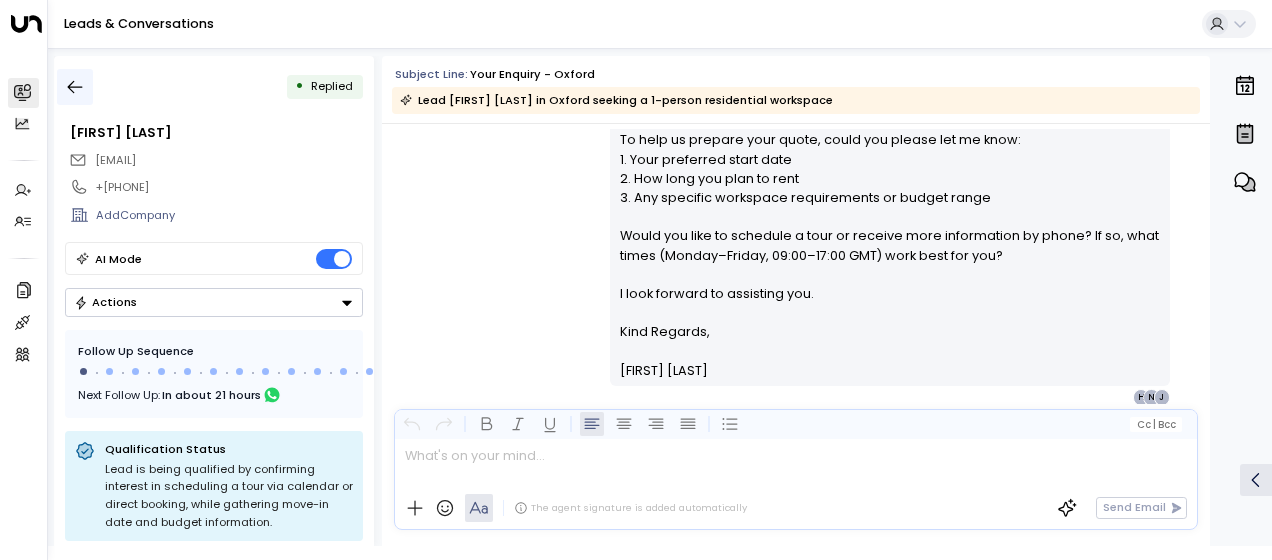 click 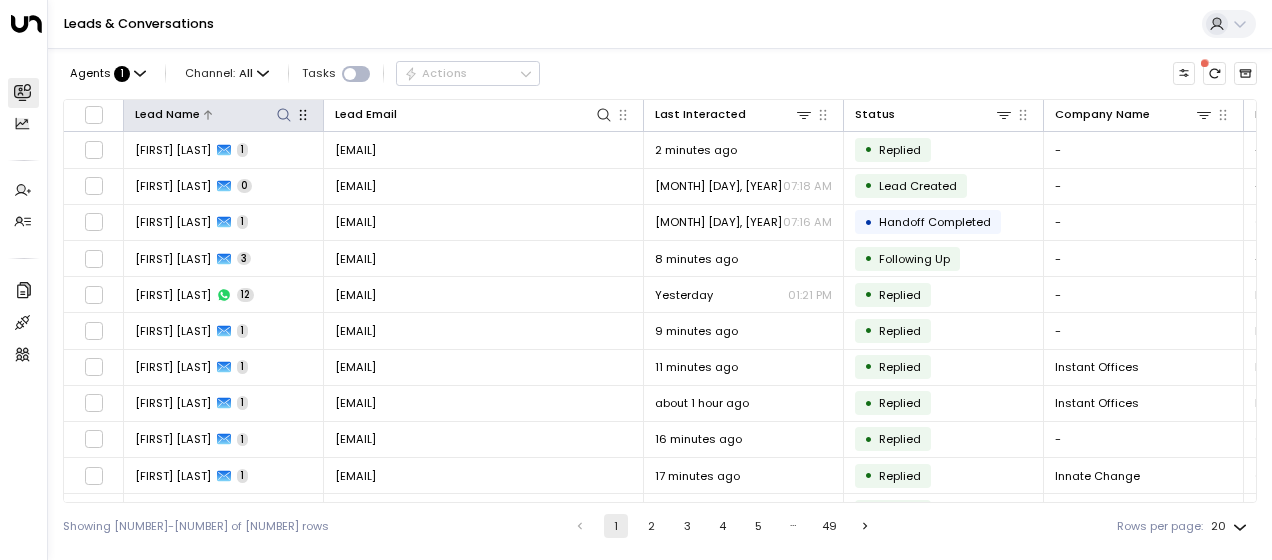 click 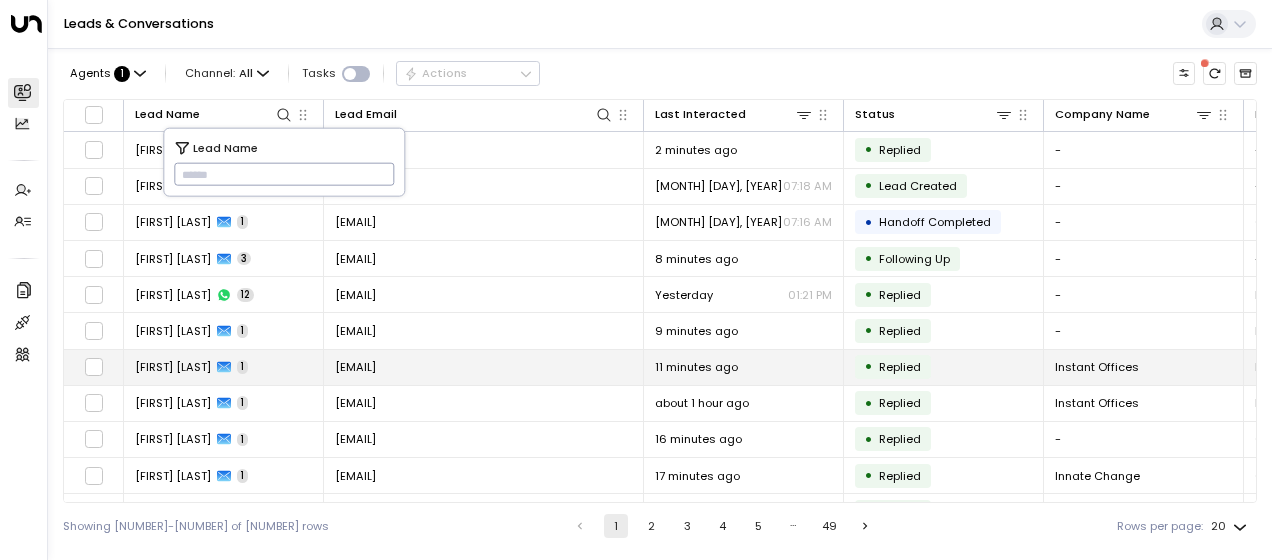 type on "**********" 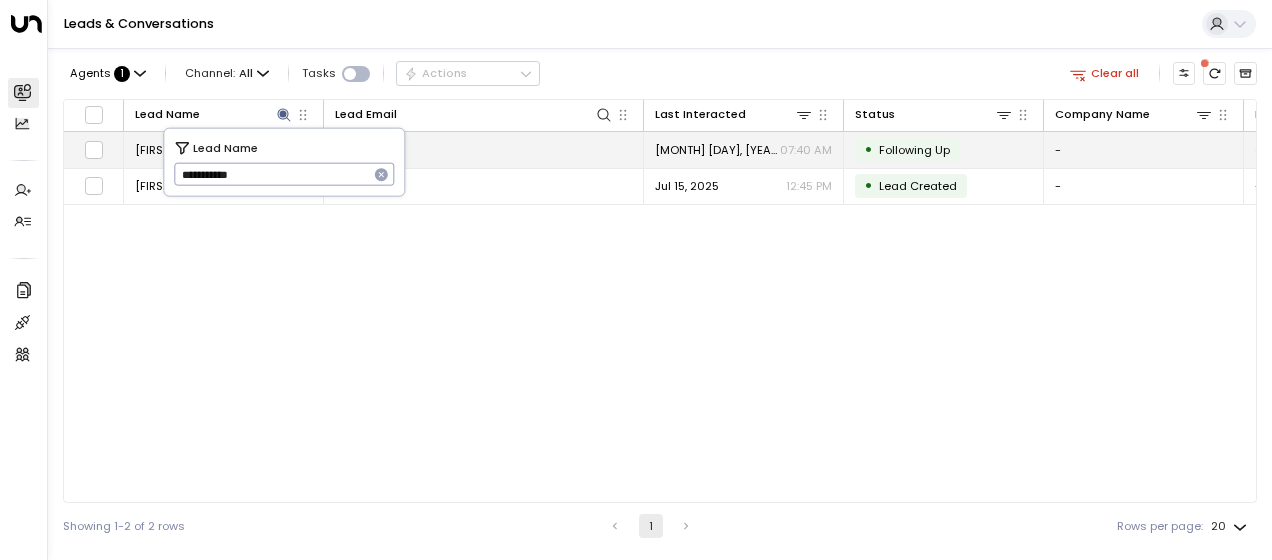 click on "hello@brarista.fit" at bounding box center [484, 149] 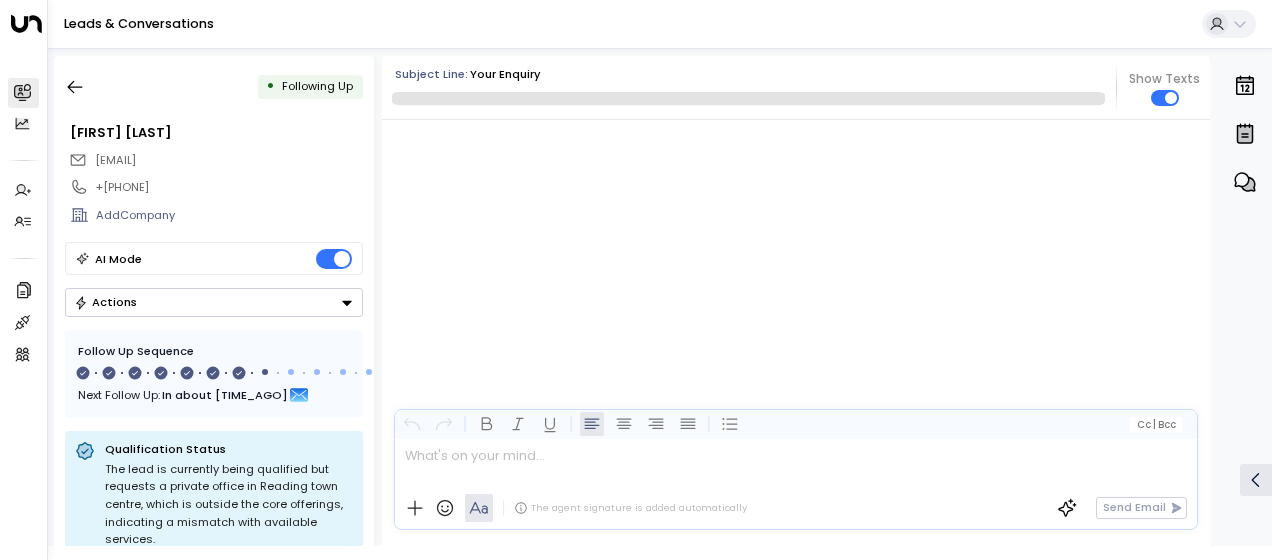 scroll, scrollTop: 5677, scrollLeft: 0, axis: vertical 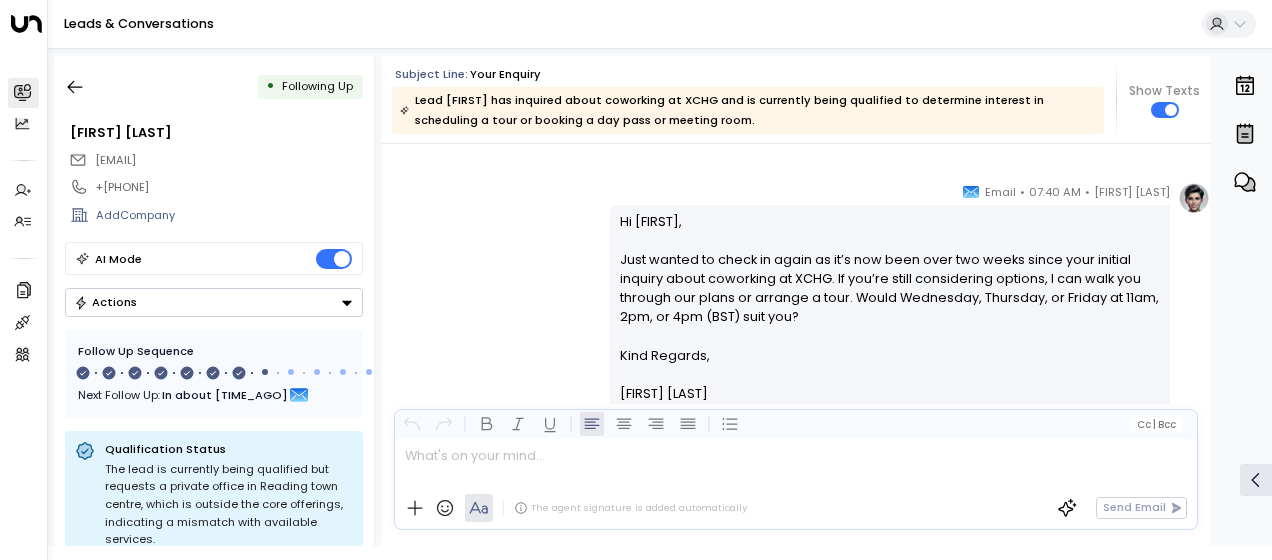 drag, startPoint x: 616, startPoint y: 199, endPoint x: 722, endPoint y: 370, distance: 201.18896 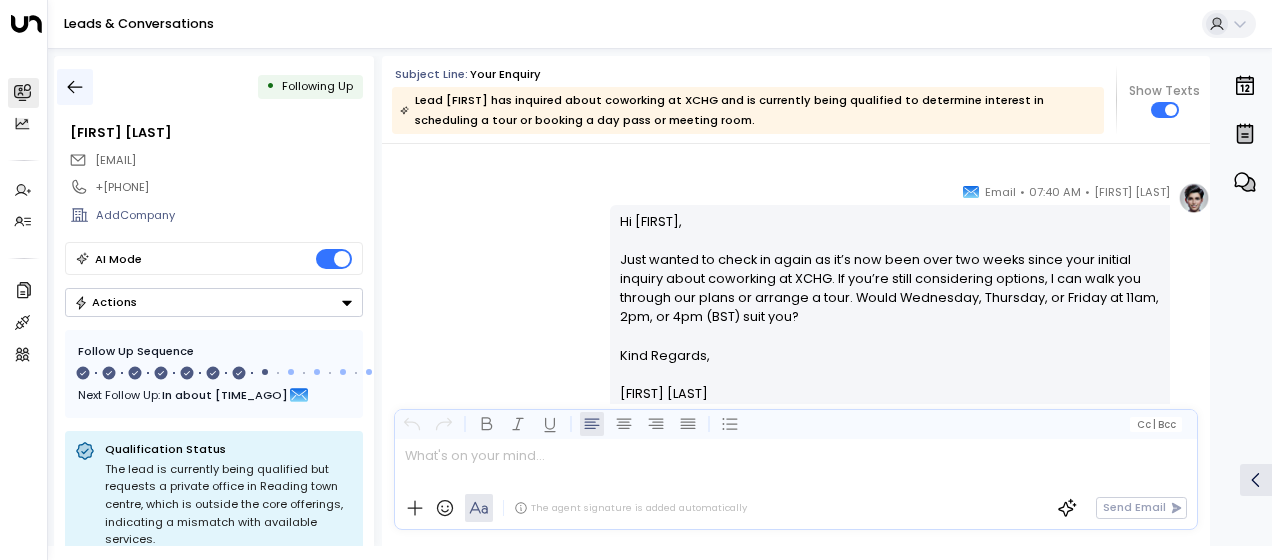 click 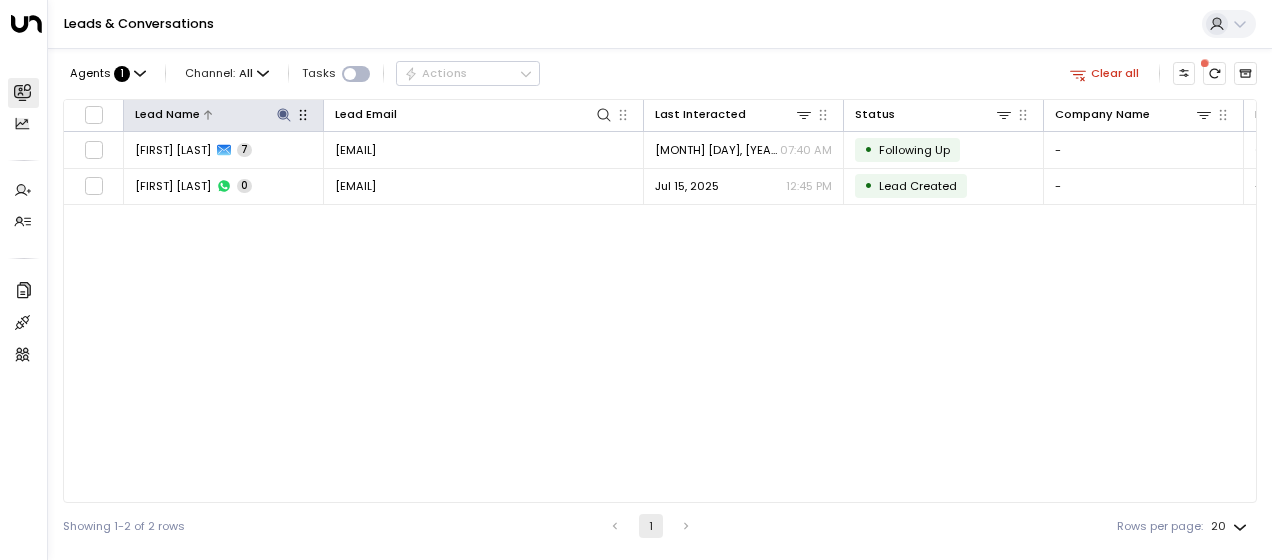 click 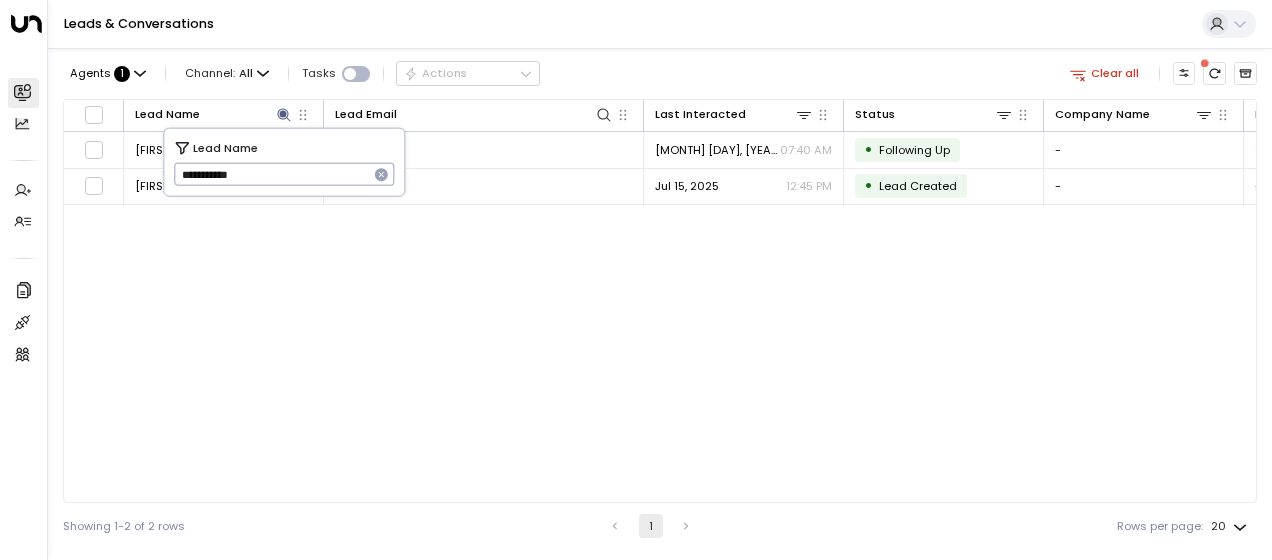 click on "**********" at bounding box center [271, 174] 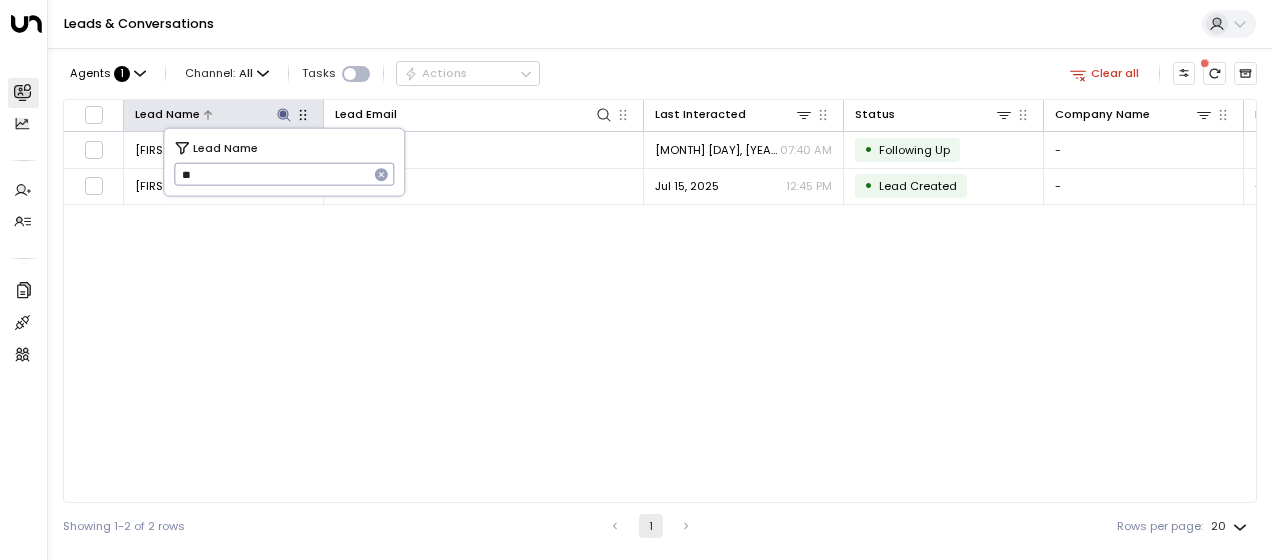 type on "*" 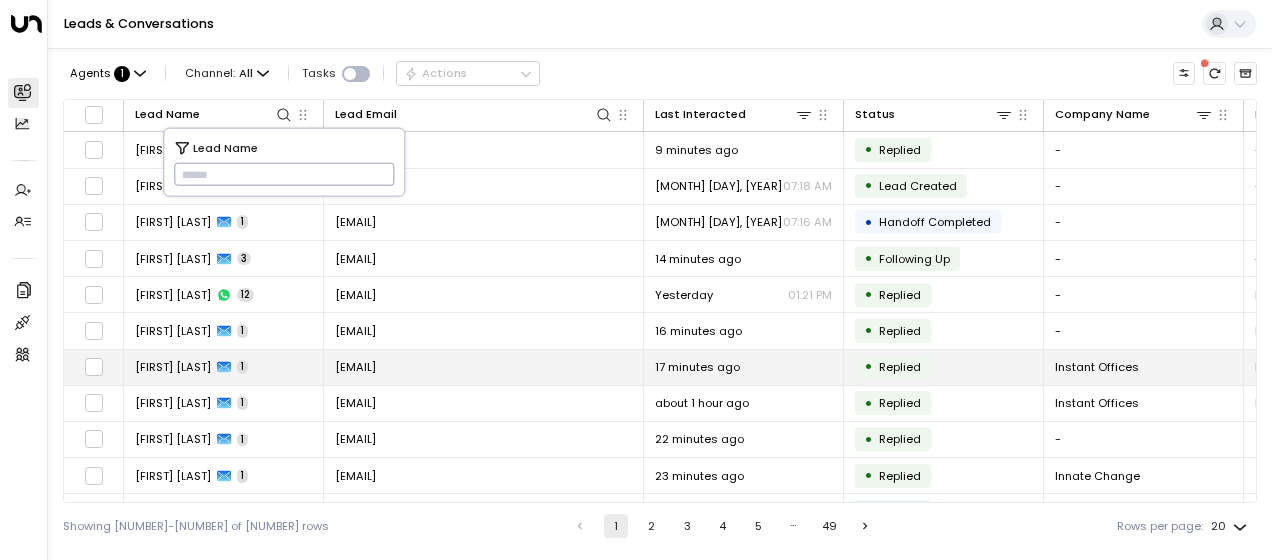 type on "**********" 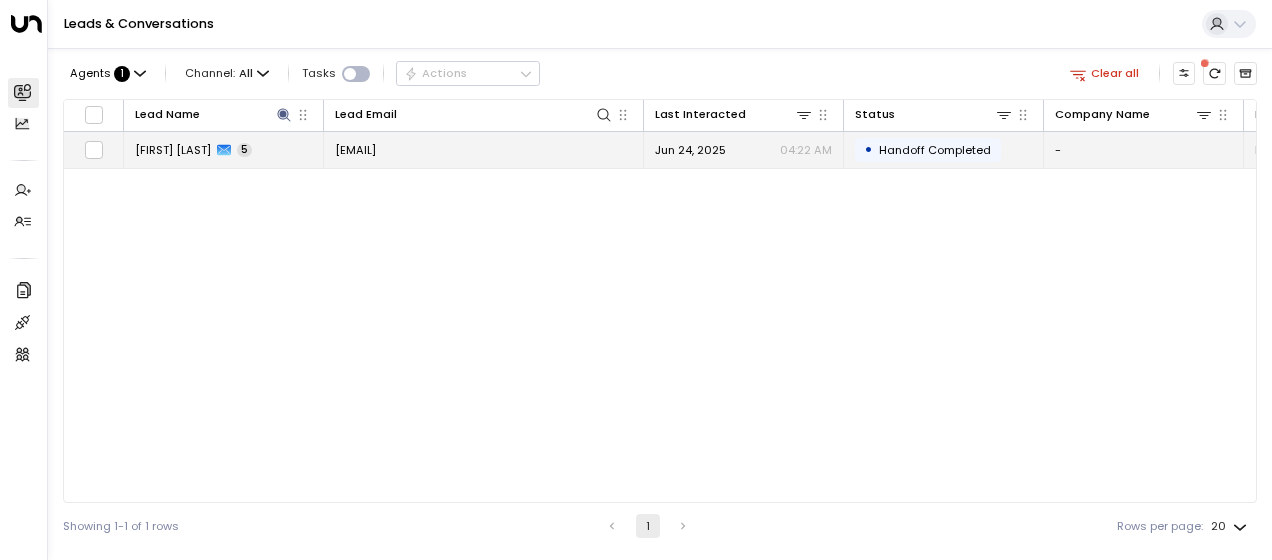 click on "cathprice10@gmail.com" at bounding box center (355, 150) 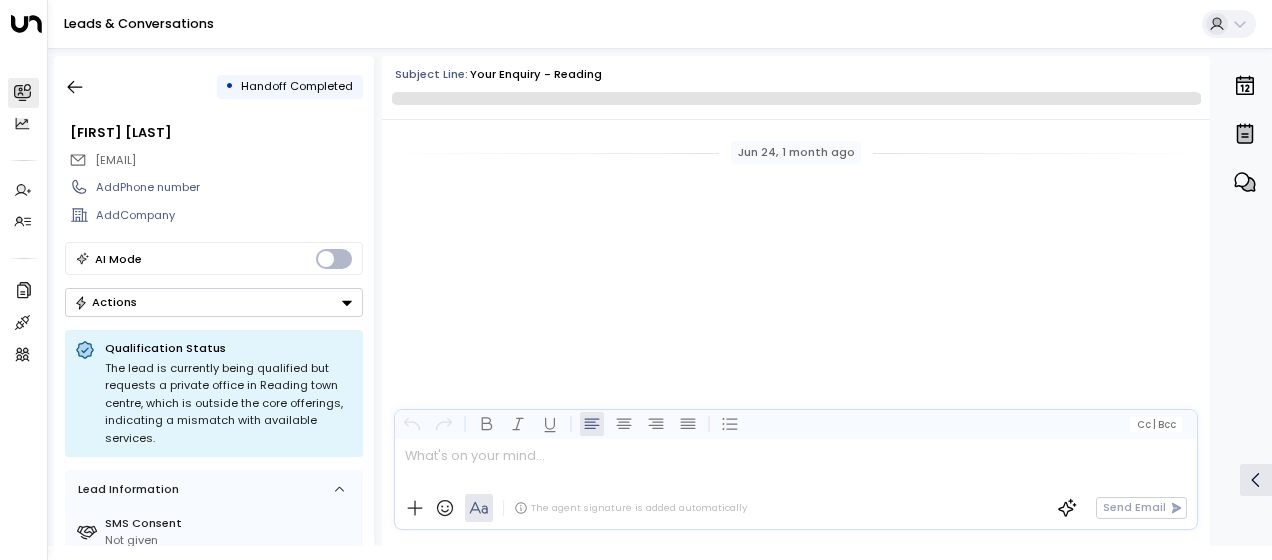 scroll, scrollTop: 2559, scrollLeft: 0, axis: vertical 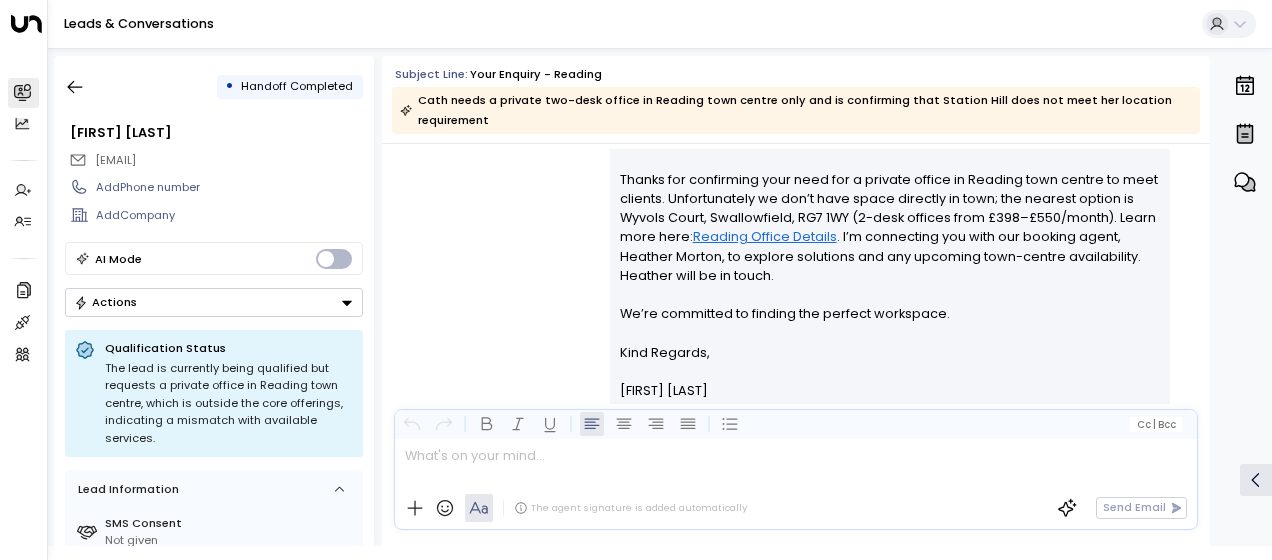 click on "Olivia Smith • 04:22 AM • Email Hi Cath, Thanks for confirming your need for a private office in Reading town centre to meet clients. Unfortunately we don’t have space directly in town; the nearest option is Wyvols Court, Swallowfield, RG7 1WY (2-desk offices from £398–£550/month). Learn more here:  Reading Office Details . I’m connecting you with our booking agent, Heather Morton, to explore solutions and any upcoming town-centre availability. Heather will be in touch. We’re committed to finding the perfect workspace. Kind Regards, Olivia Smith ________________________________________________________________________________________________________________________________________________________________________________________________________uniti_thread_id_58d2c062-3c94-44dd-b40a-d36a7fd57aaa O C N H" at bounding box center (796, 293) 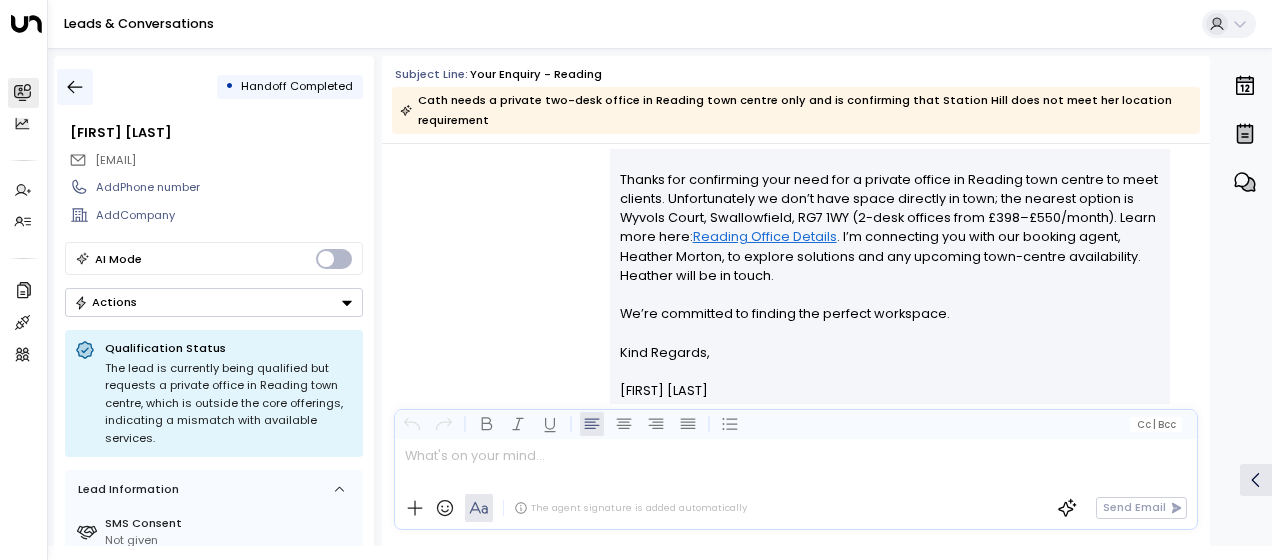 click 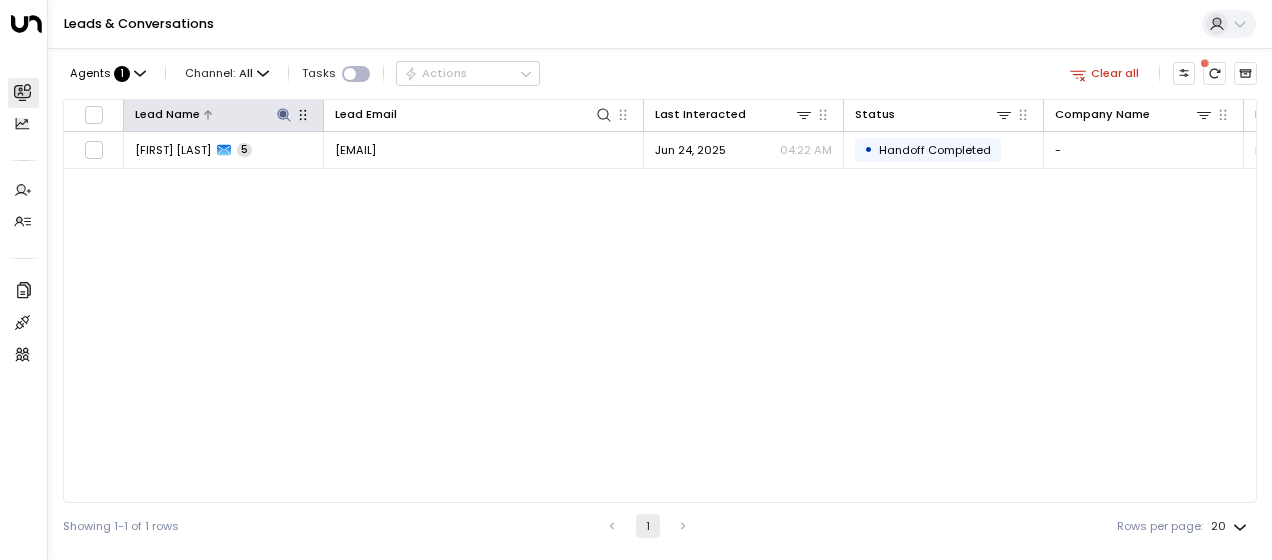 click 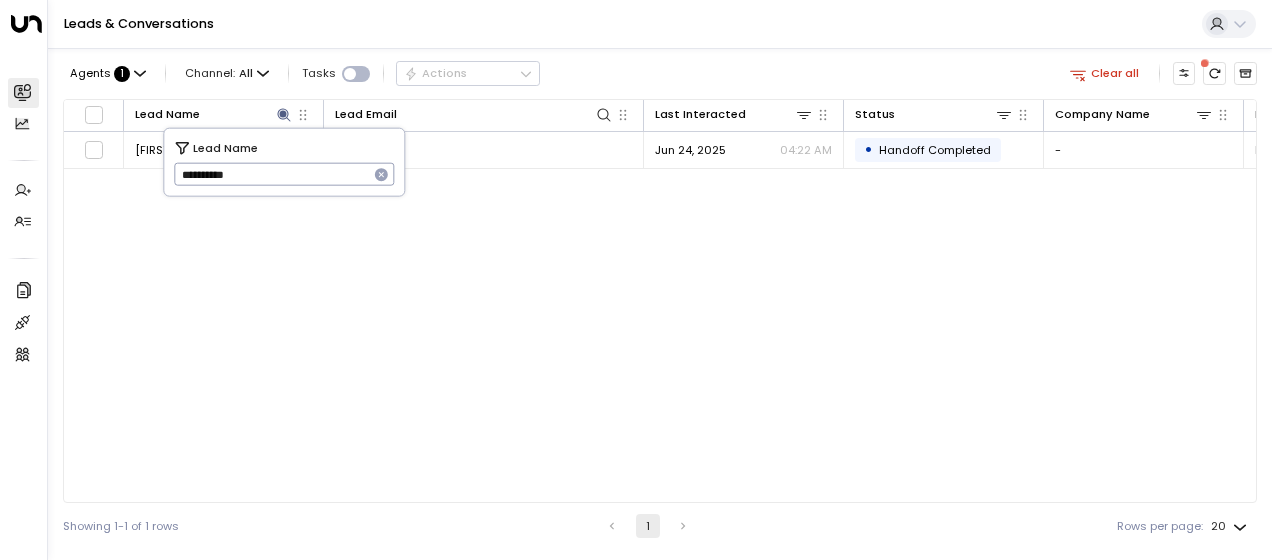click on "**********" at bounding box center [271, 174] 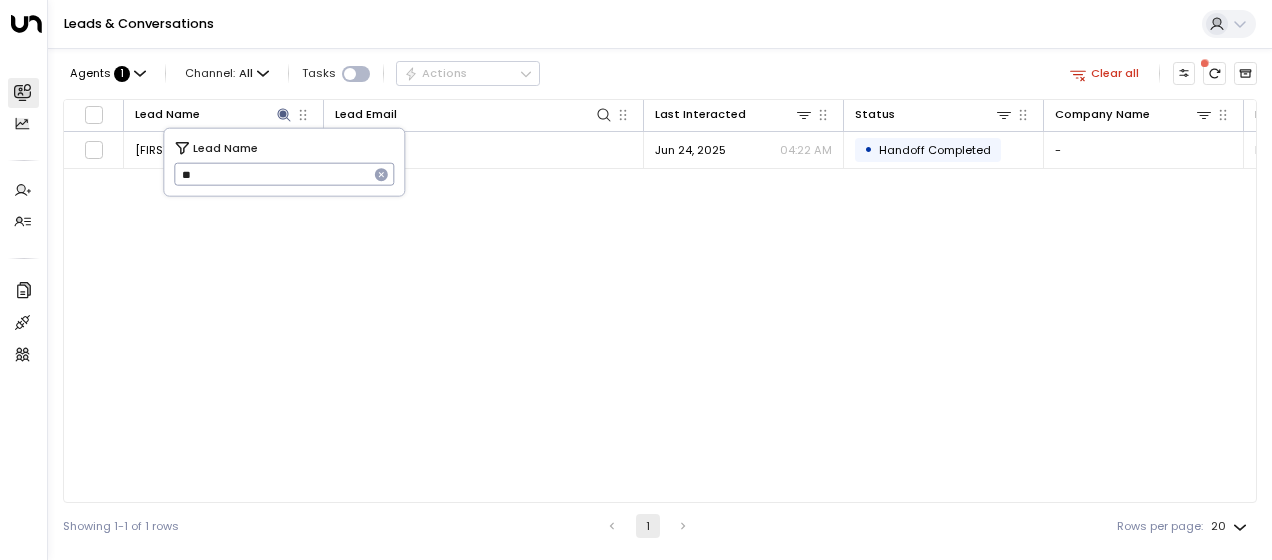 type on "*" 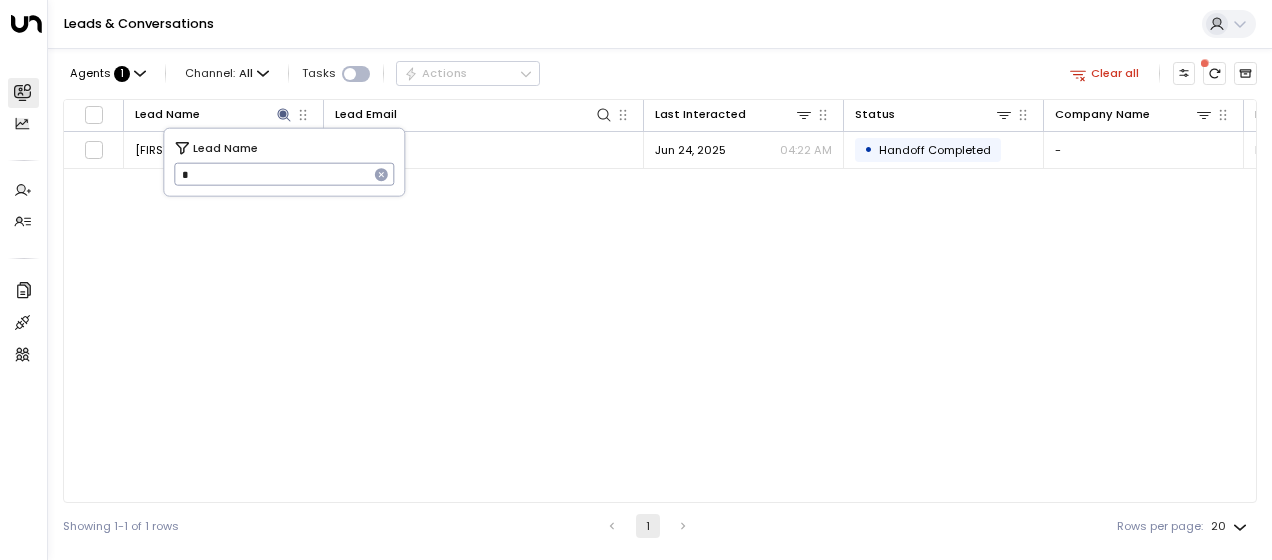 type 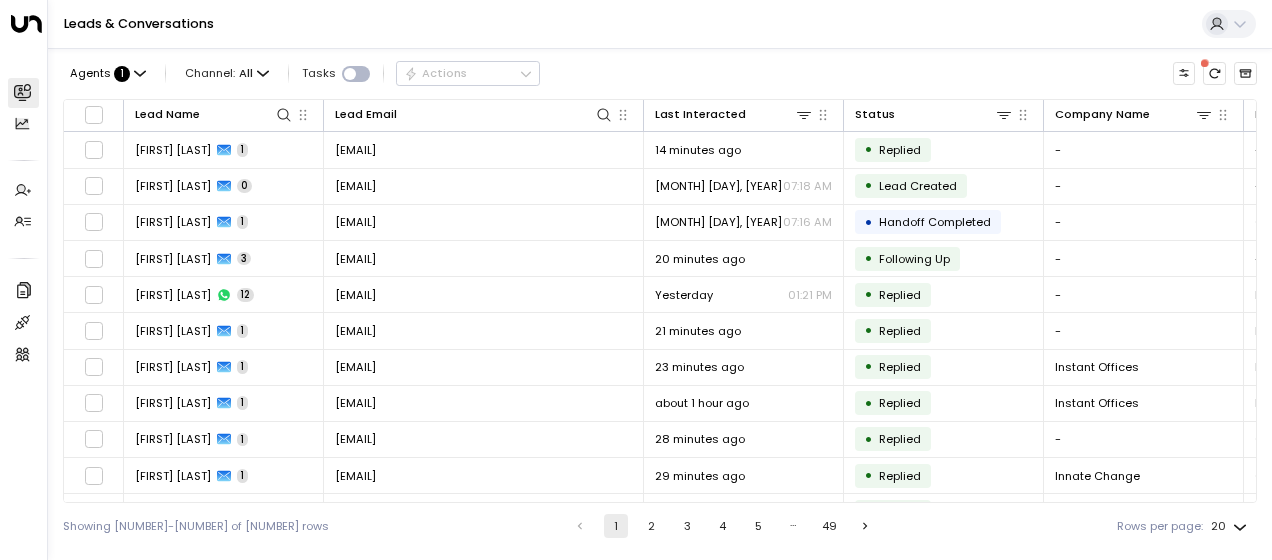 click on "Showing   1-20 of 967   rows 1 2 3 4 5 … 49 Rows per page: 20 **" at bounding box center [660, 526] 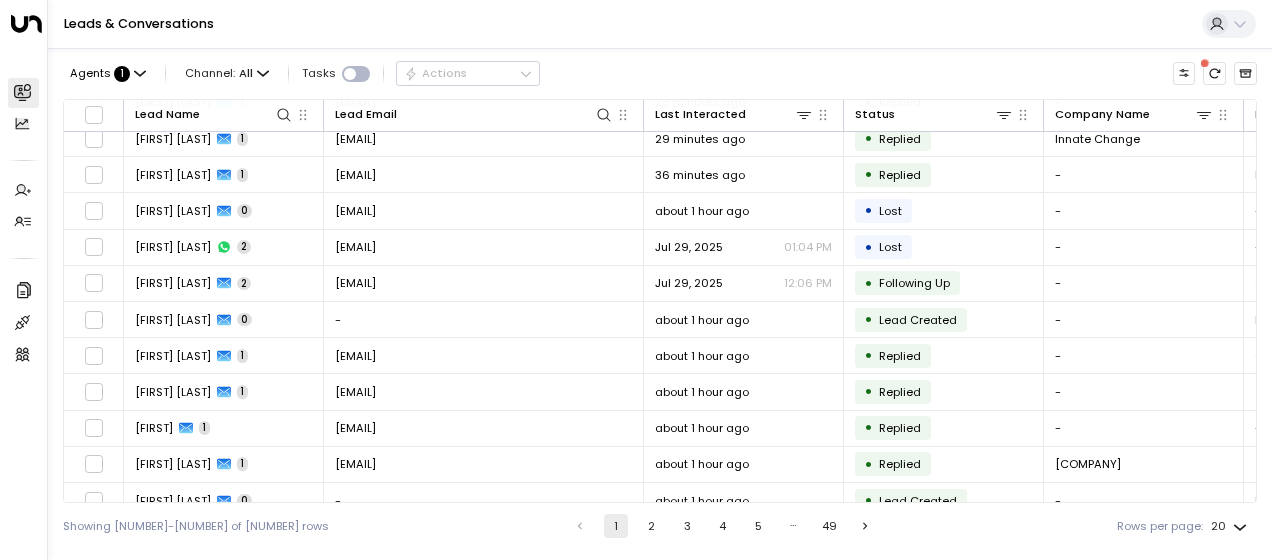 scroll, scrollTop: 351, scrollLeft: 0, axis: vertical 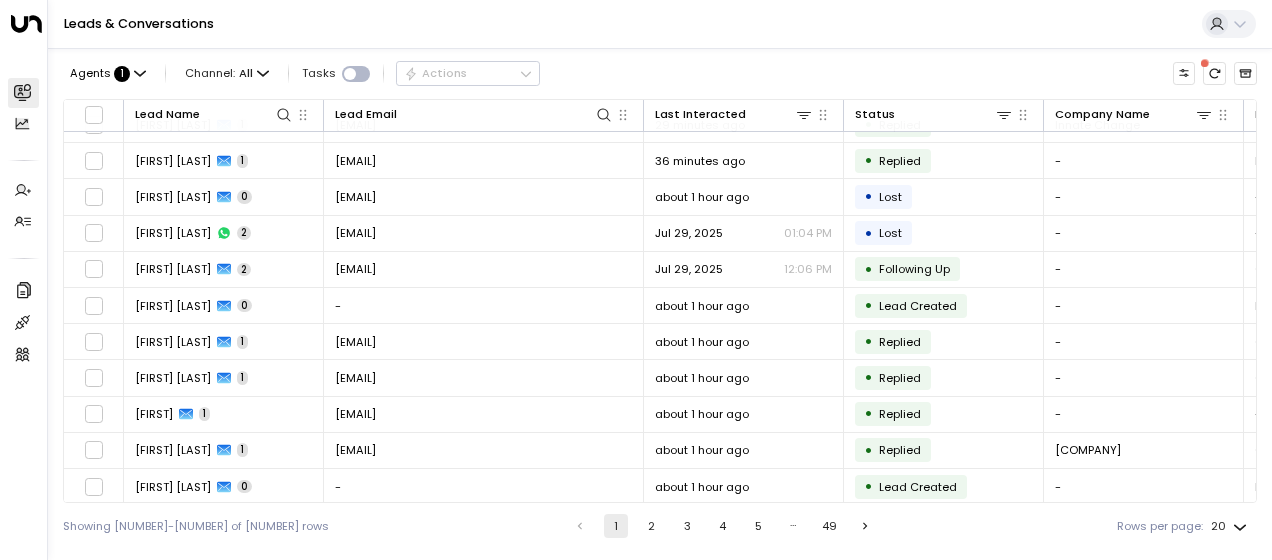 click on "2" at bounding box center (652, 526) 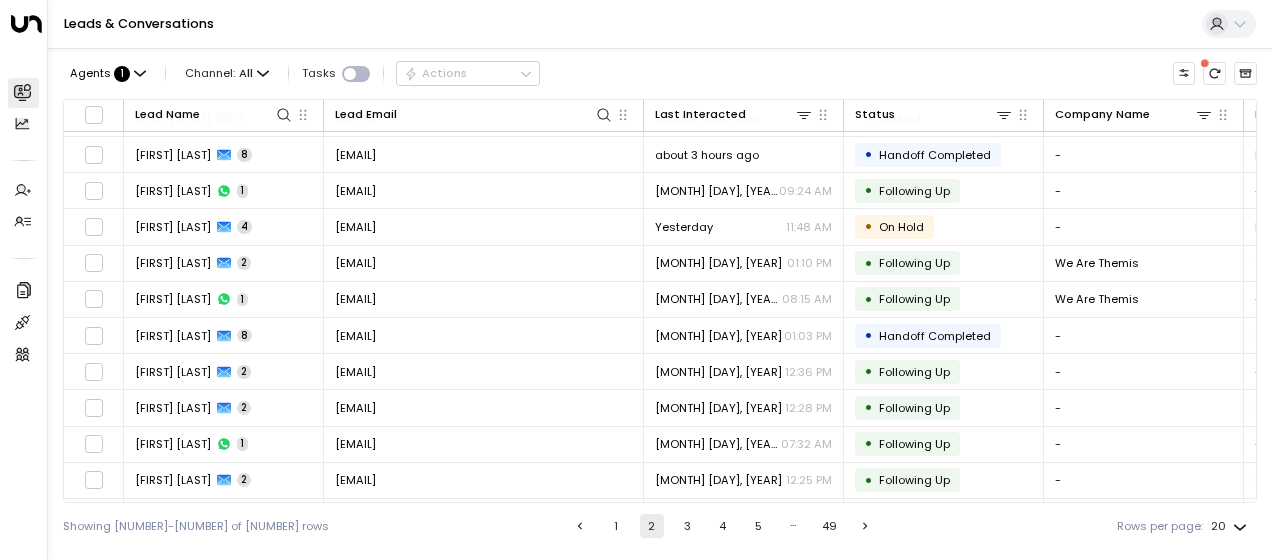 scroll, scrollTop: 351, scrollLeft: 0, axis: vertical 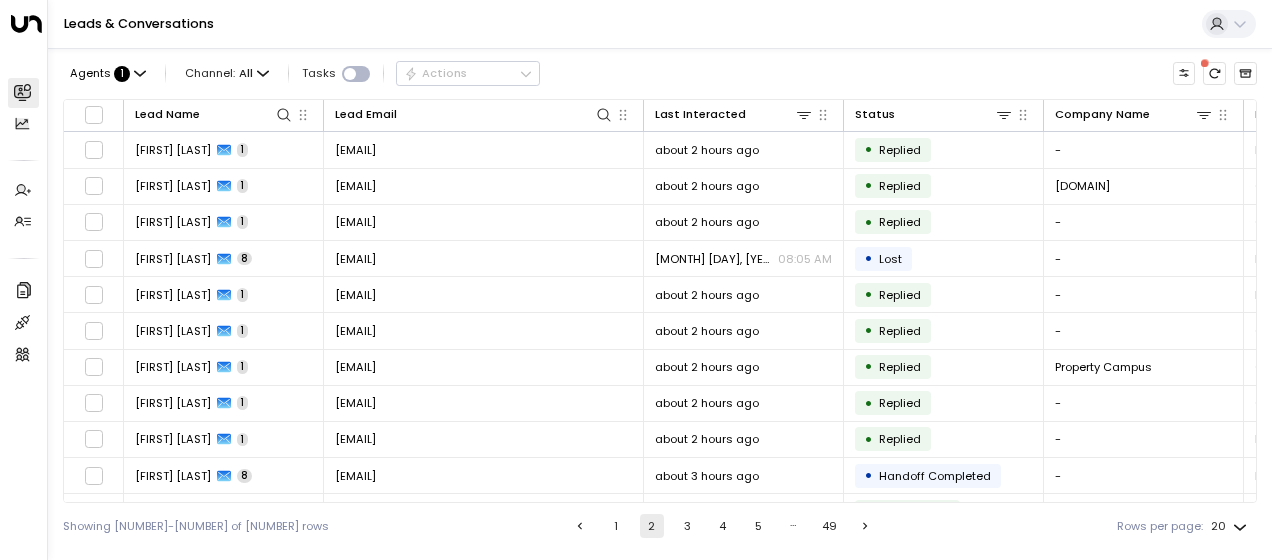 click on "3" at bounding box center (687, 526) 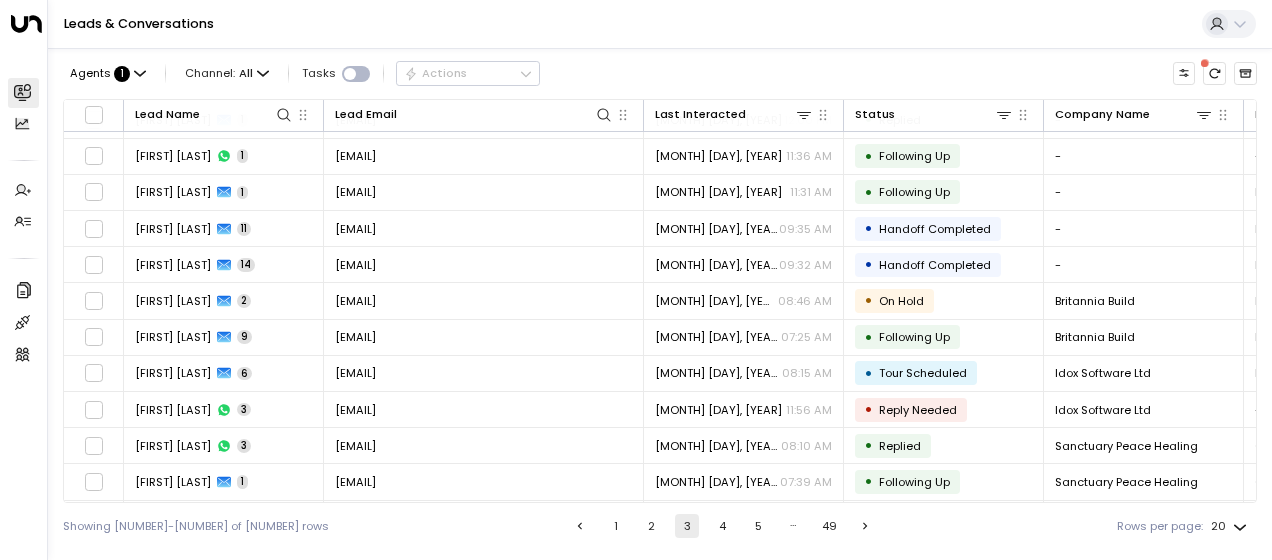scroll, scrollTop: 351, scrollLeft: 0, axis: vertical 